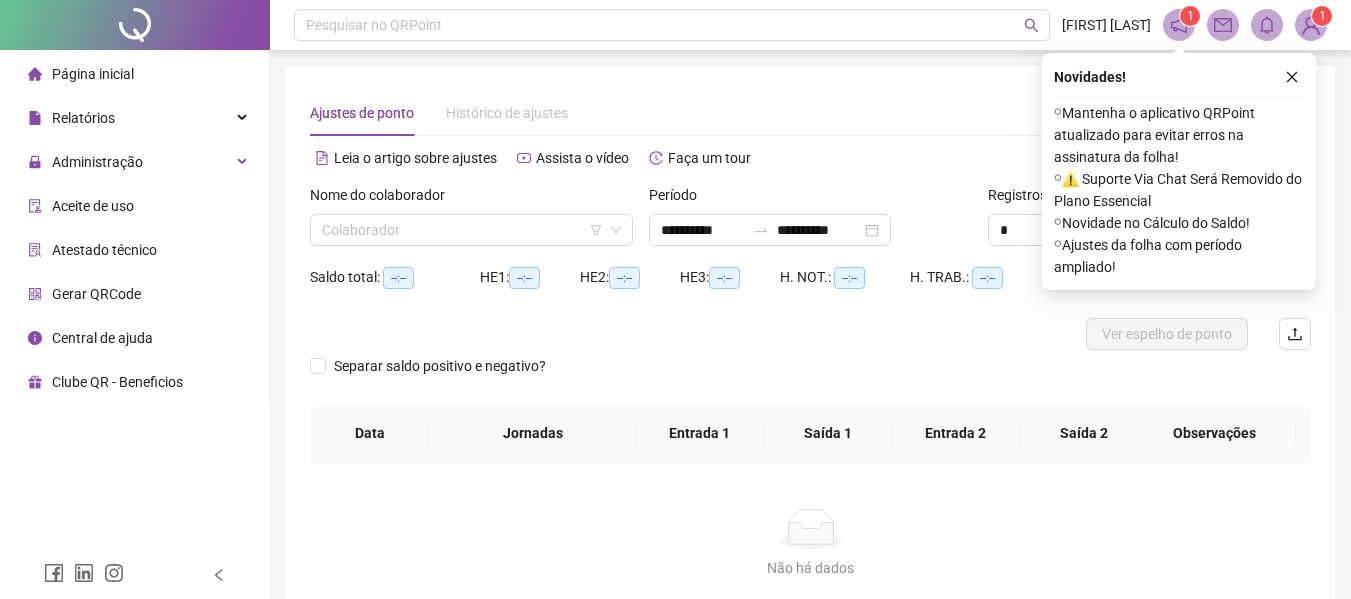 scroll, scrollTop: 139, scrollLeft: 0, axis: vertical 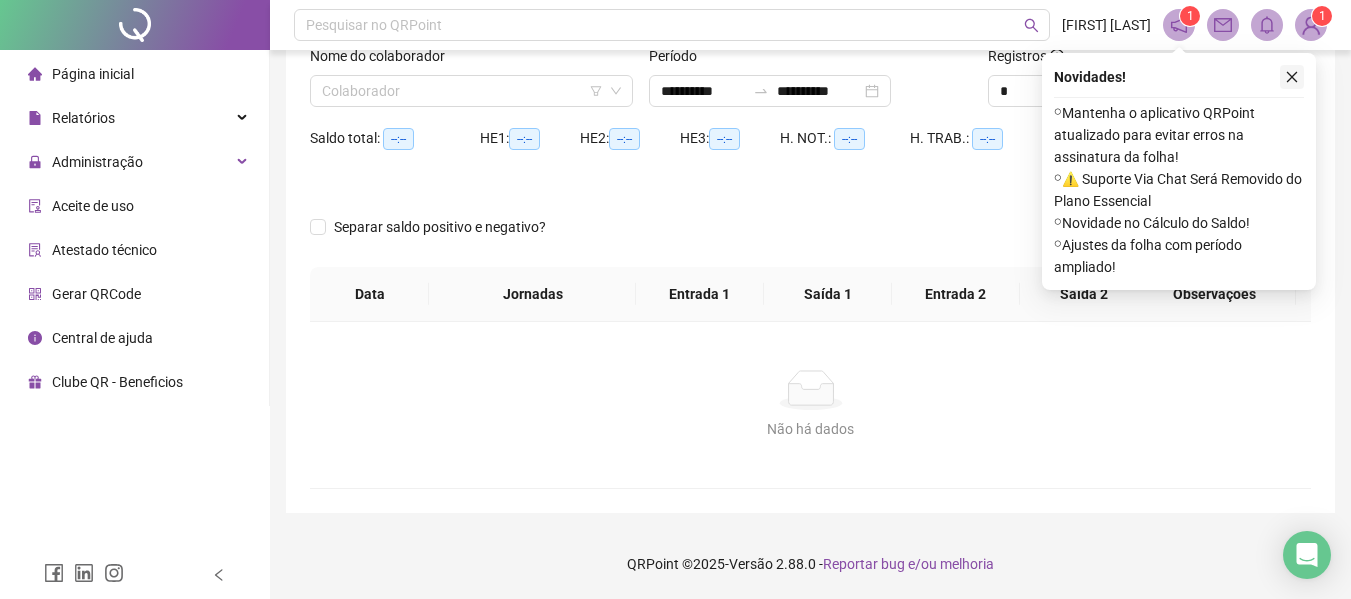 click at bounding box center (1292, 77) 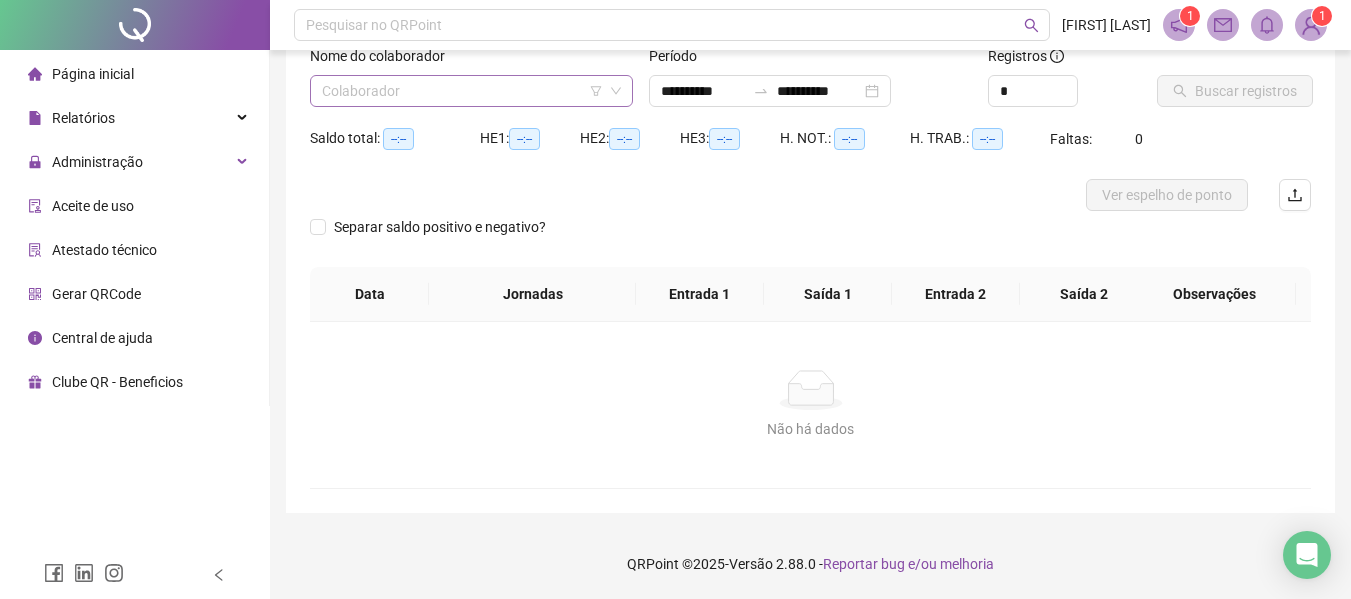 click at bounding box center (465, 91) 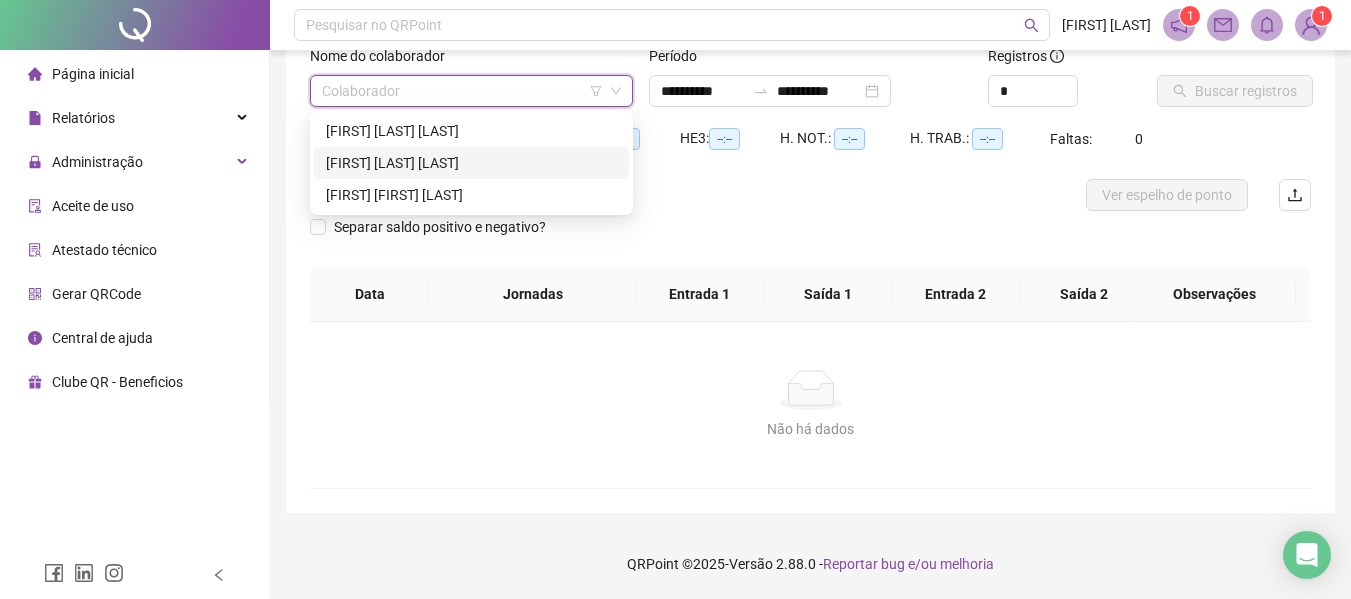click on "[FIRST] [LAST] [LAST]" at bounding box center [471, 163] 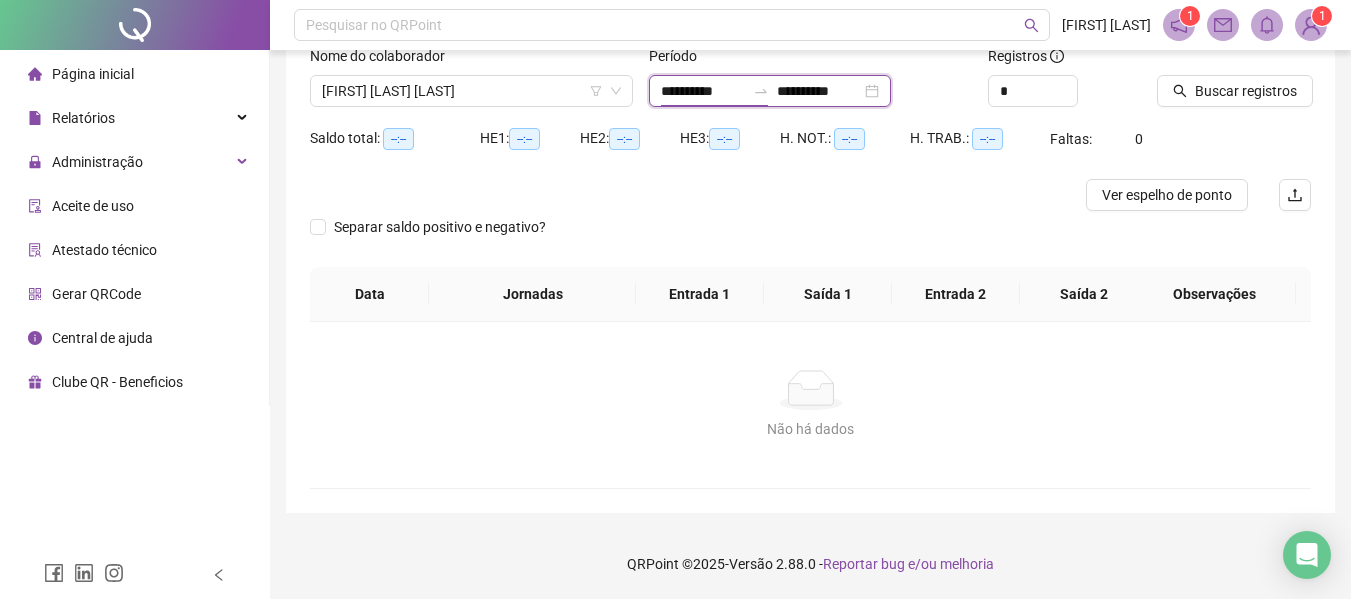 click on "**********" at bounding box center [703, 91] 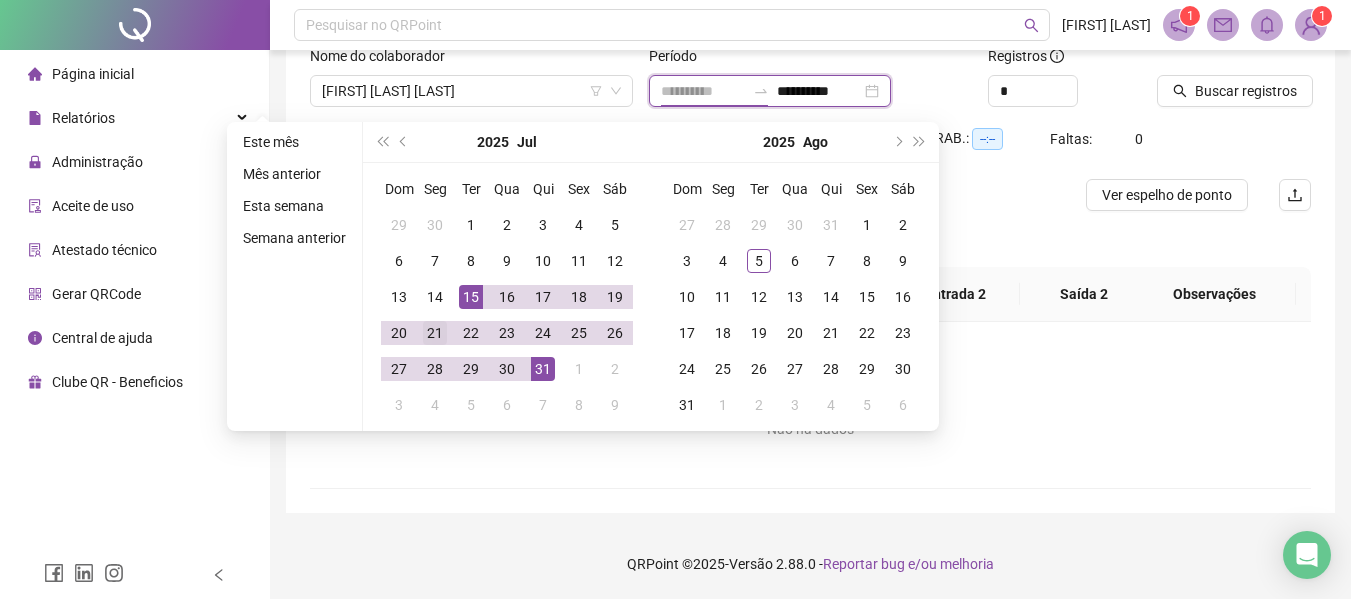 type on "**********" 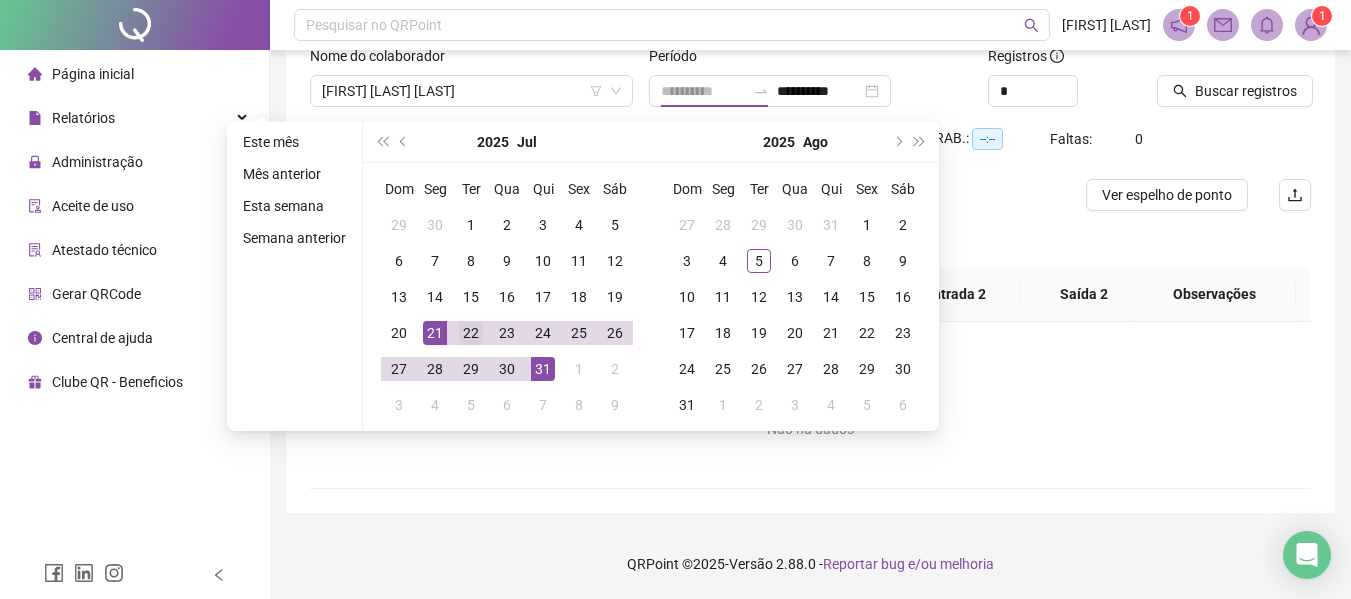 click on "21" at bounding box center [435, 333] 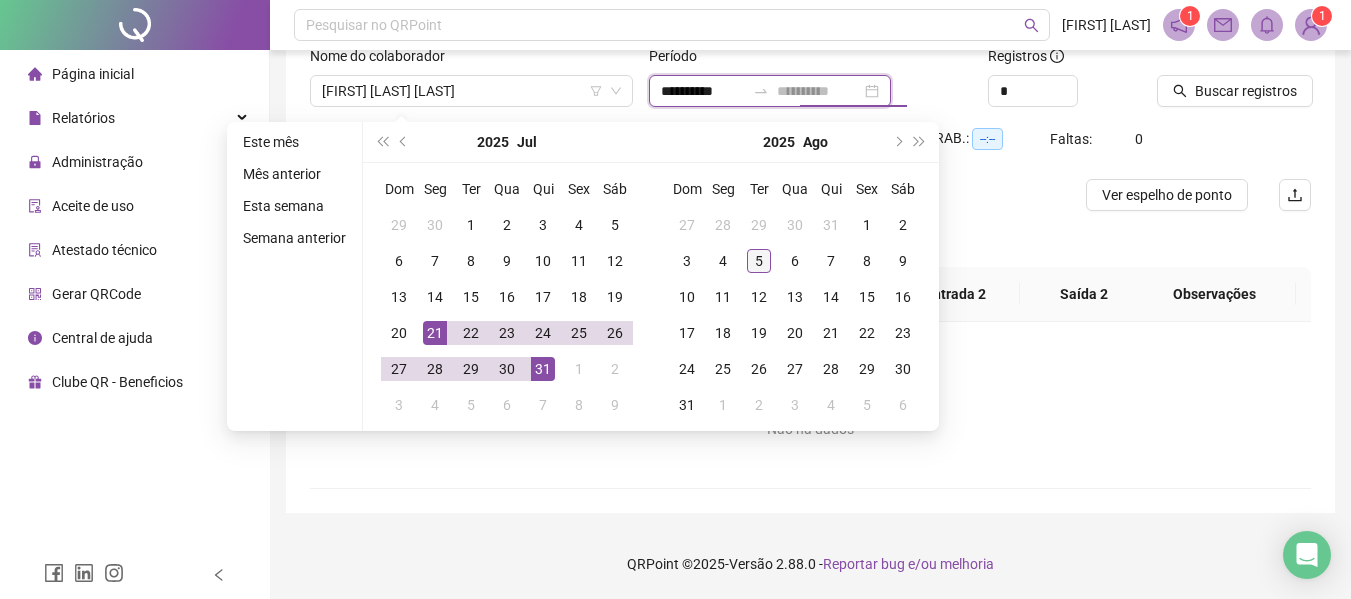 type on "**********" 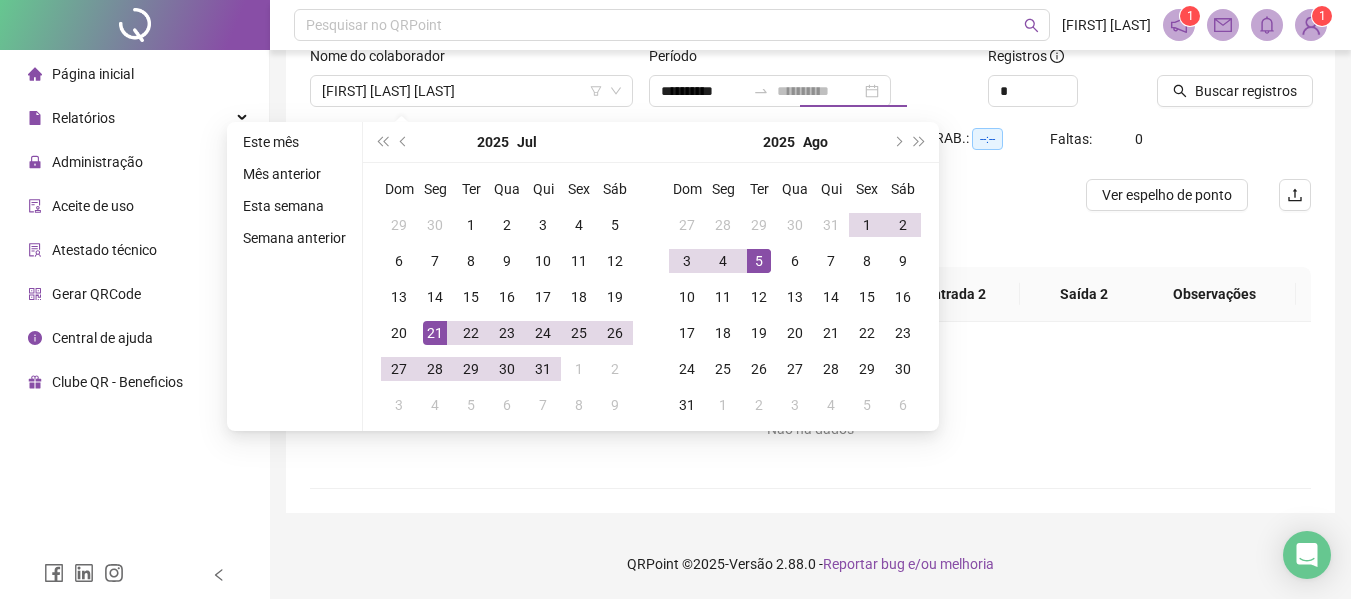 click on "5" at bounding box center [759, 261] 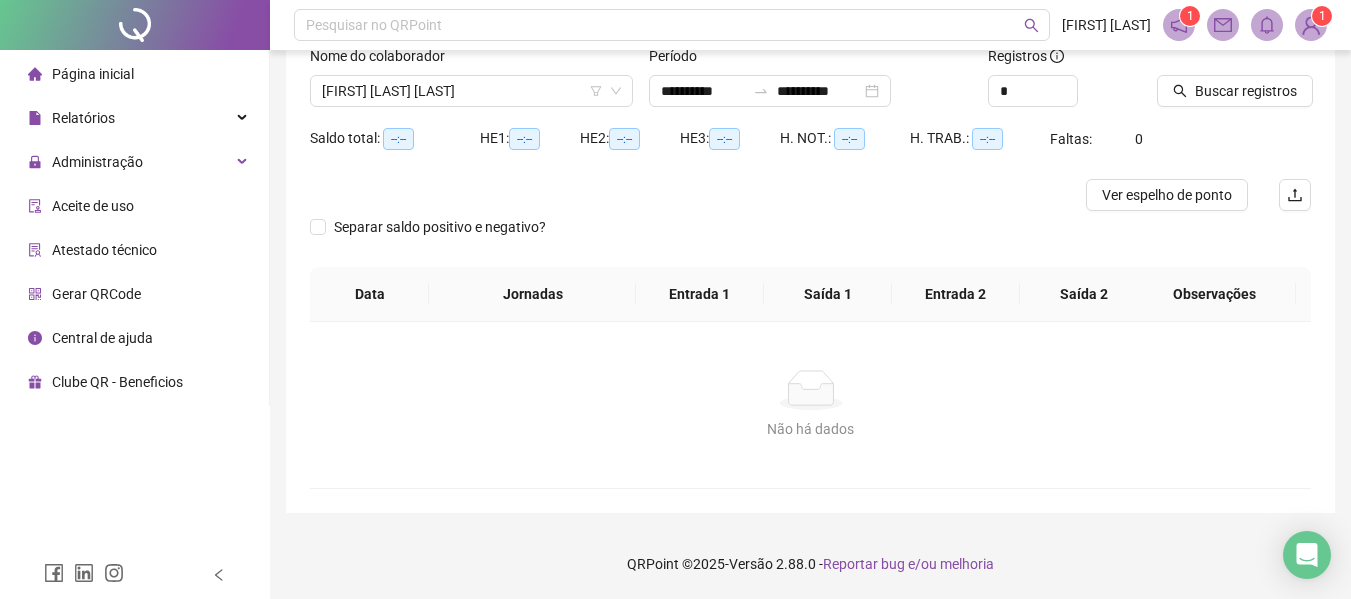 click on "Buscar registros" at bounding box center [1234, 84] 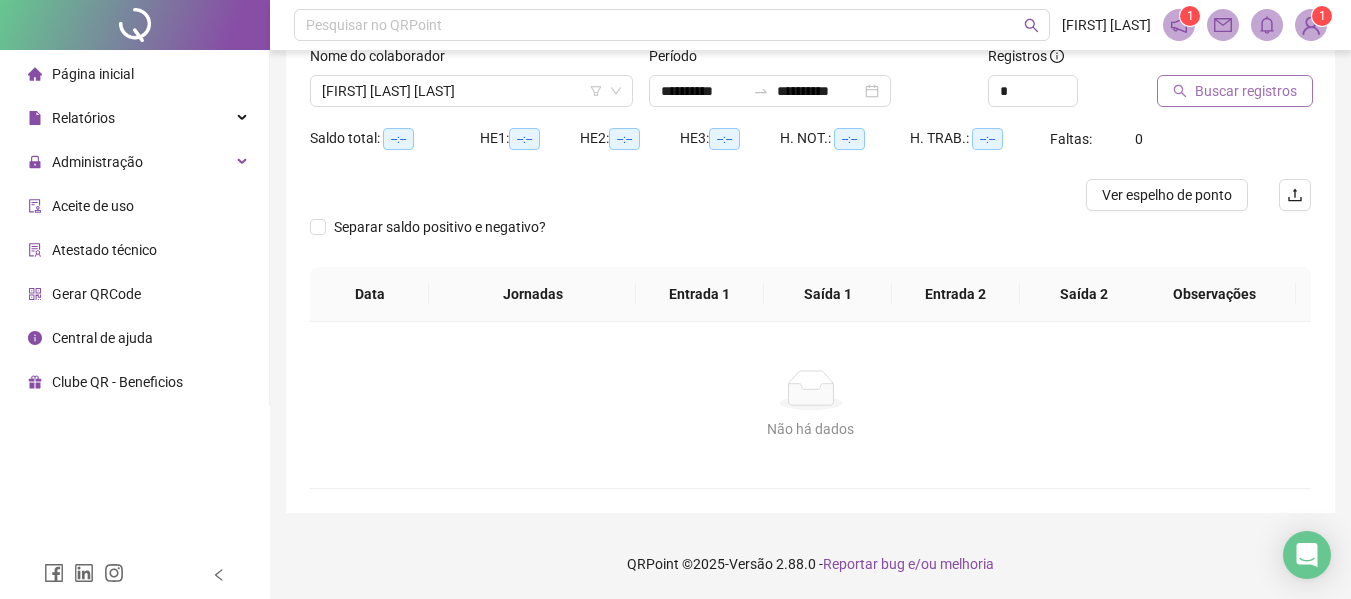 click on "Buscar registros" at bounding box center [1246, 91] 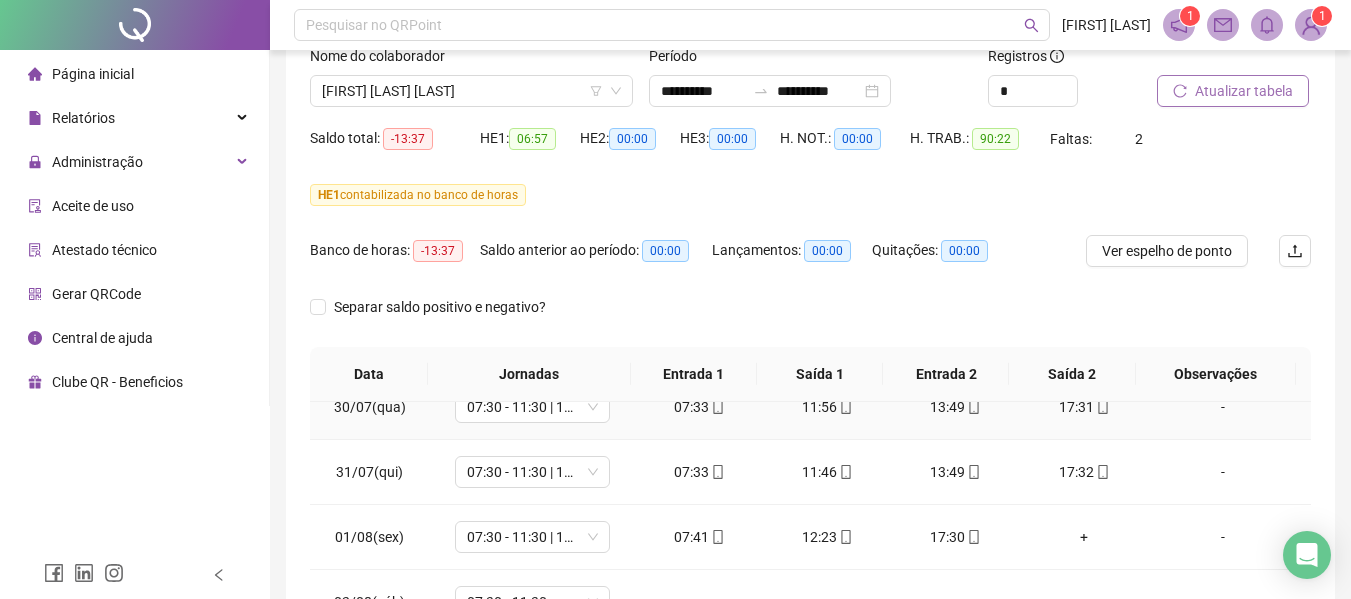 scroll, scrollTop: 613, scrollLeft: 0, axis: vertical 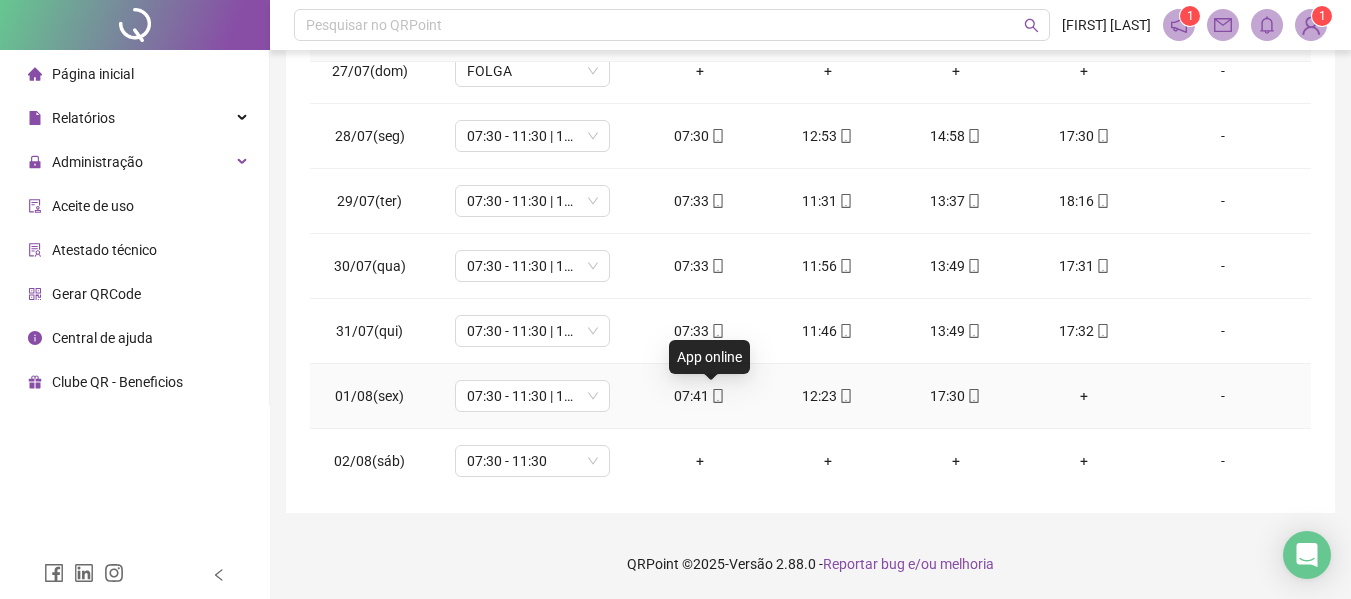 click 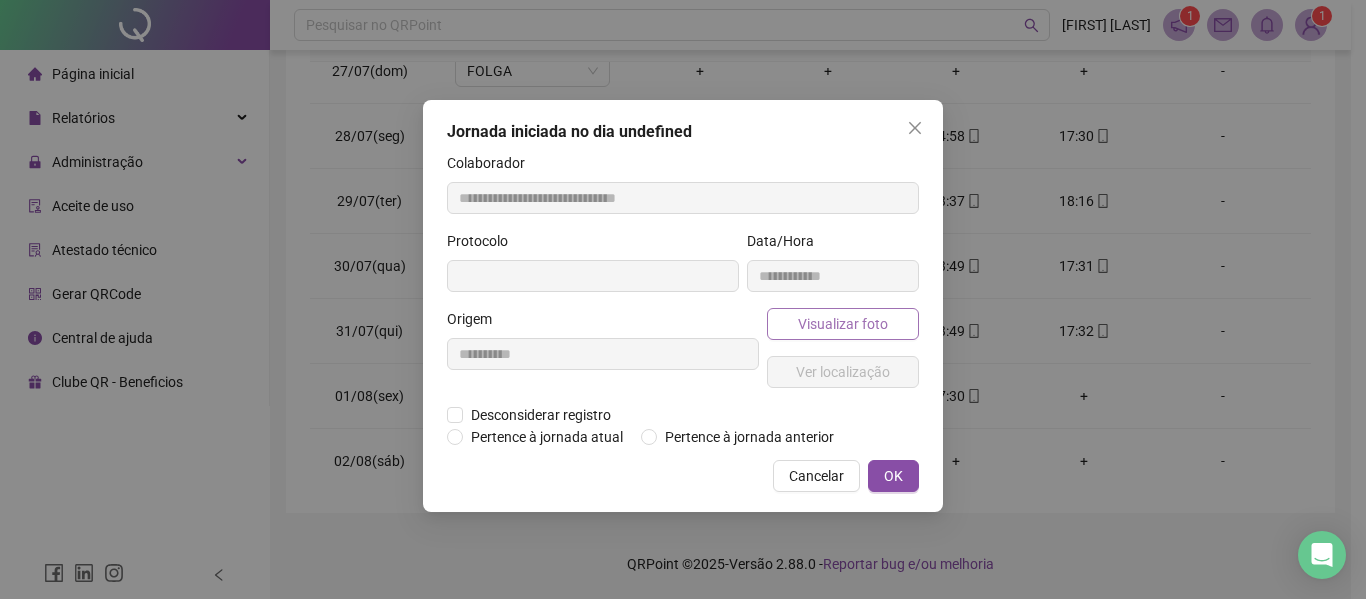 type on "**********" 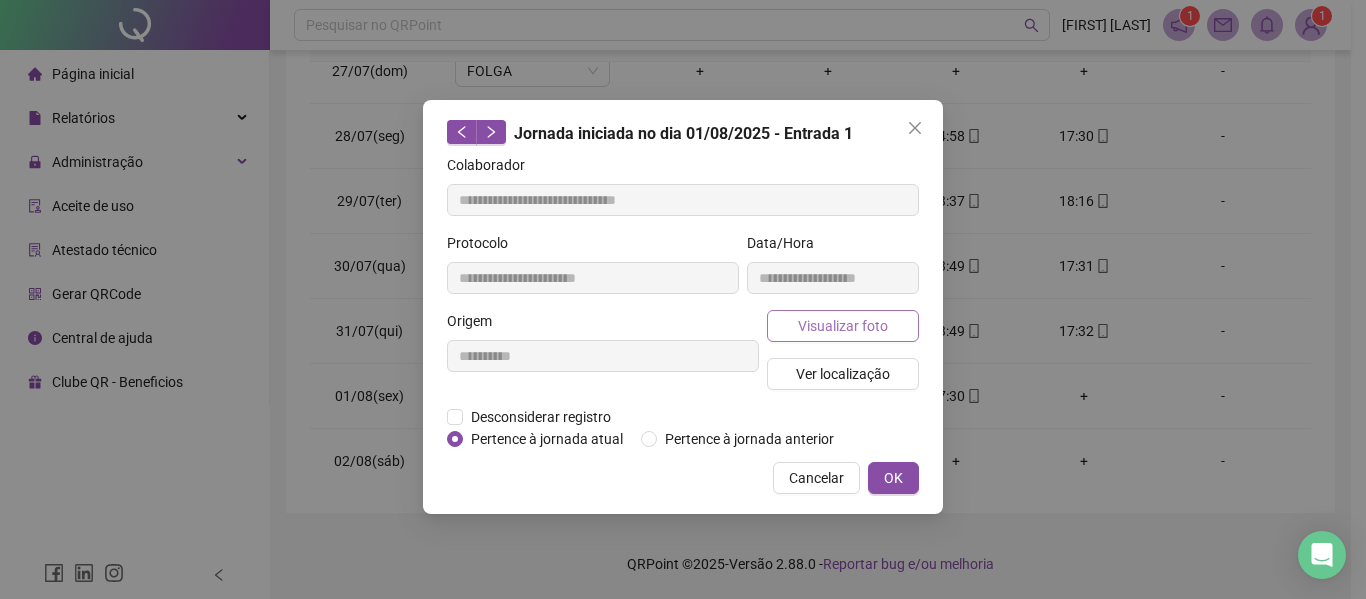 click on "Visualizar foto" at bounding box center [843, 326] 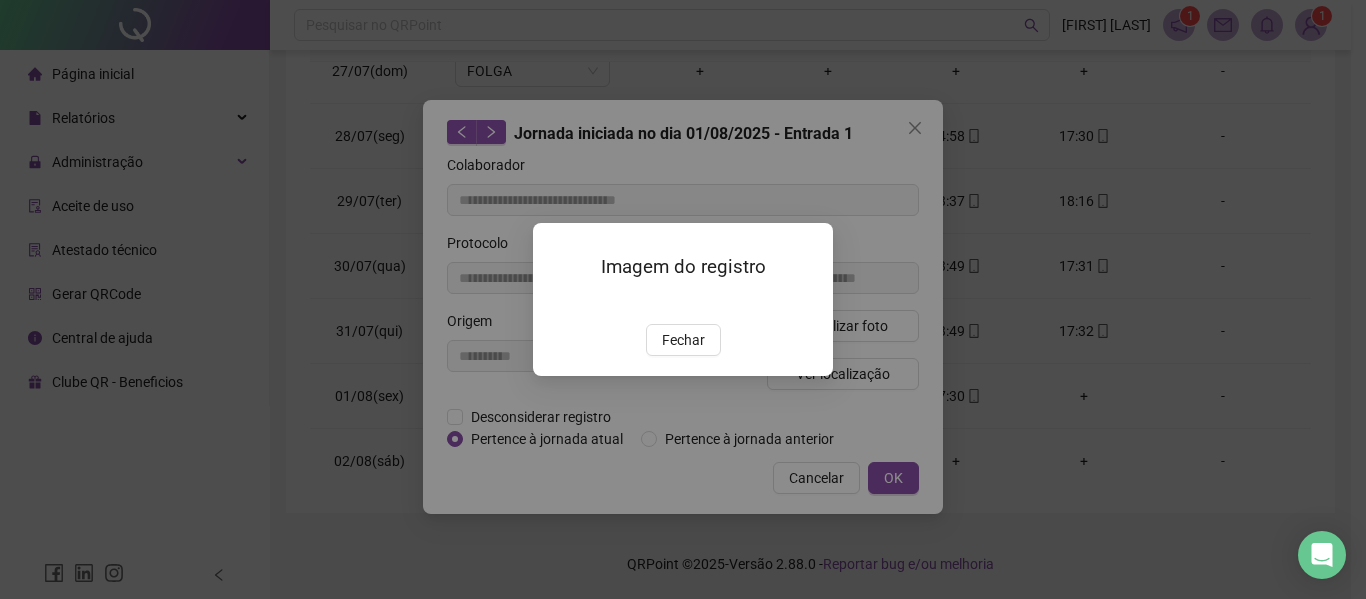 click on "Imagem do registro Fechar" at bounding box center [683, 299] 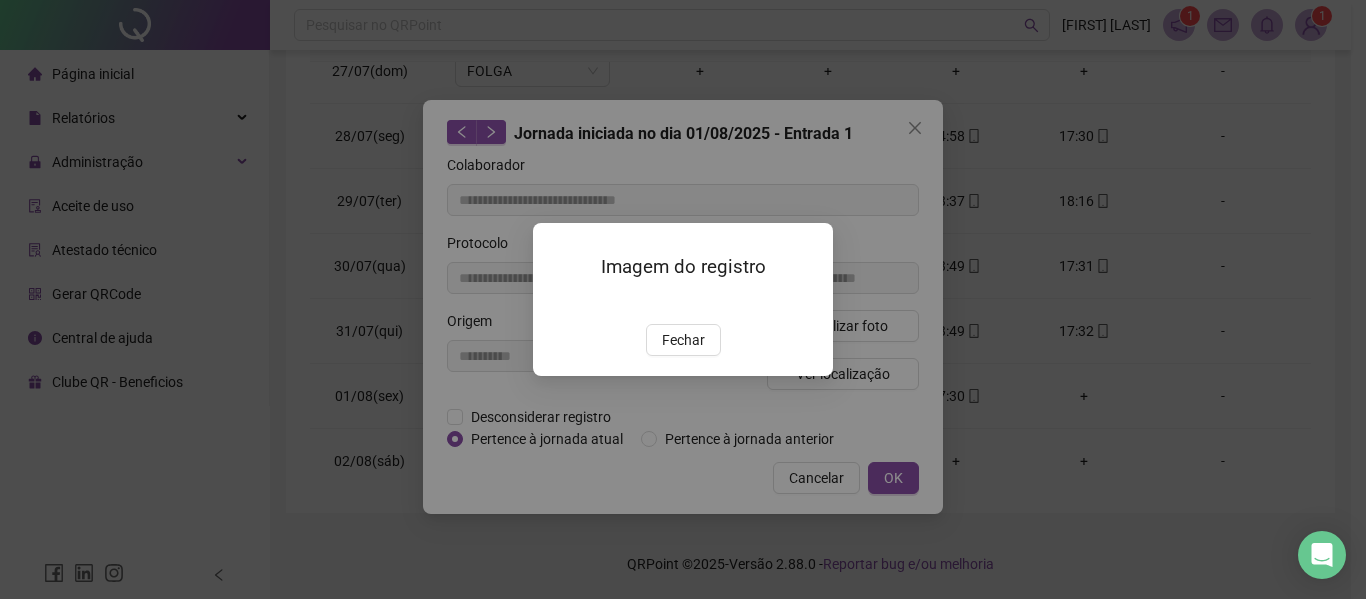 drag, startPoint x: 1269, startPoint y: 62, endPoint x: 1204, endPoint y: 67, distance: 65.192024 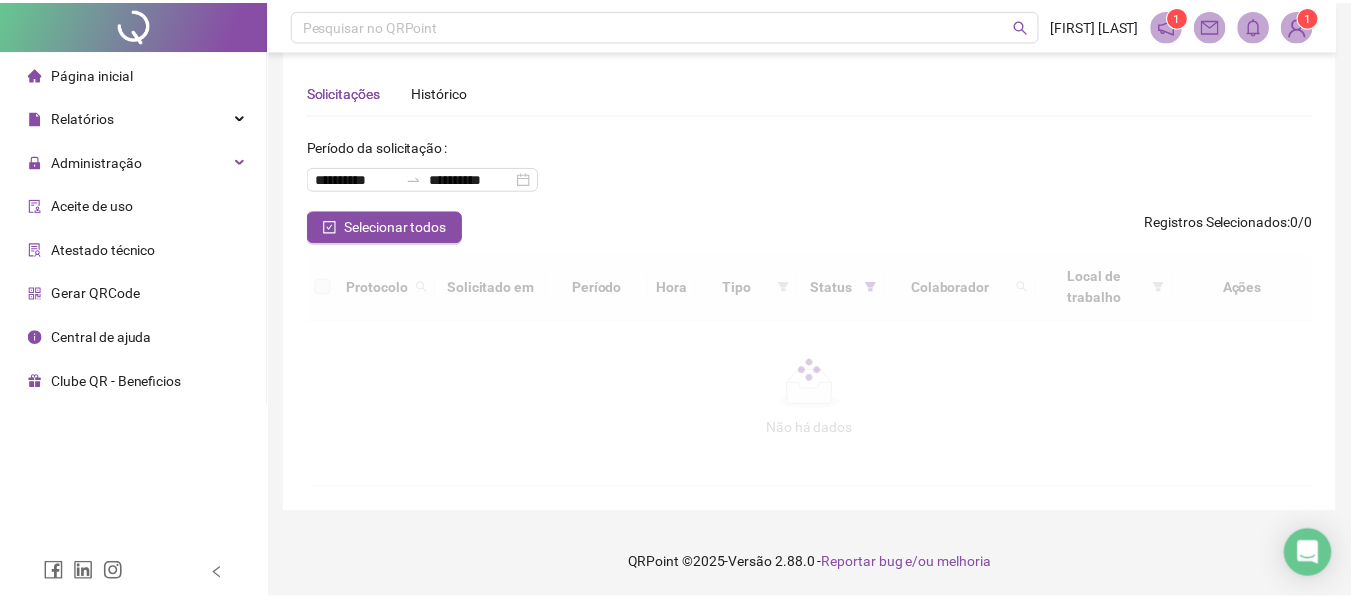 scroll, scrollTop: 0, scrollLeft: 0, axis: both 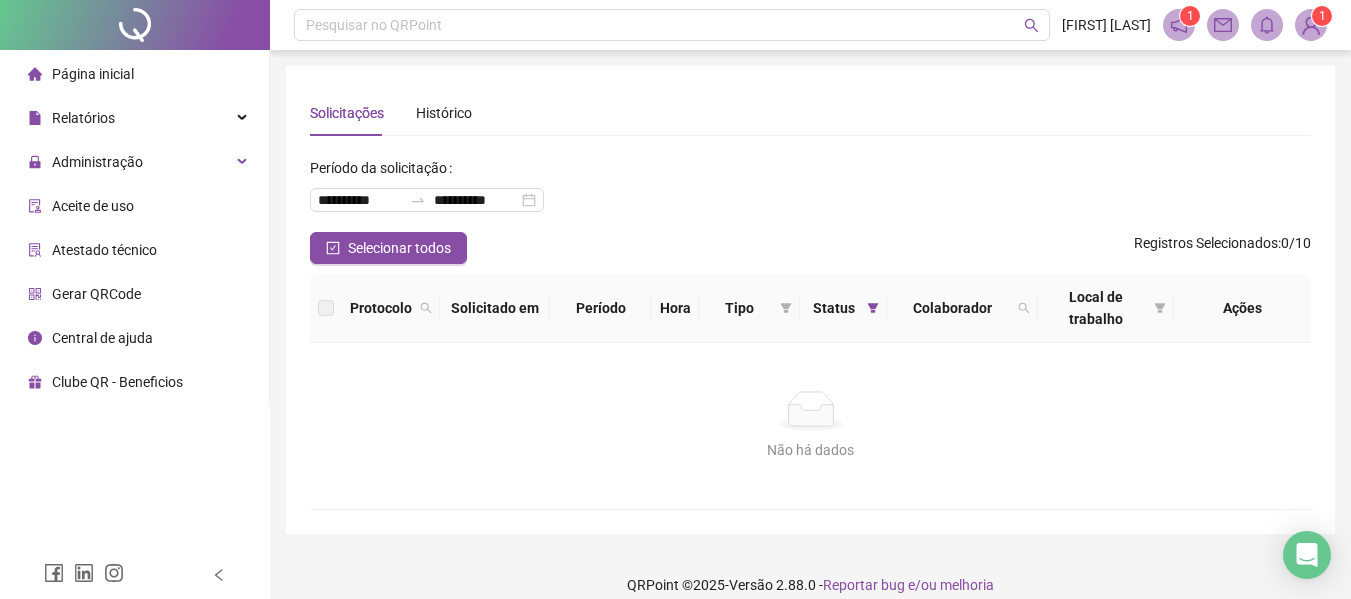 drag, startPoint x: 228, startPoint y: 375, endPoint x: 277, endPoint y: 562, distance: 193.31322 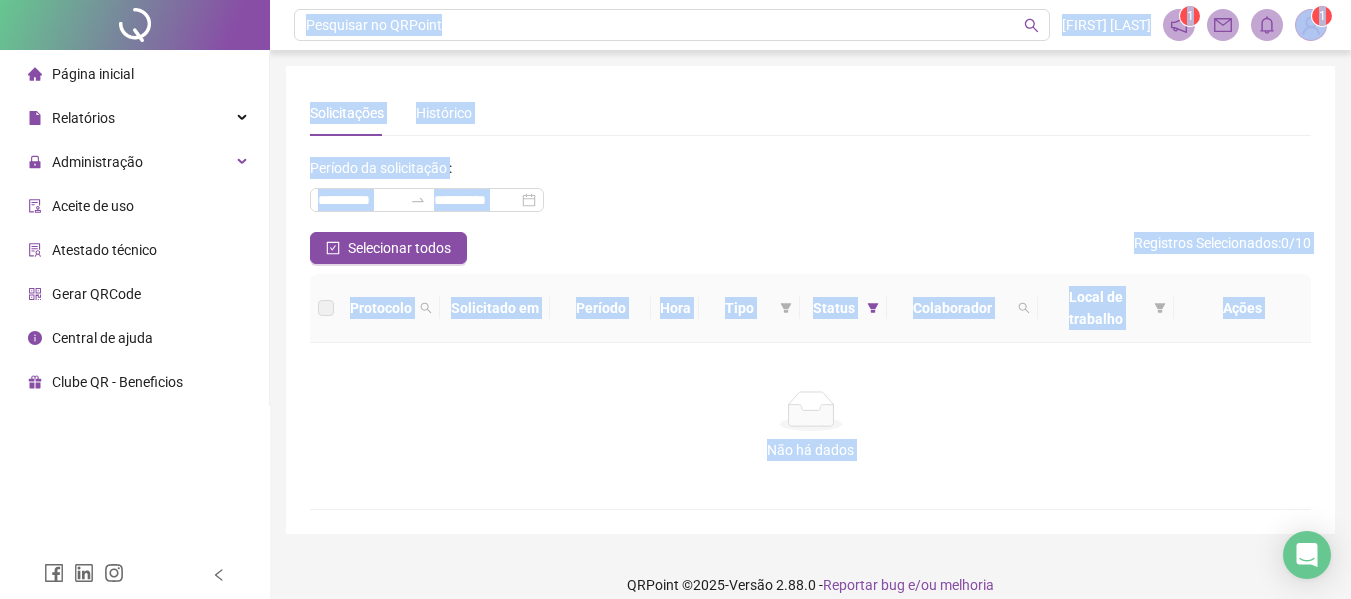 click on "**********" at bounding box center [810, 300] 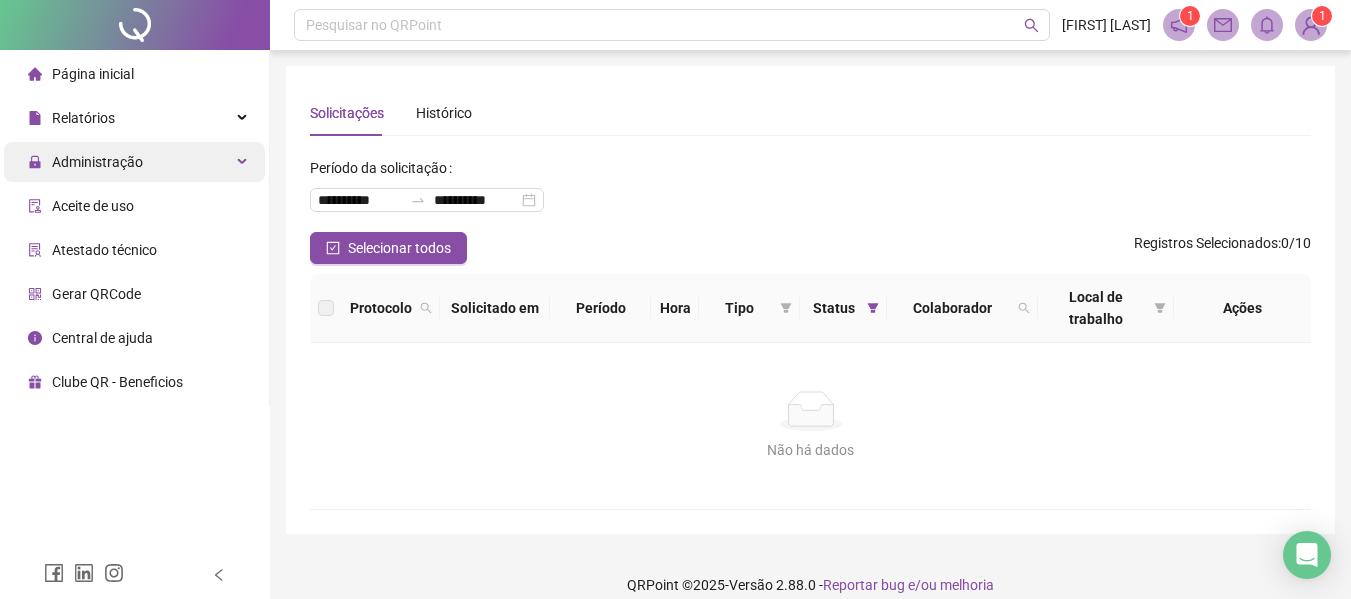 click on "Administração" at bounding box center (134, 162) 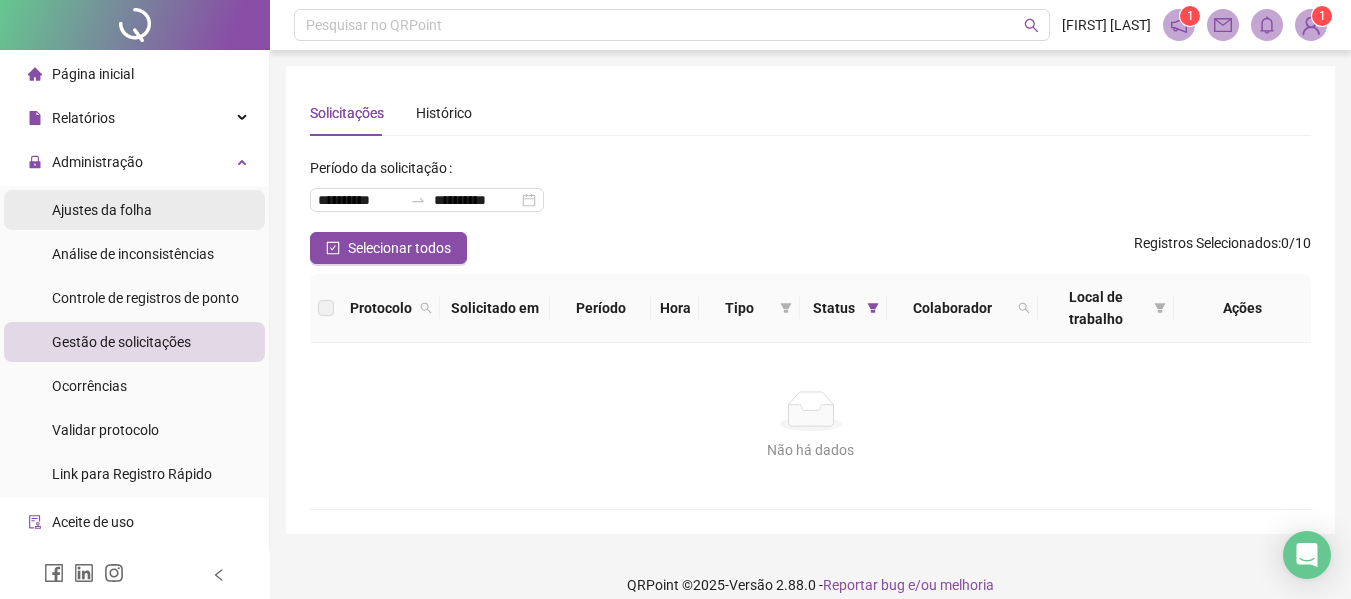 click on "Ajustes da folha" at bounding box center [134, 210] 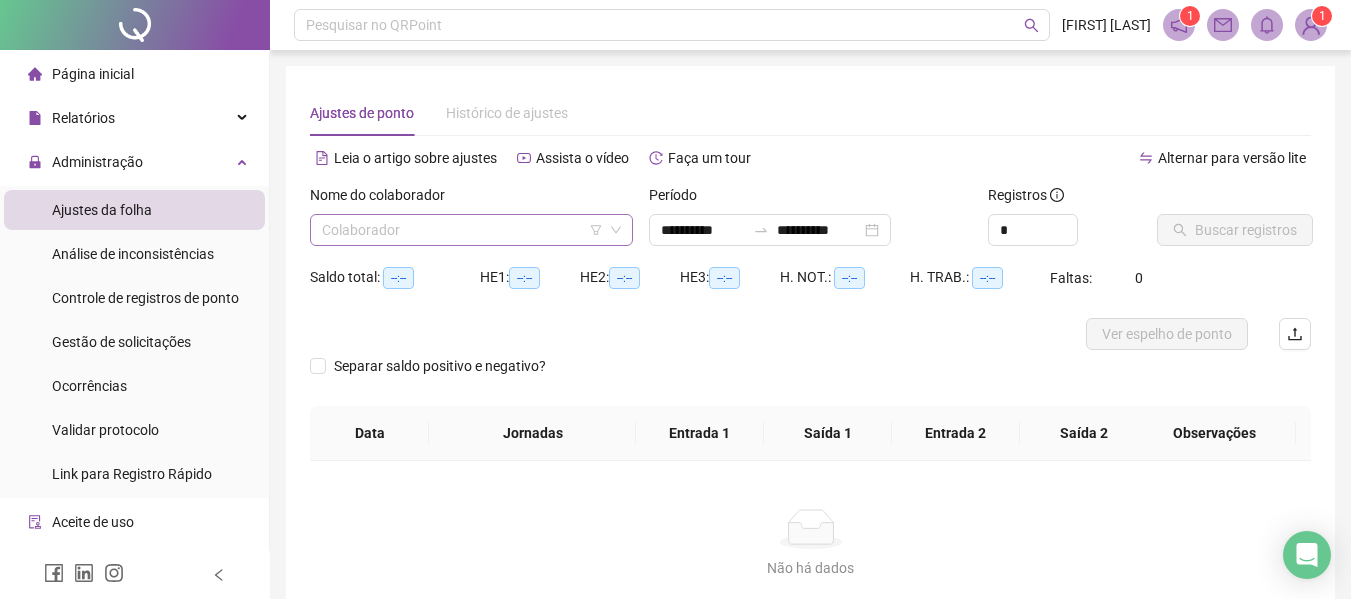 click at bounding box center [465, 230] 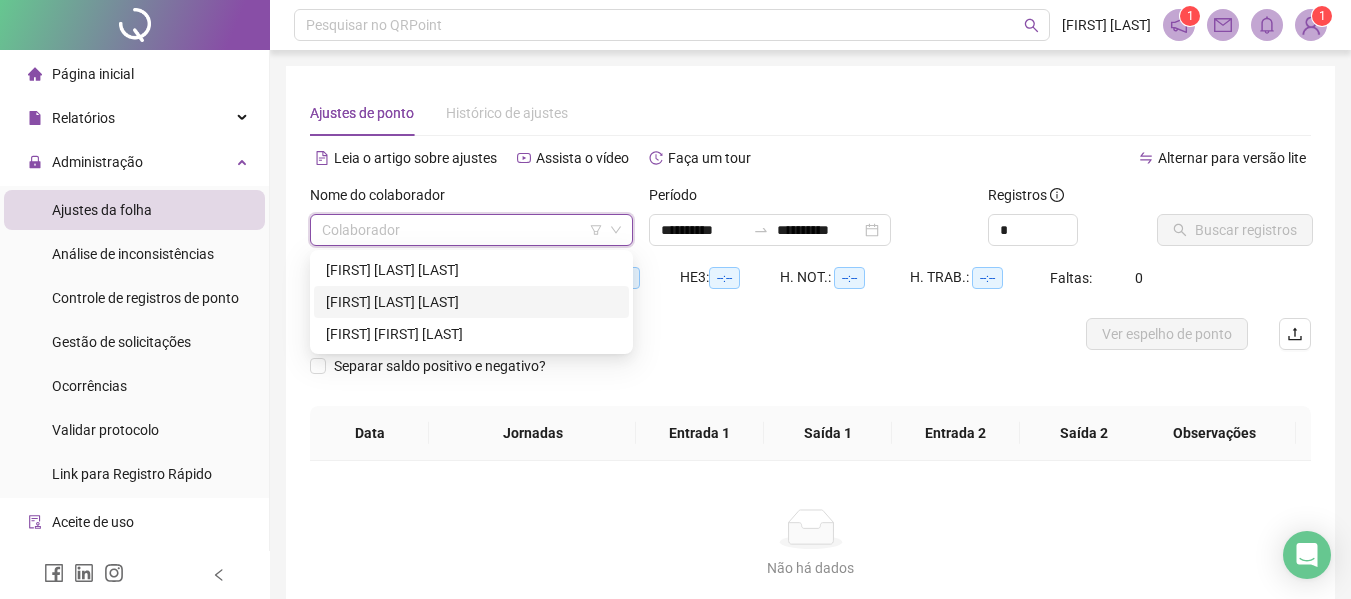 click on "[FIRST] [LAST] [LAST]" at bounding box center [471, 302] 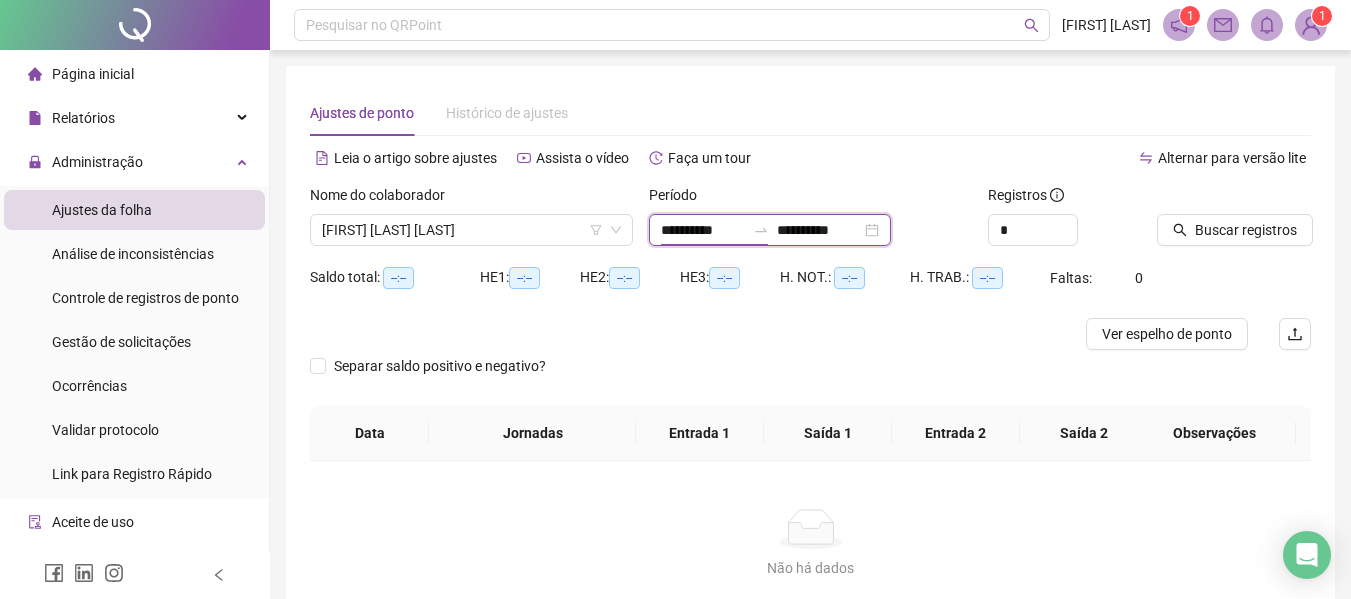 click on "**********" at bounding box center (703, 230) 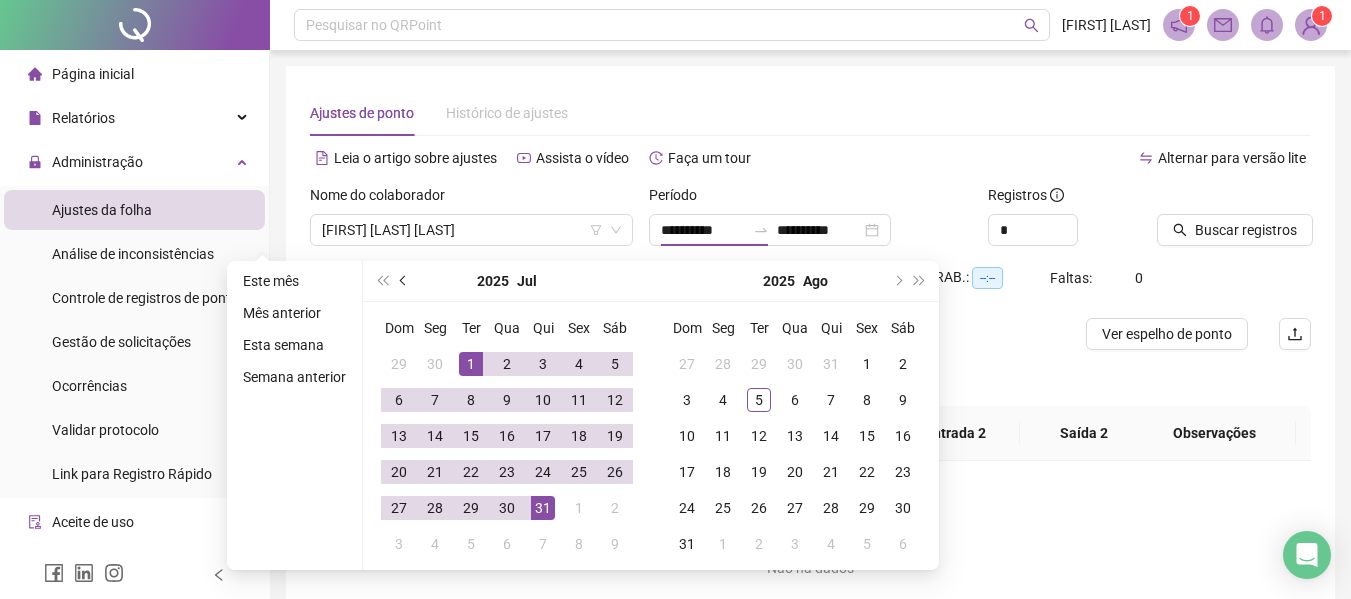 click at bounding box center (405, 281) 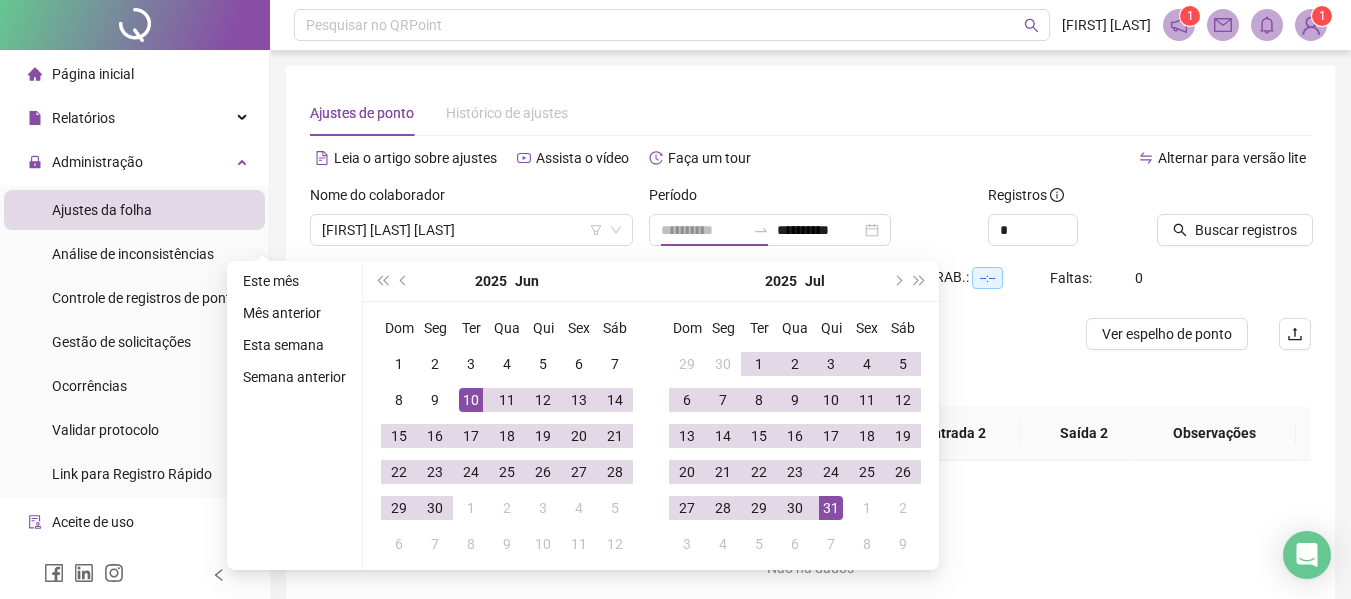 type on "**********" 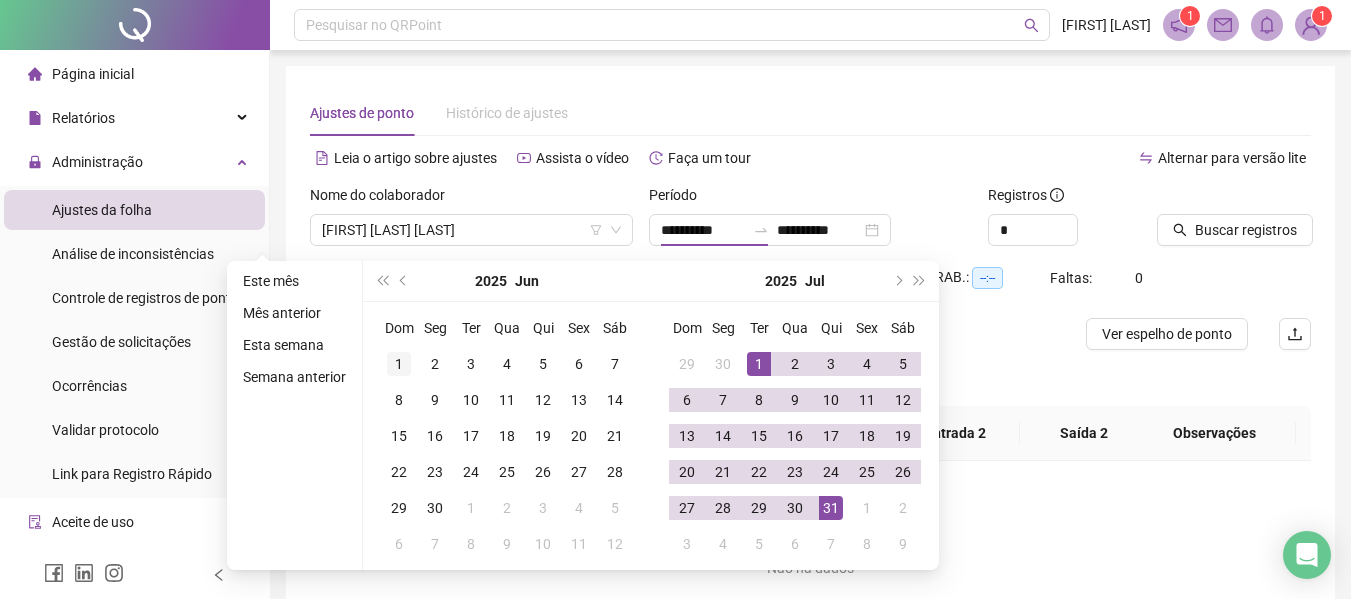 type on "**********" 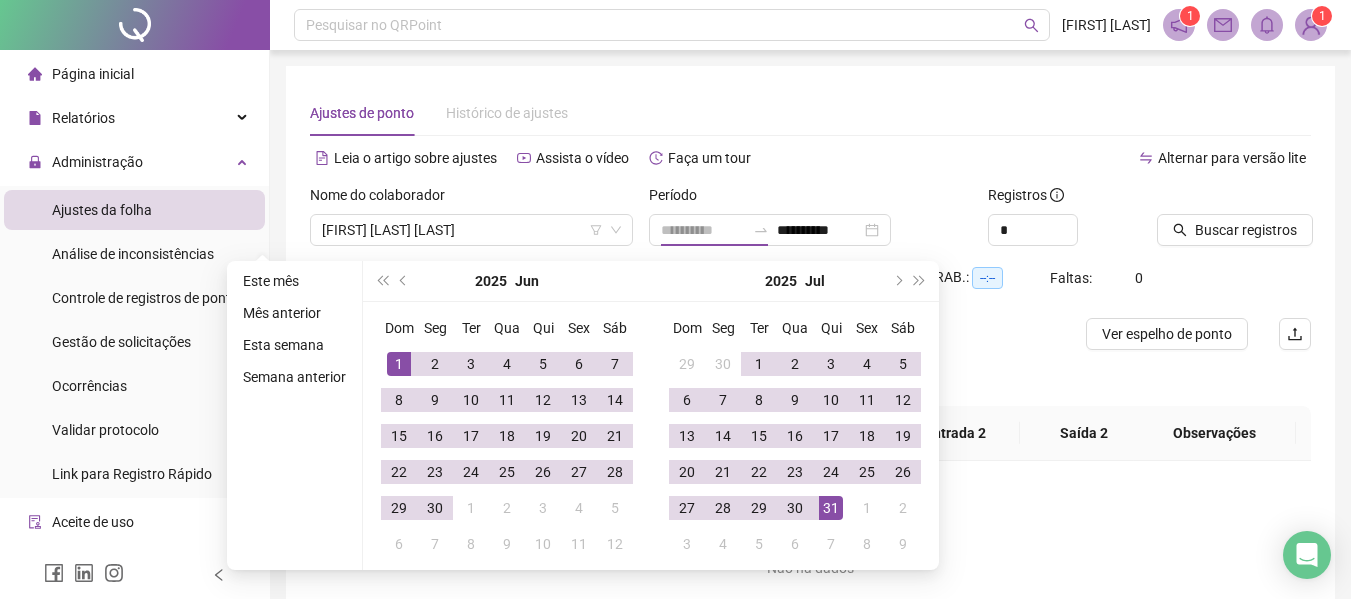 type on "**********" 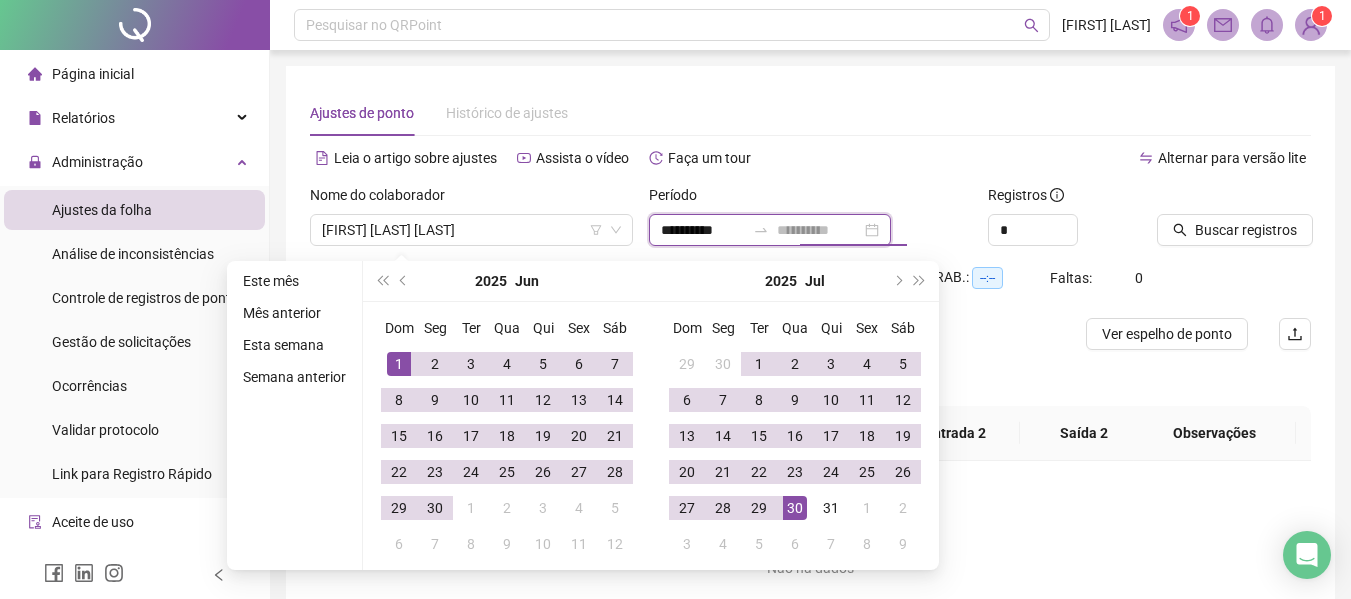 type on "**********" 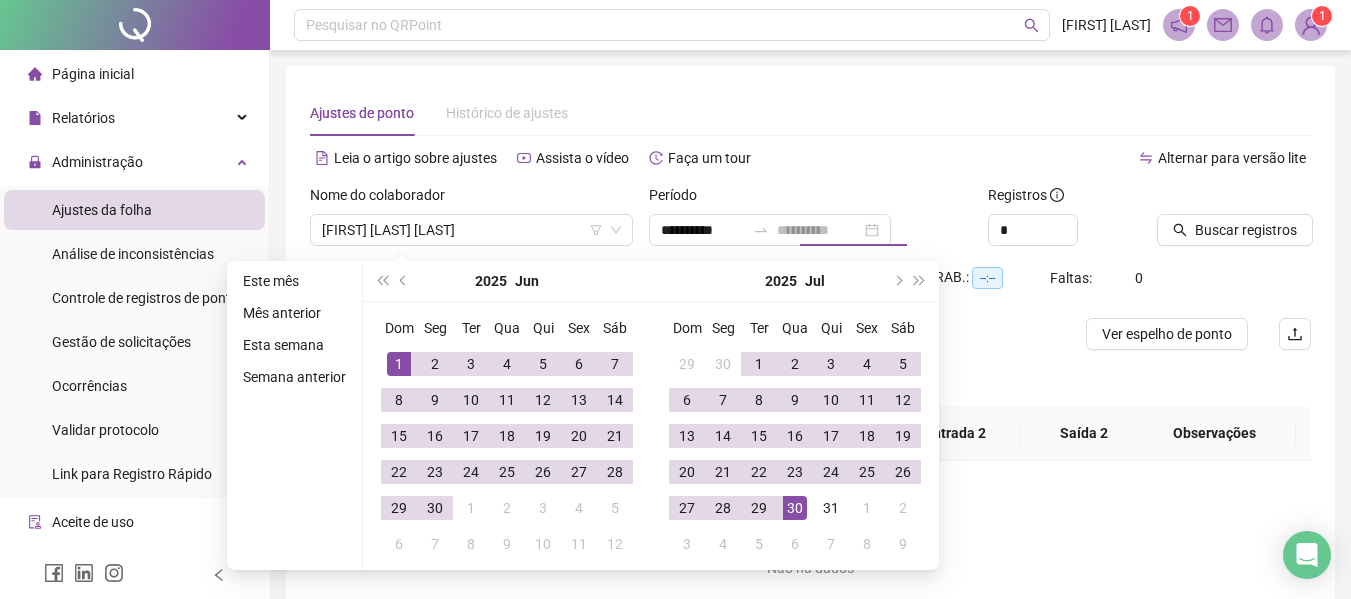 click on "30" at bounding box center [795, 508] 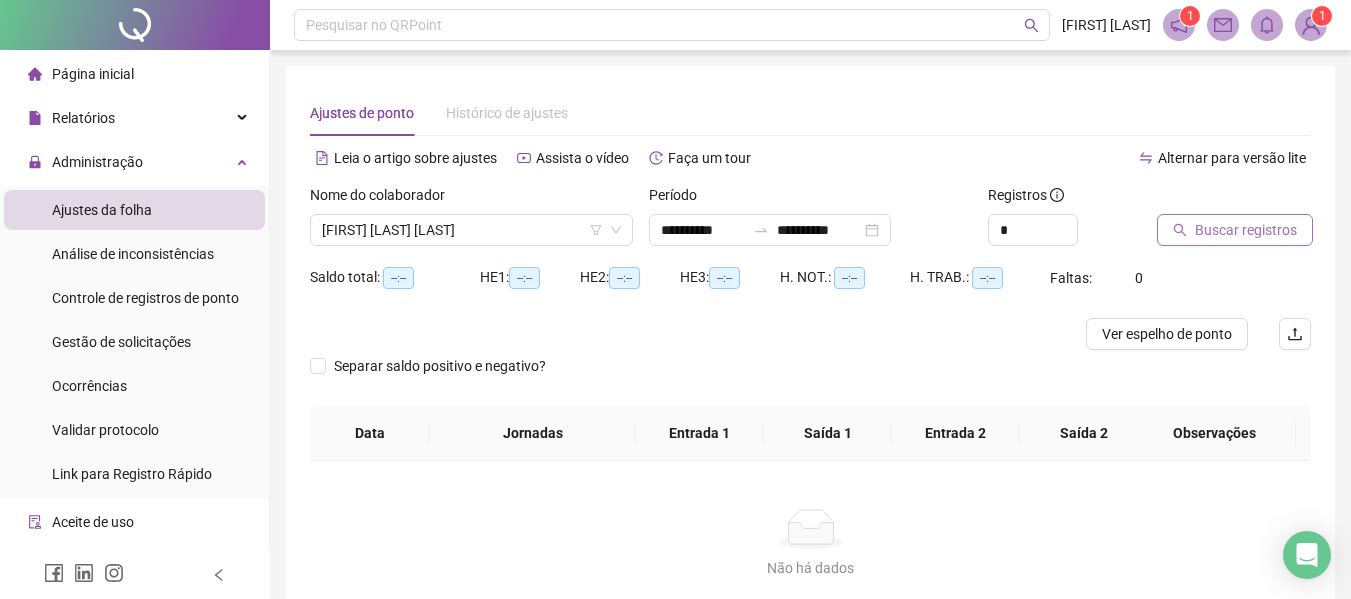 click on "Buscar registros" at bounding box center (1235, 230) 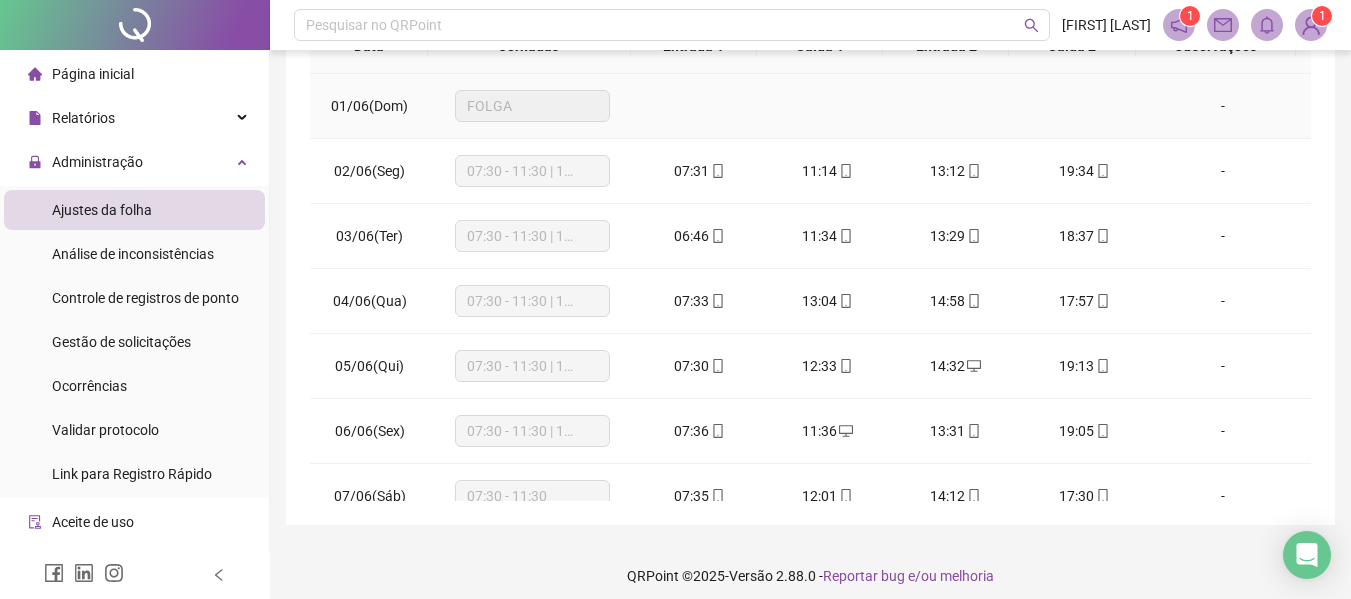 scroll, scrollTop: 479, scrollLeft: 0, axis: vertical 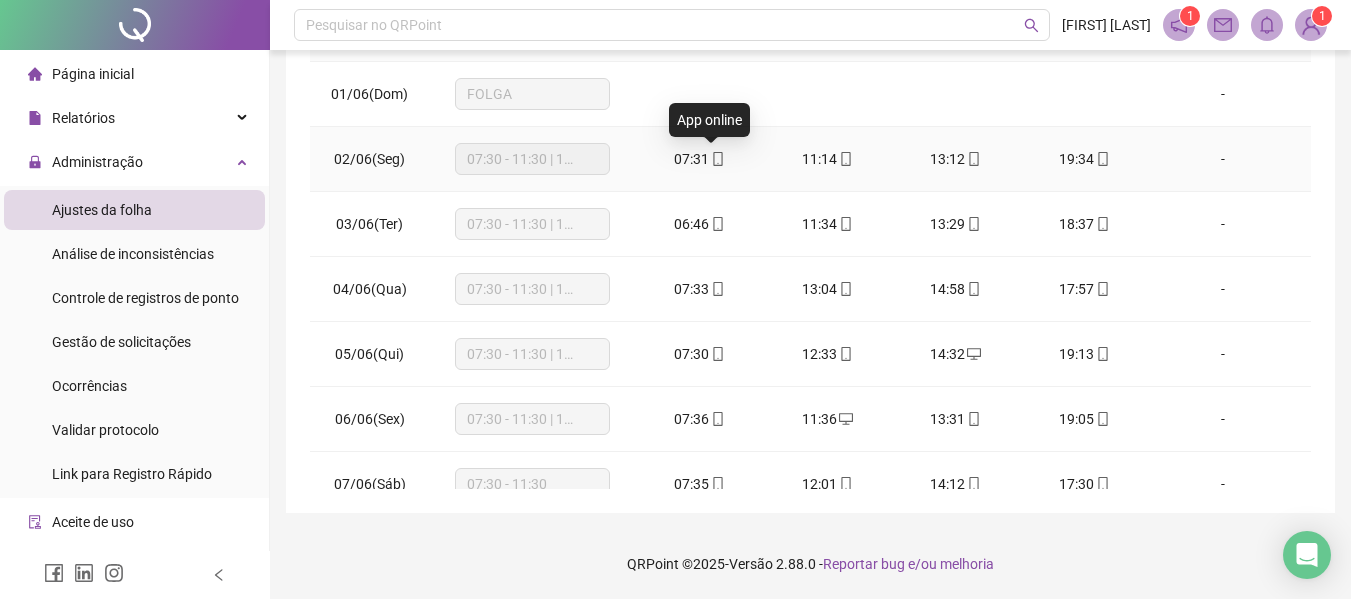 click 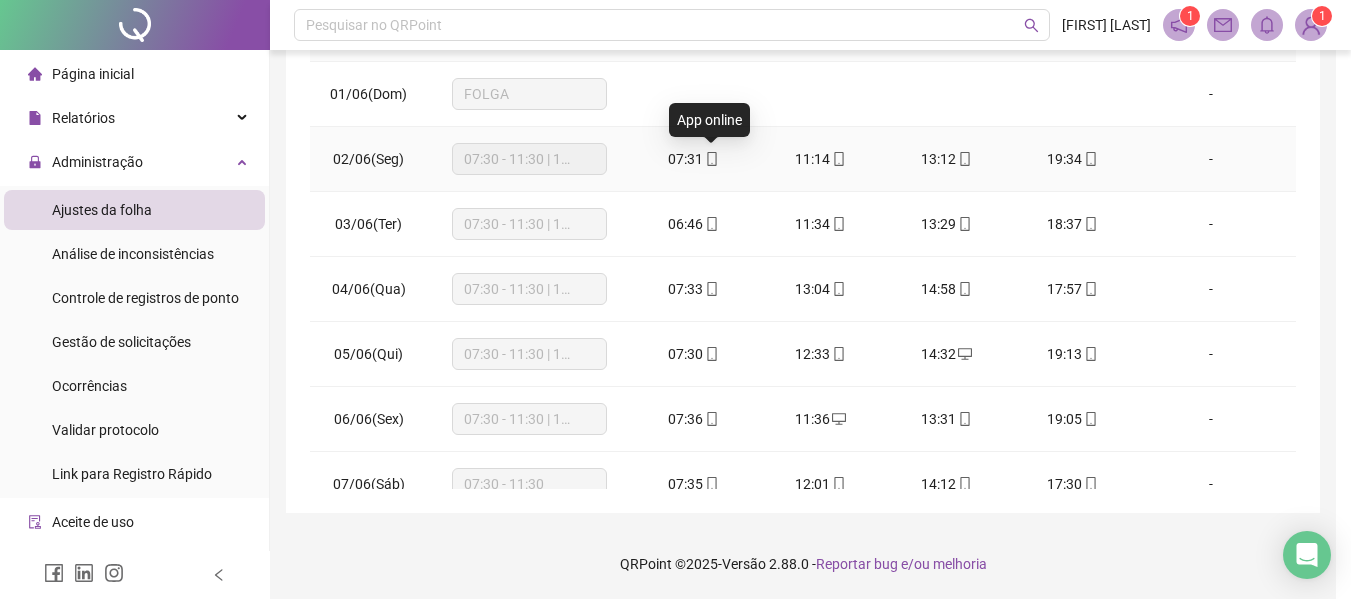 type on "**********" 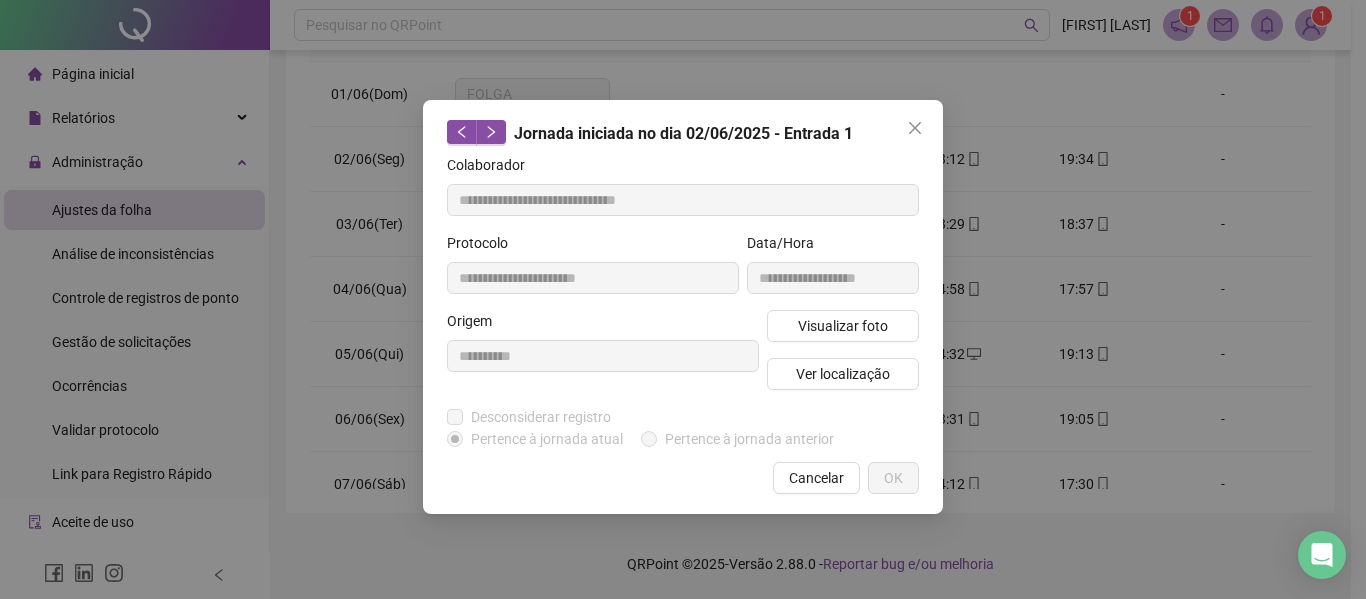 click on "Visualizar foto Ver localização" at bounding box center [843, 358] 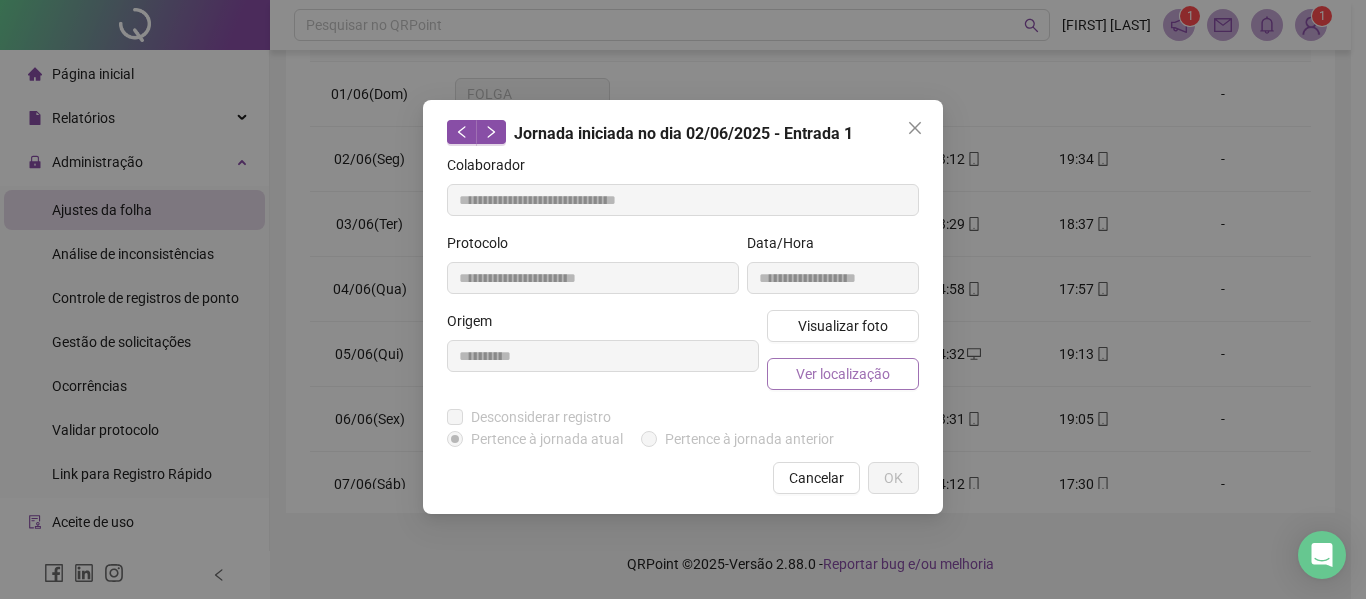 click on "Ver localização" at bounding box center (843, 374) 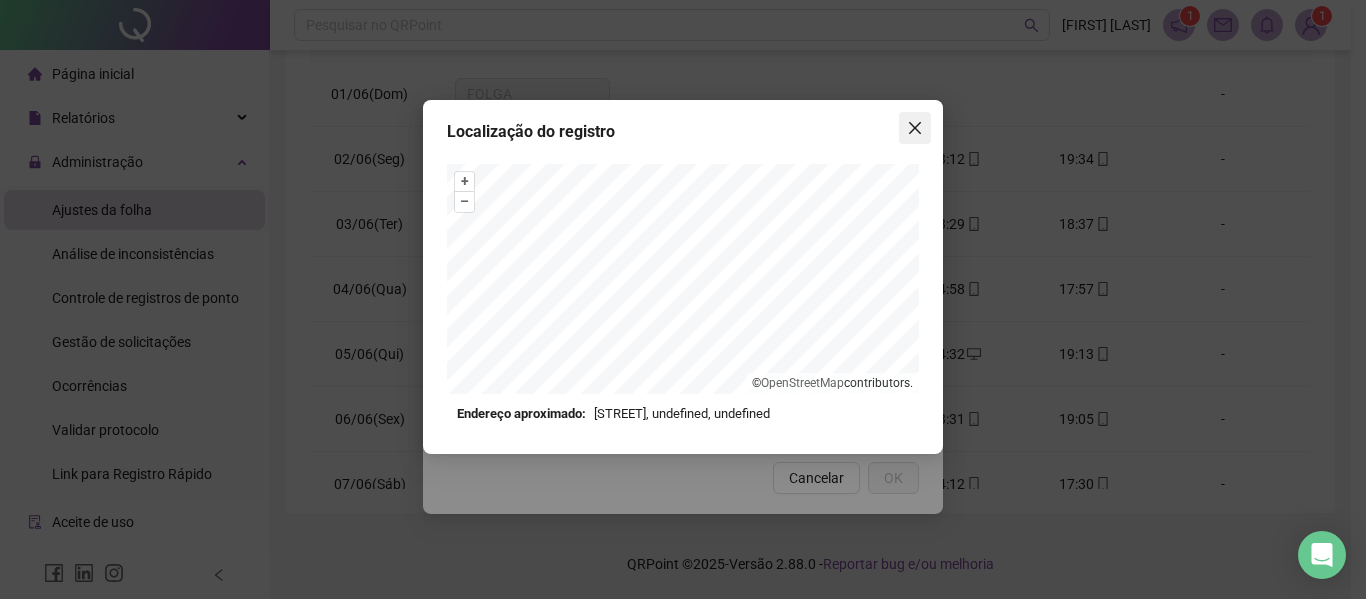 click at bounding box center [915, 128] 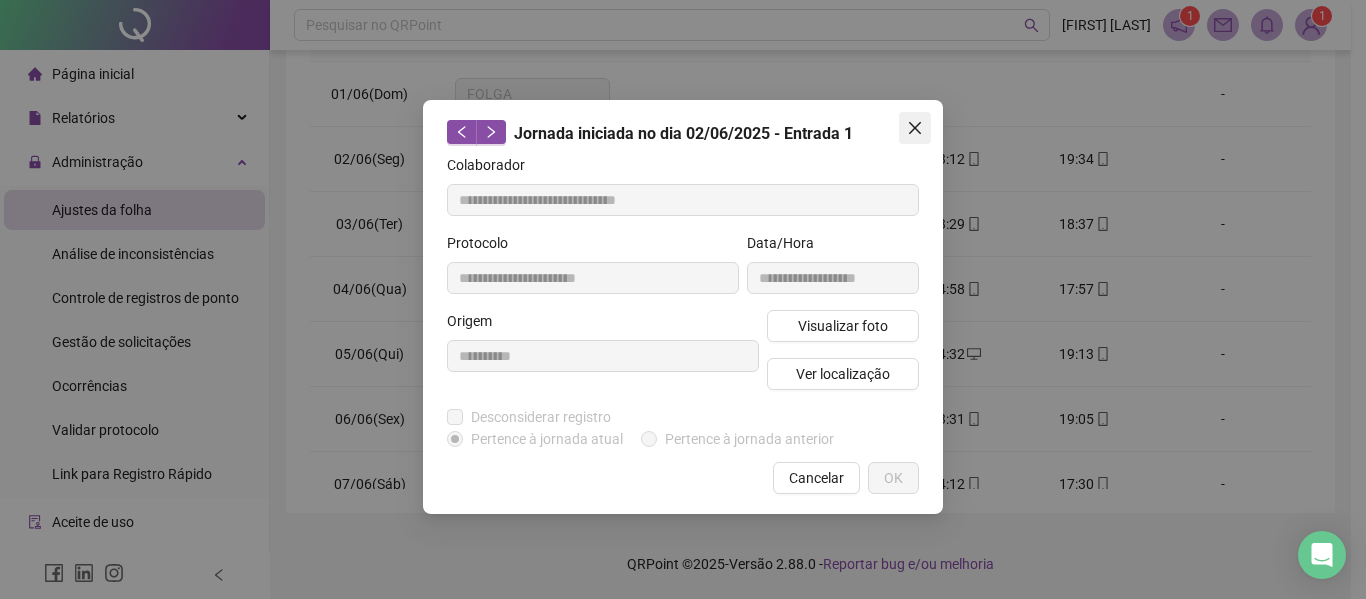 click 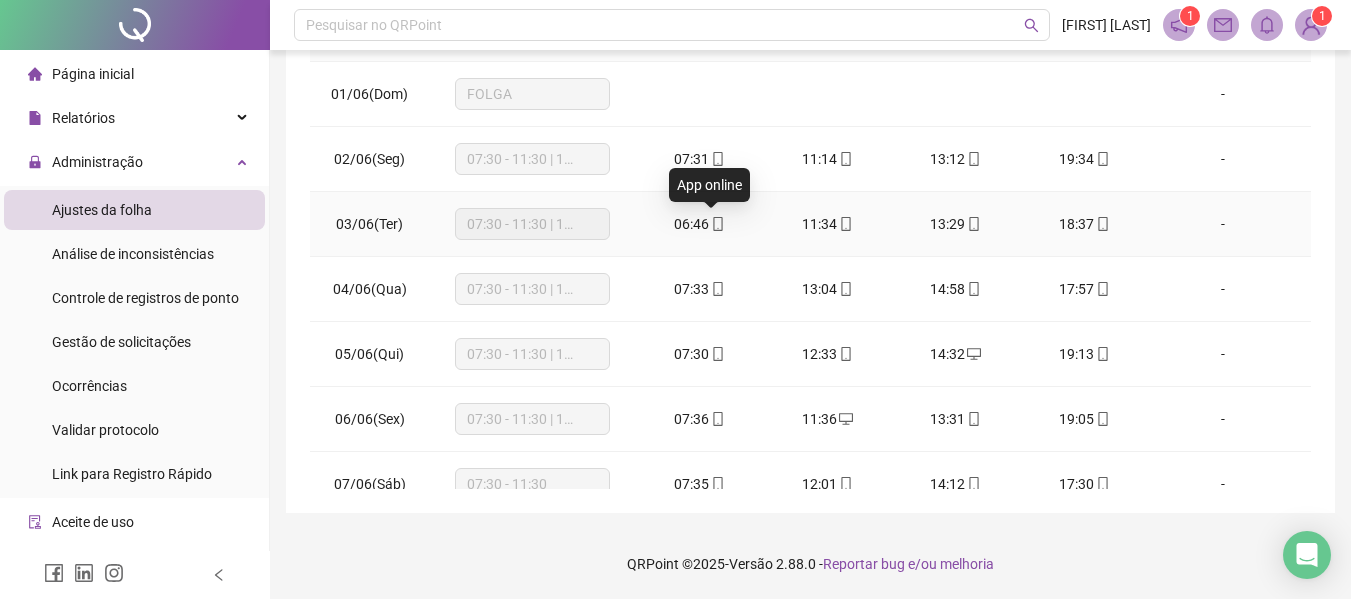 click 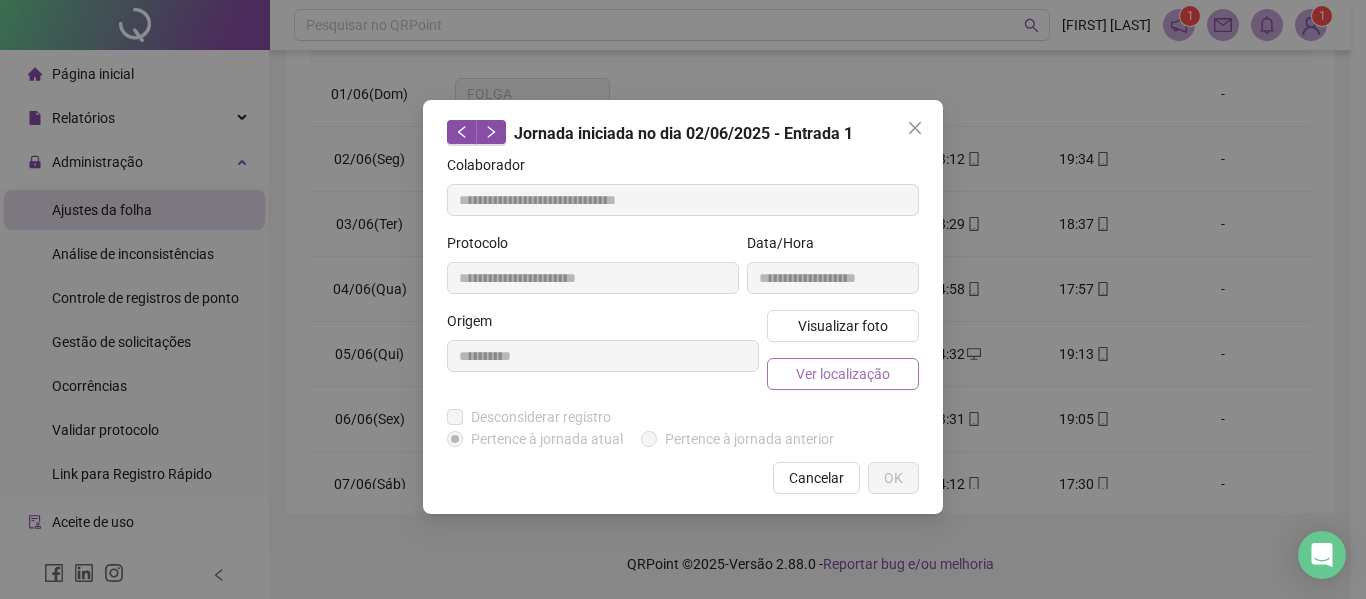 click on "Ver localização" at bounding box center [843, 374] 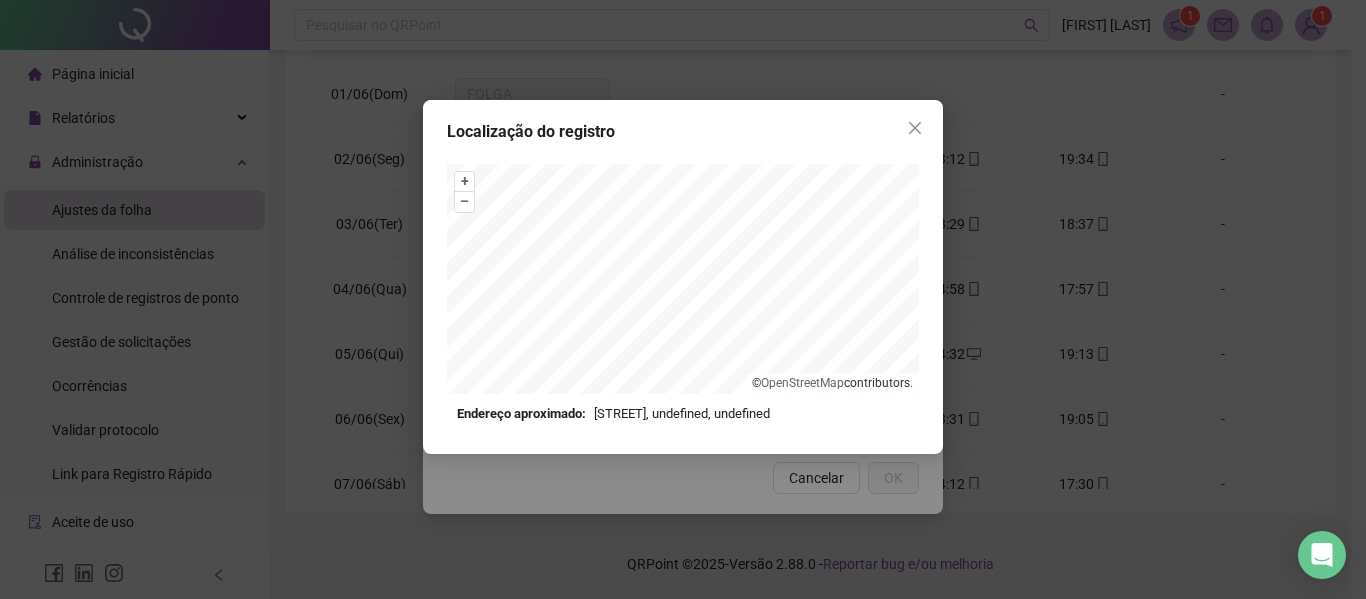 type on "**********" 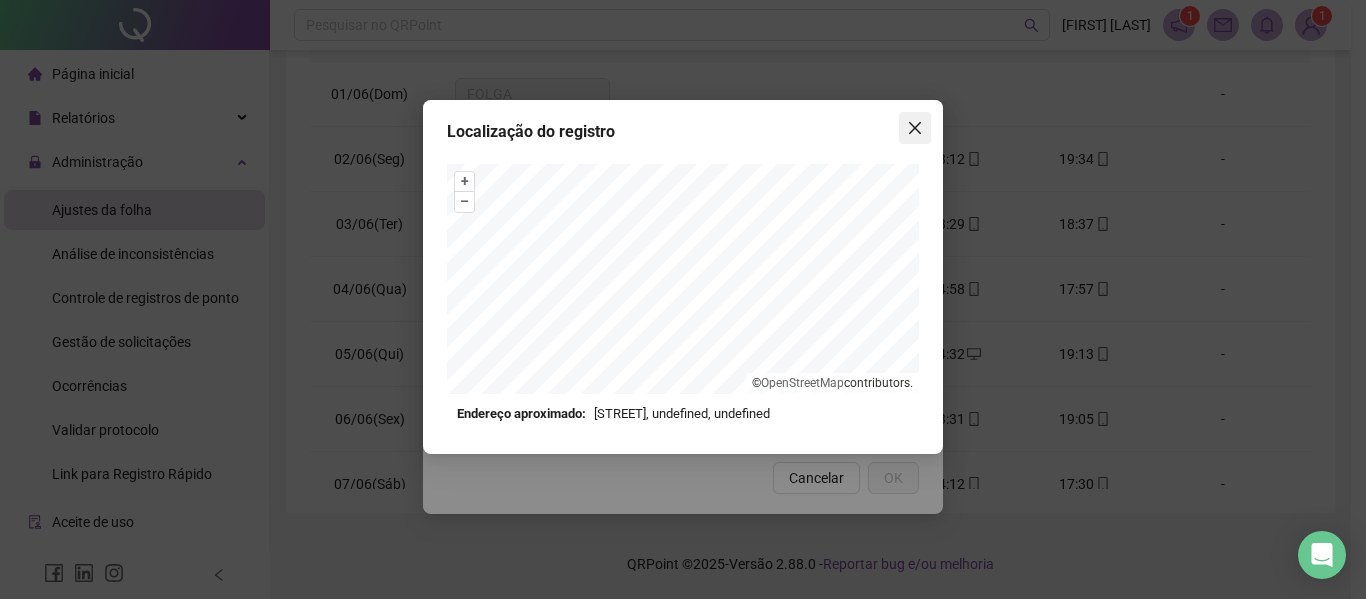 click 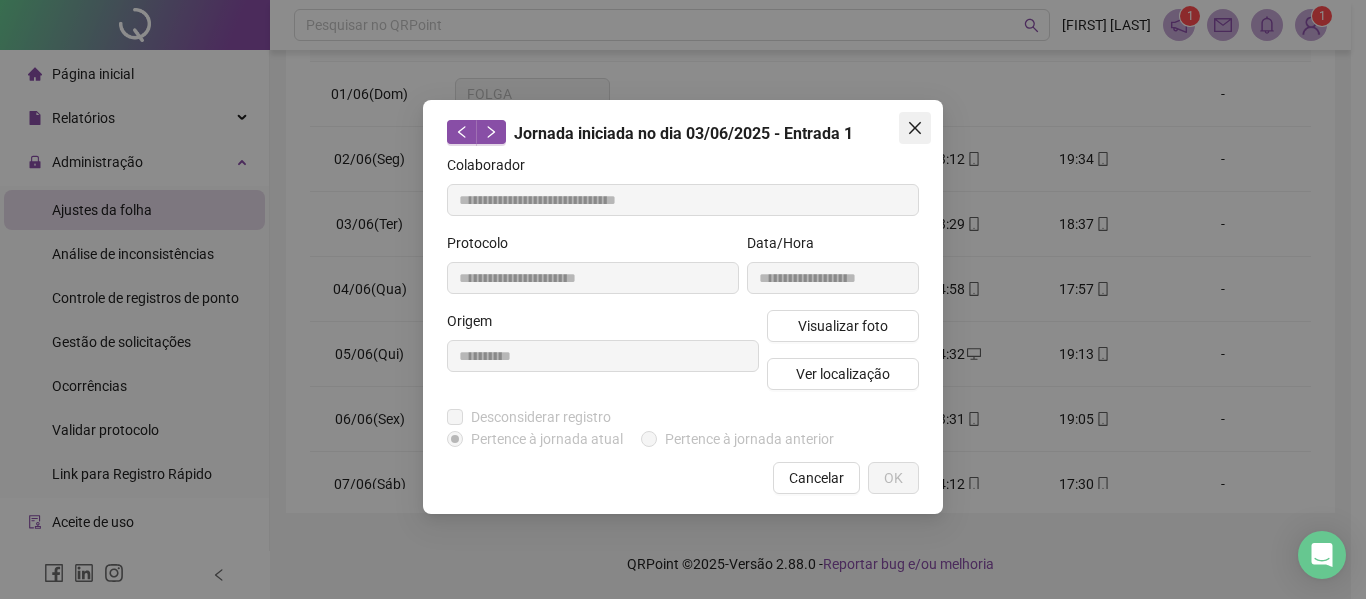 click 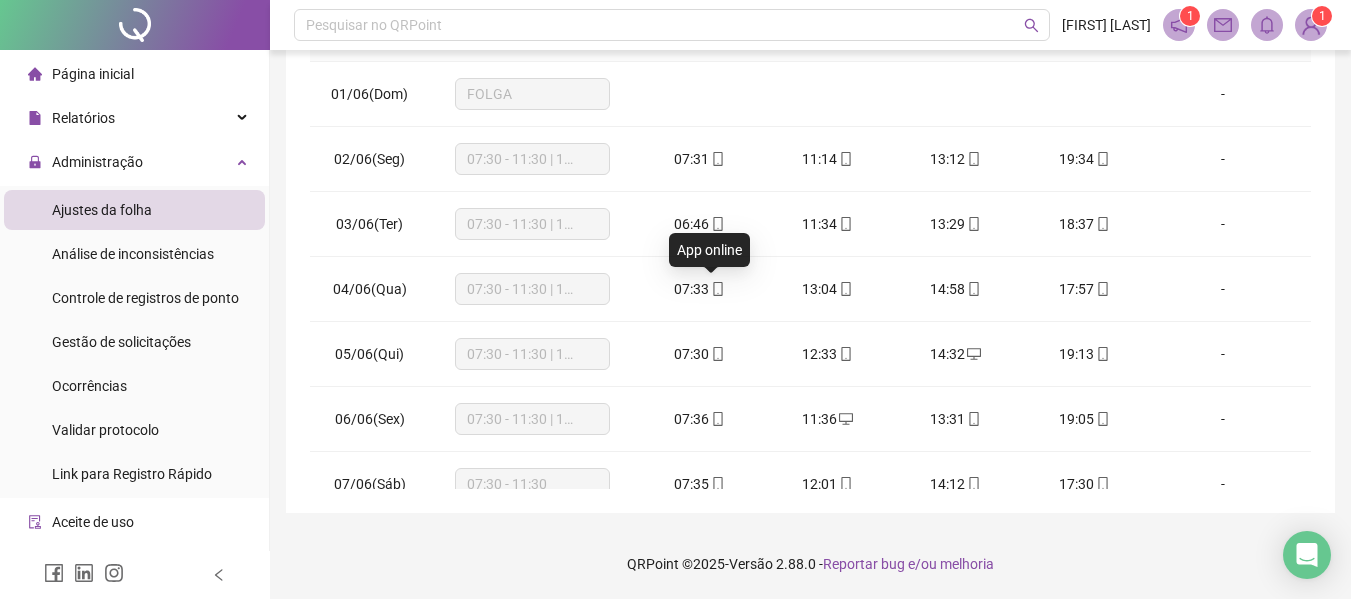 click 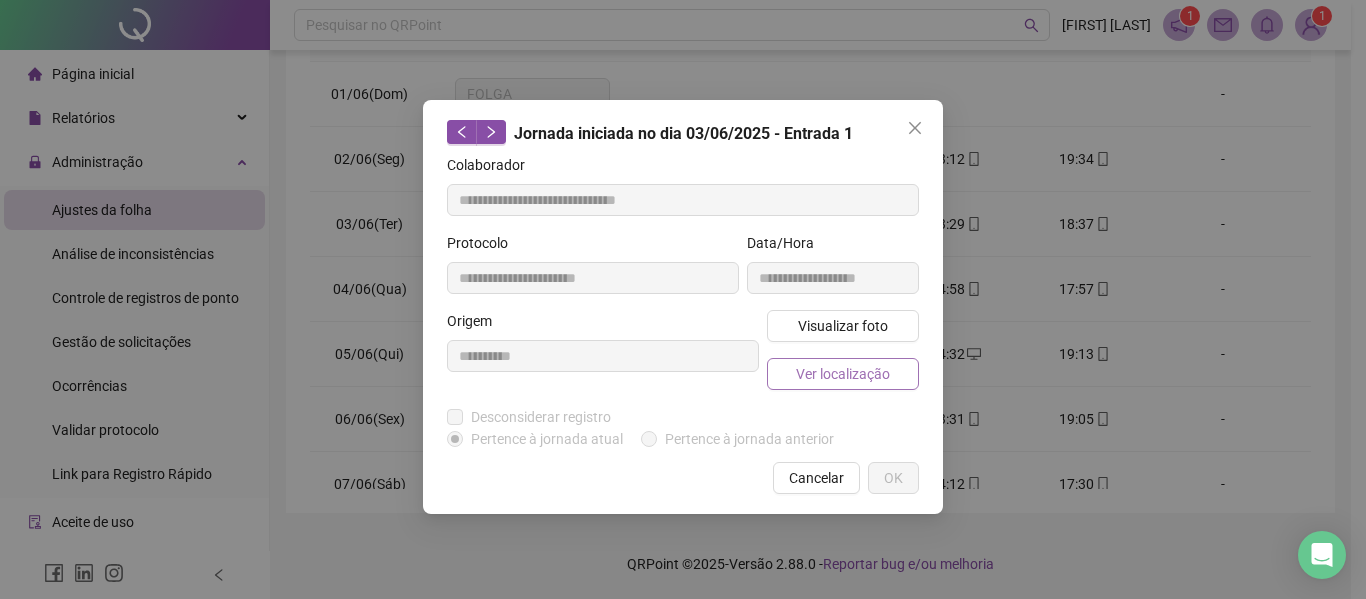 click on "Ver localização" at bounding box center (843, 374) 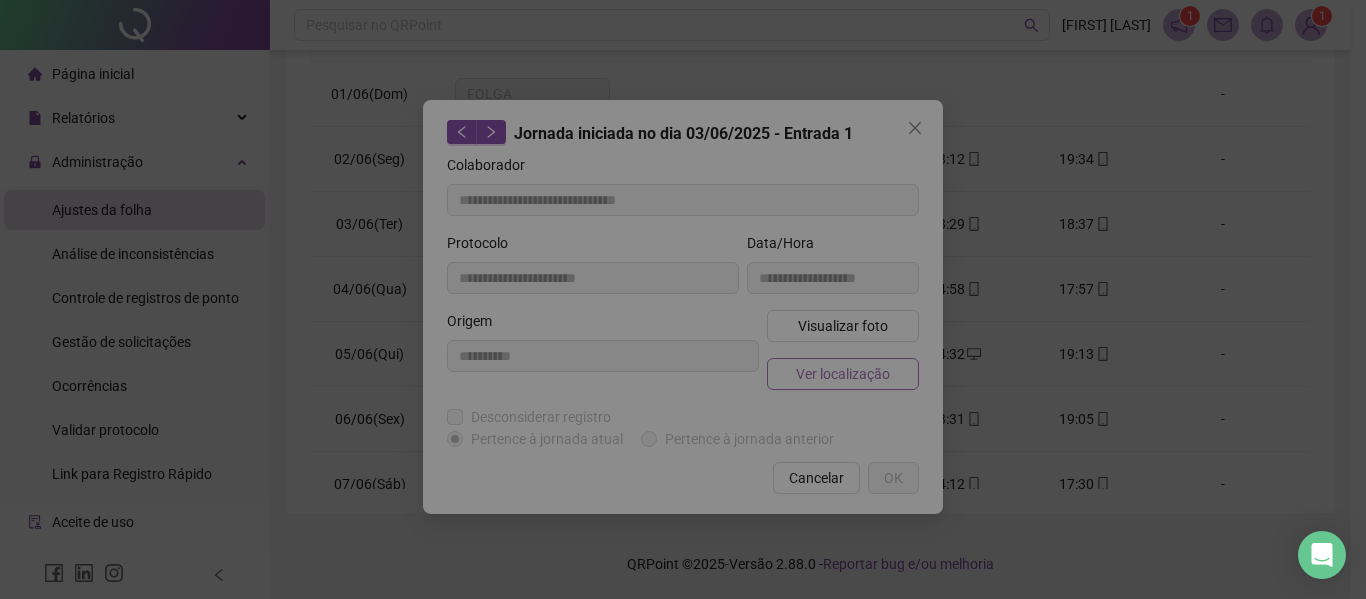 type on "**********" 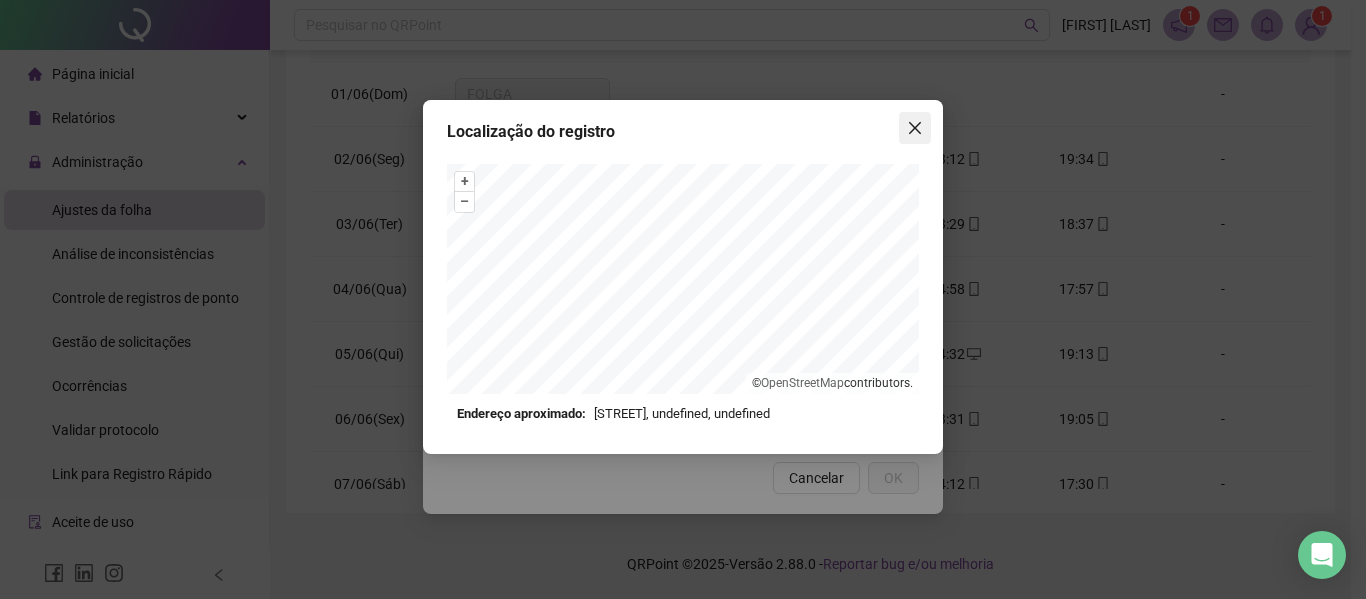 click 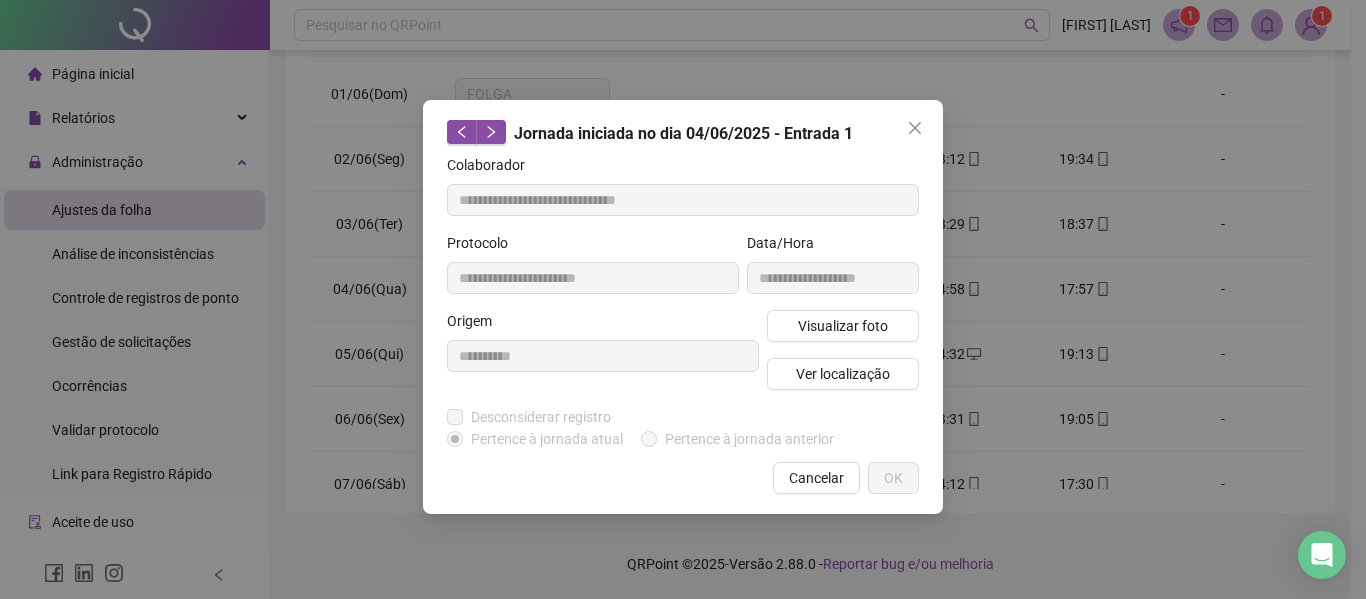 drag, startPoint x: 925, startPoint y: 122, endPoint x: 898, endPoint y: 201, distance: 83.48653 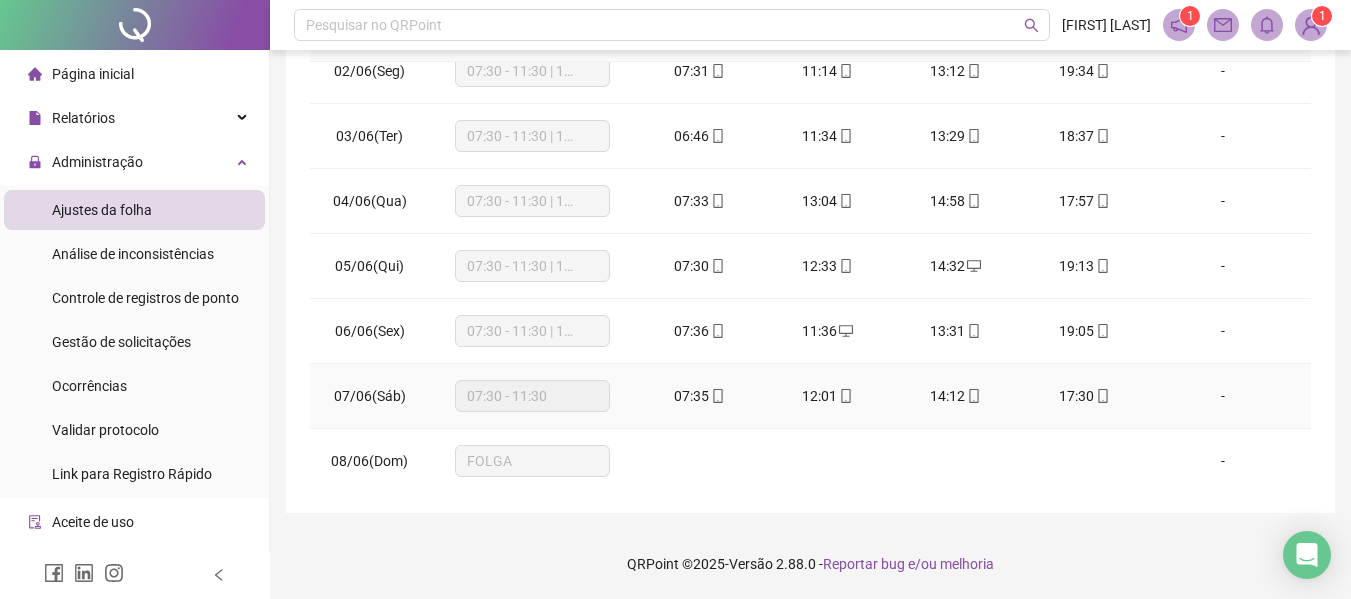 scroll, scrollTop: 100, scrollLeft: 0, axis: vertical 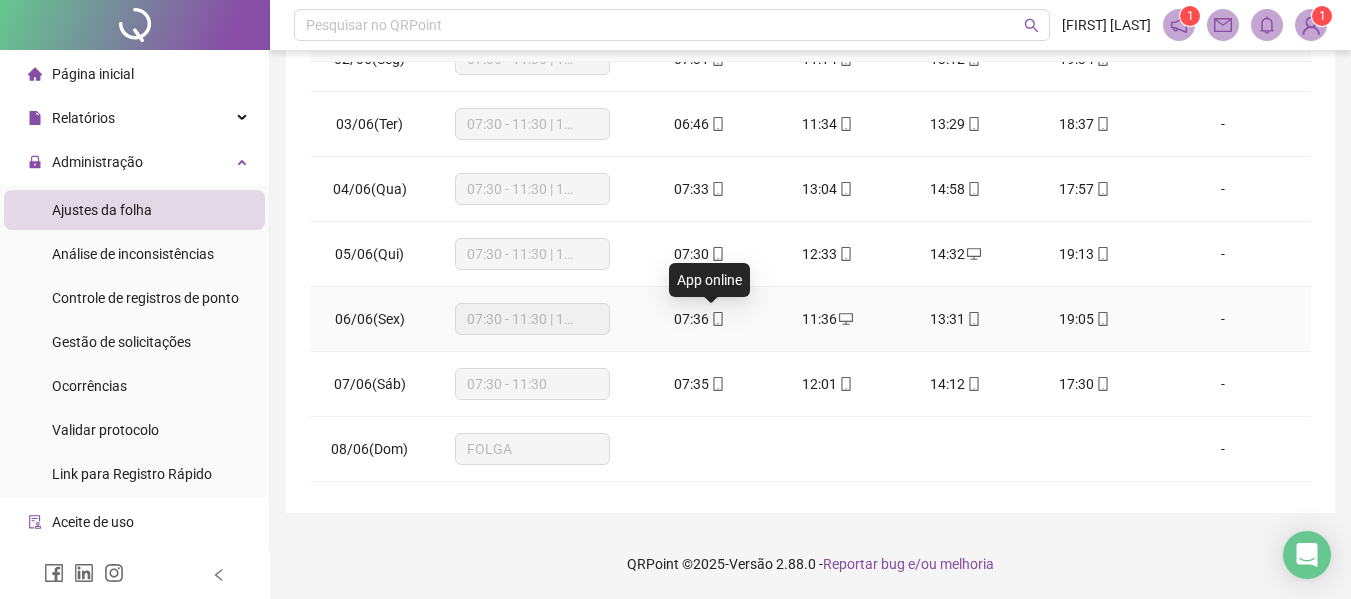click 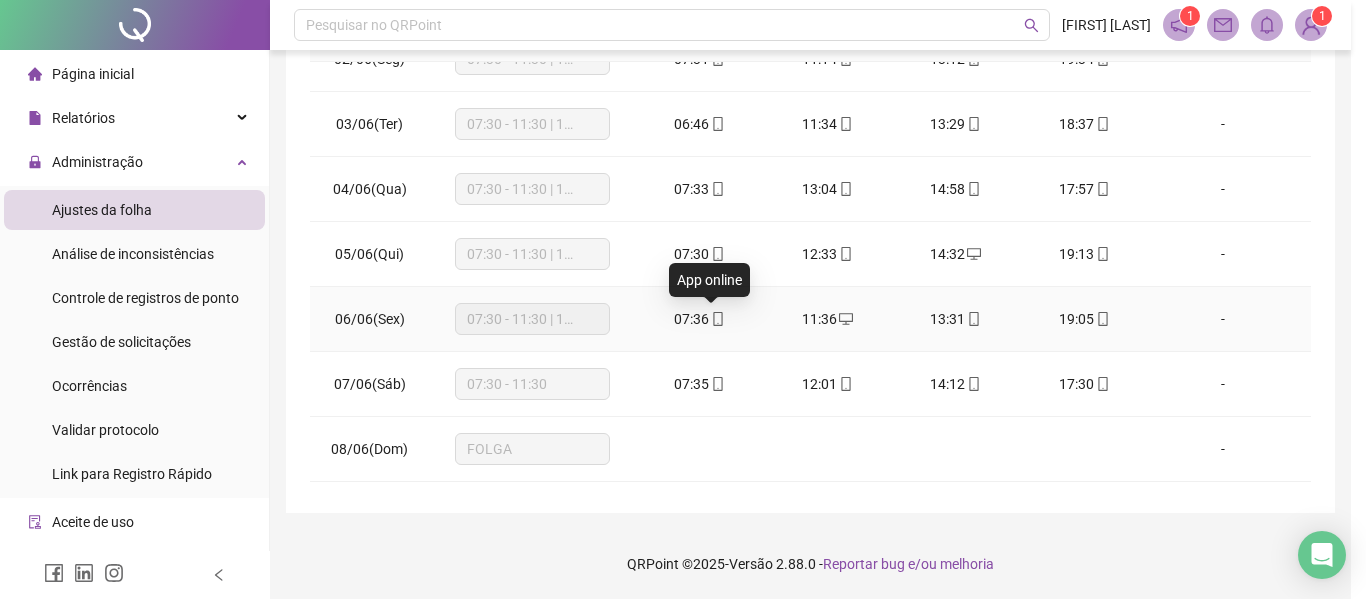 type on "**********" 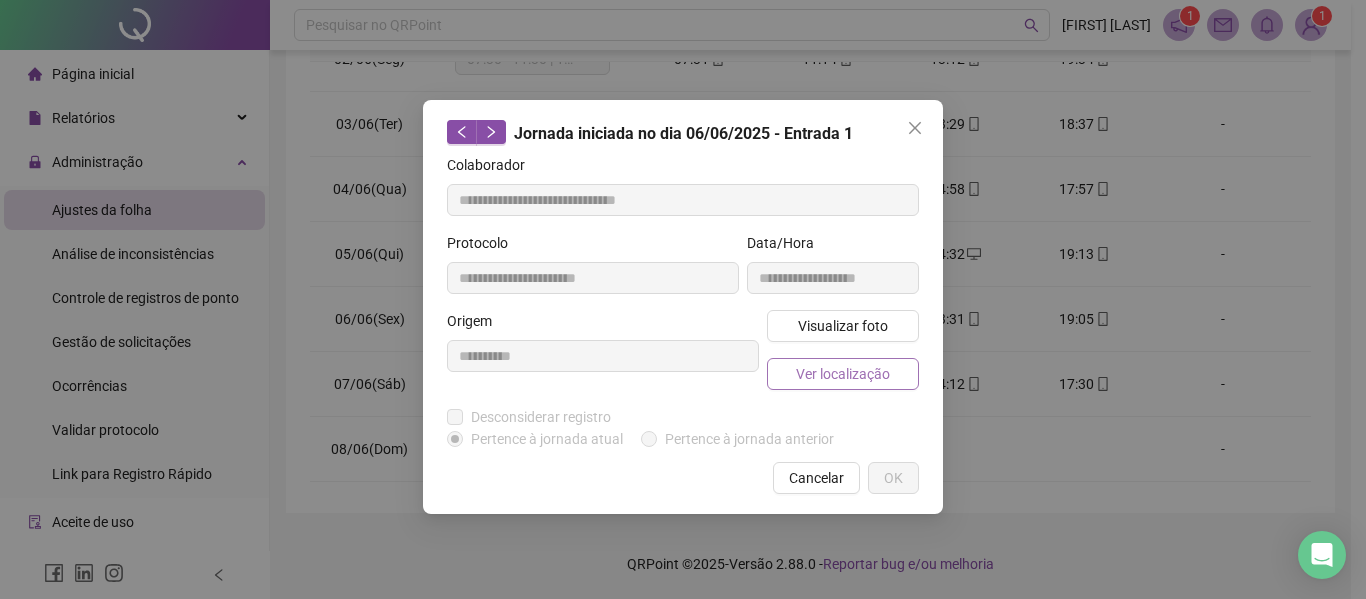 click on "Ver localização" at bounding box center [843, 374] 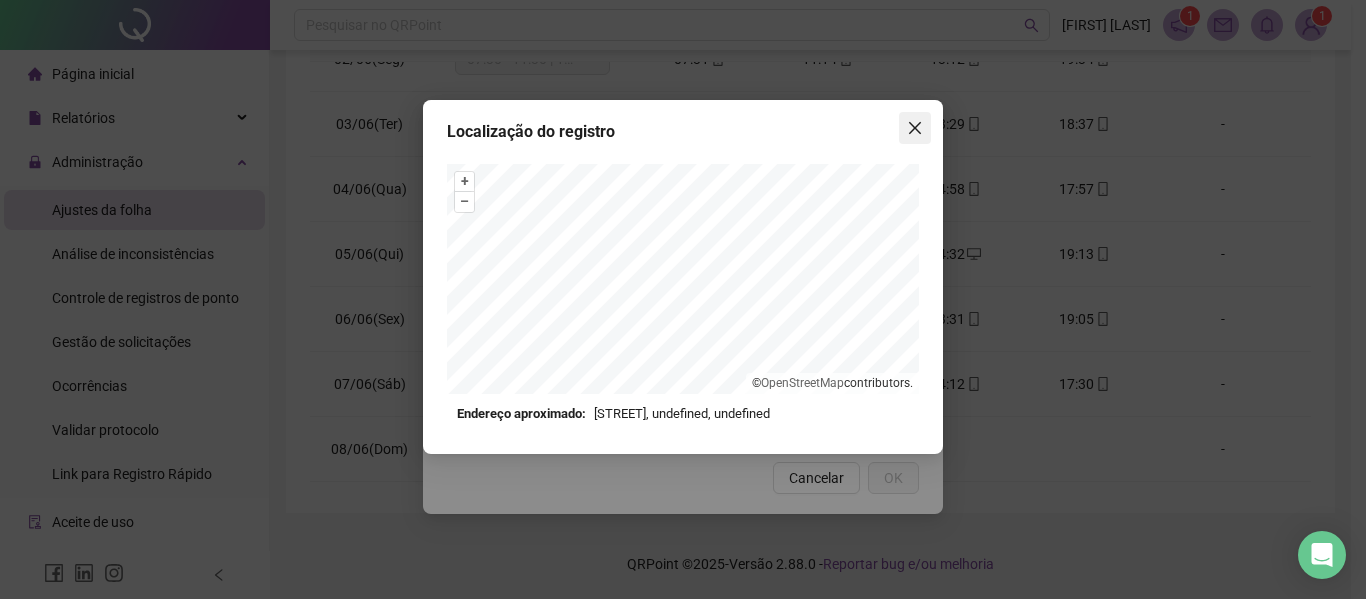 click at bounding box center [915, 128] 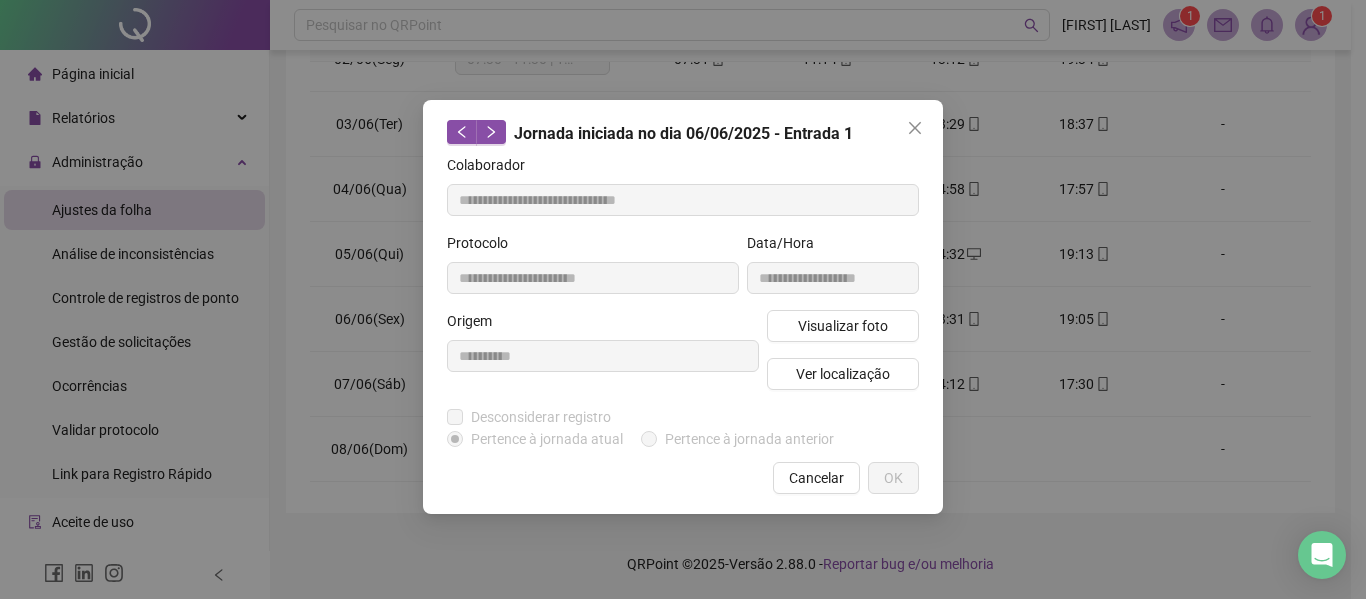 drag, startPoint x: 910, startPoint y: 121, endPoint x: 759, endPoint y: 339, distance: 265.1886 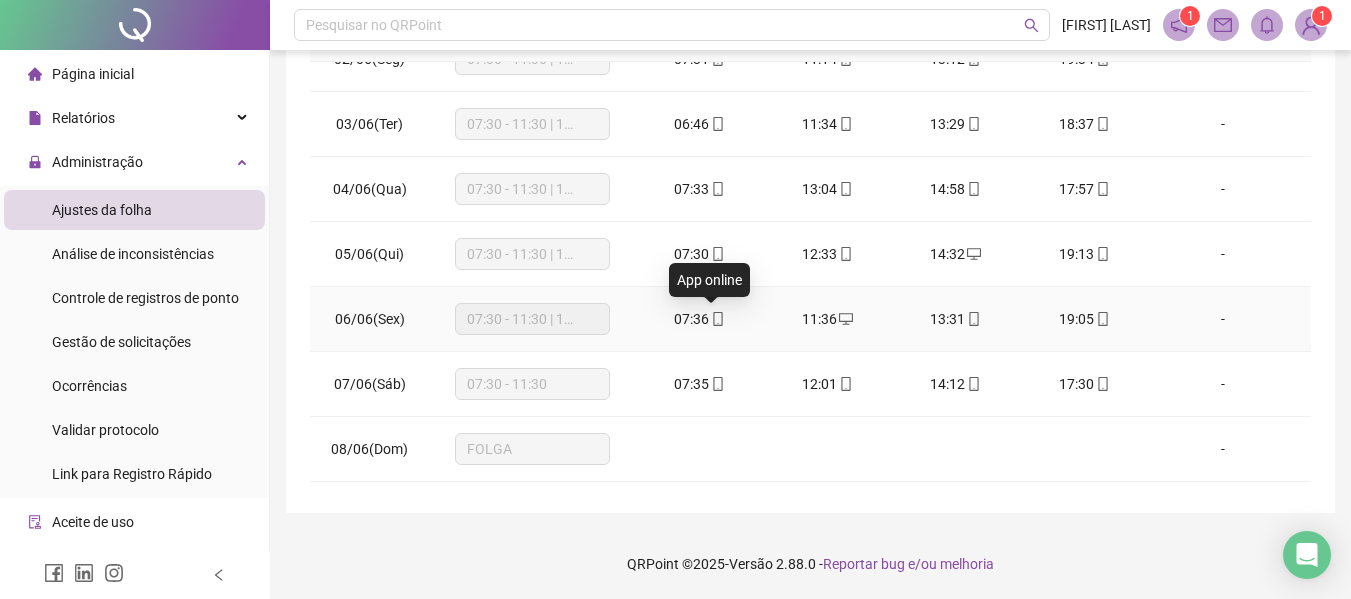 click 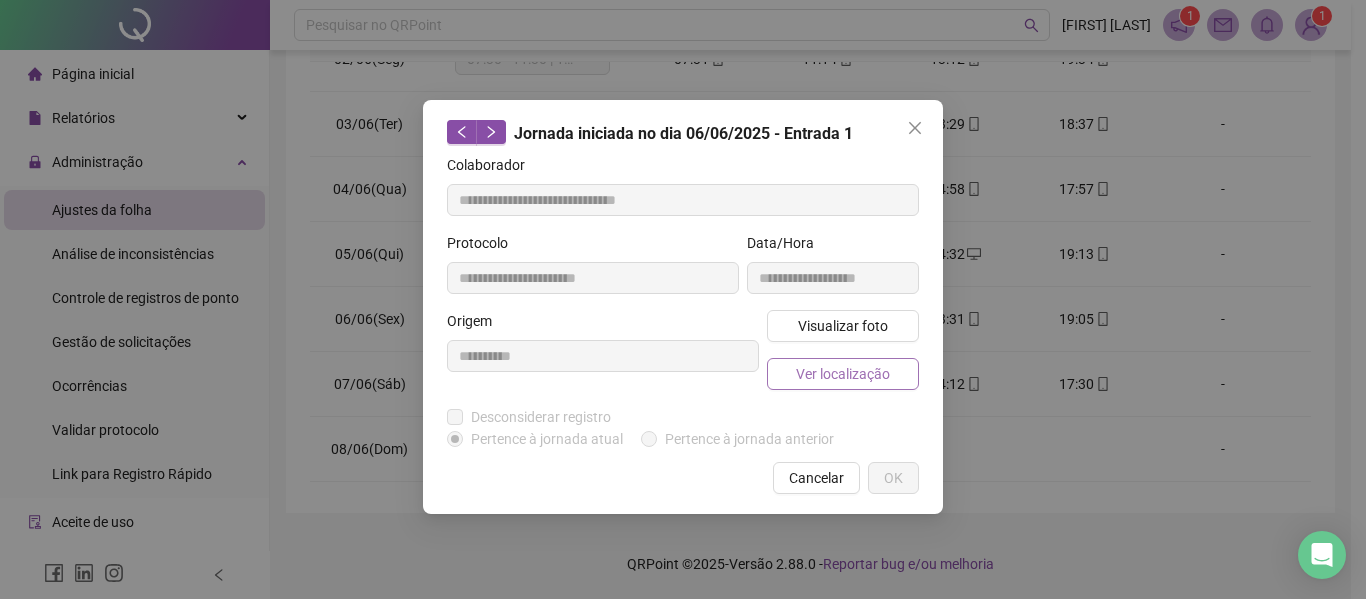 click on "Ver localização" at bounding box center [843, 374] 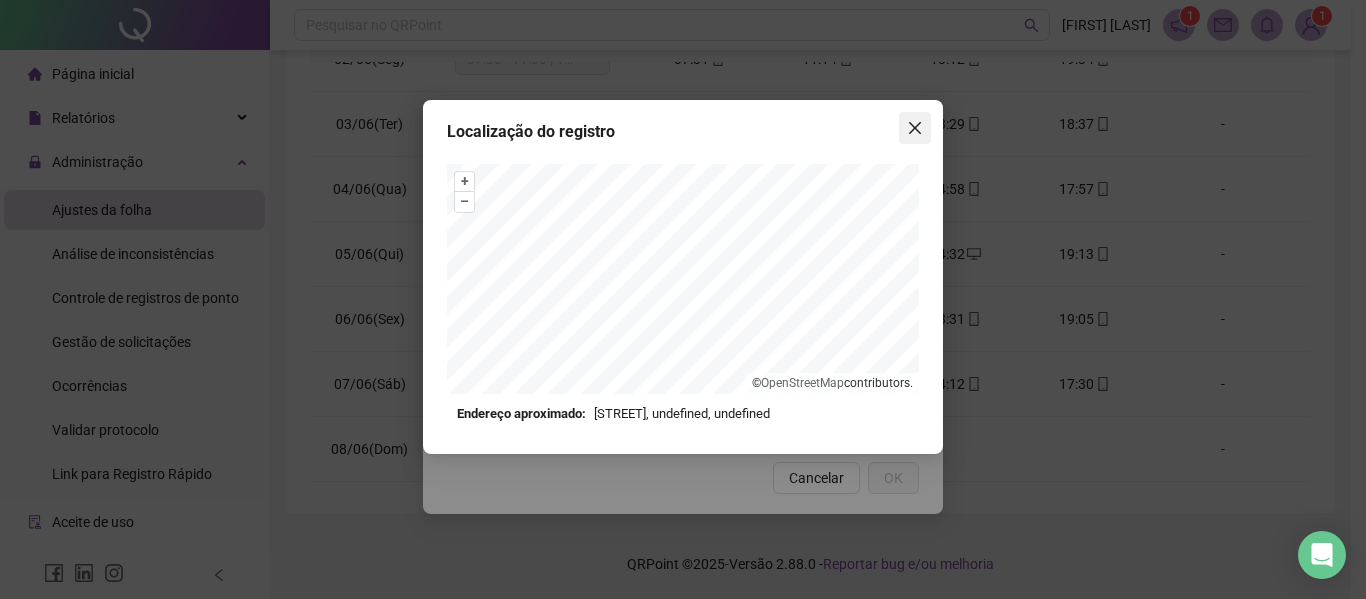click at bounding box center [915, 128] 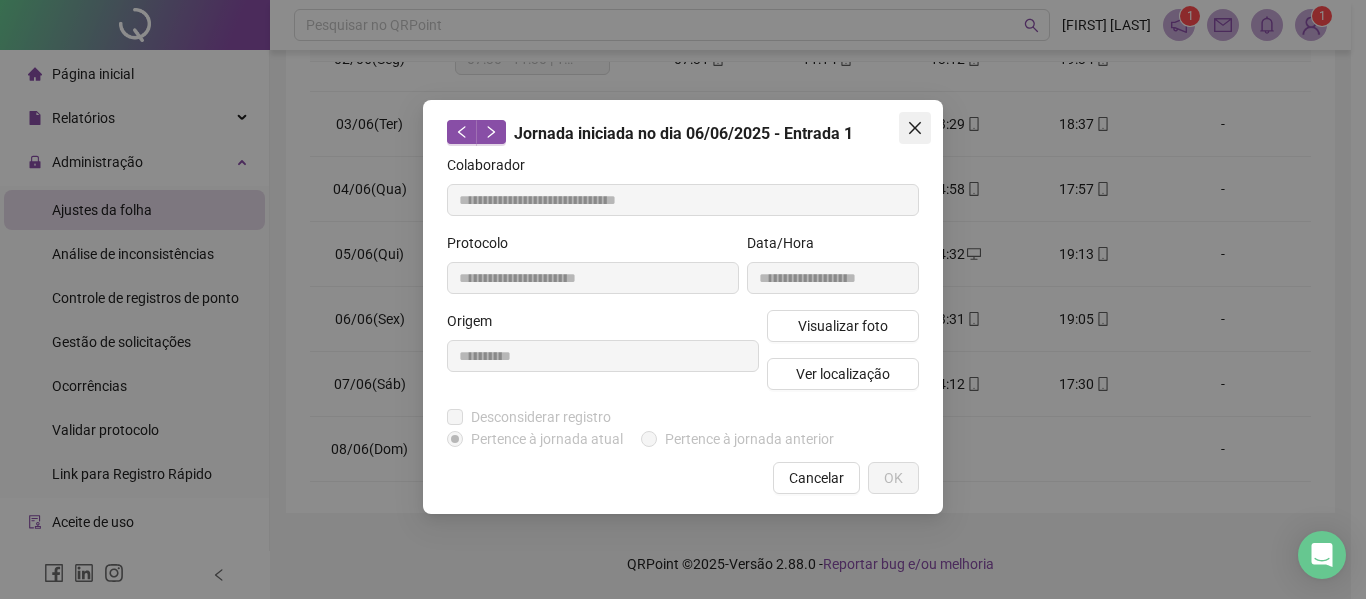 click 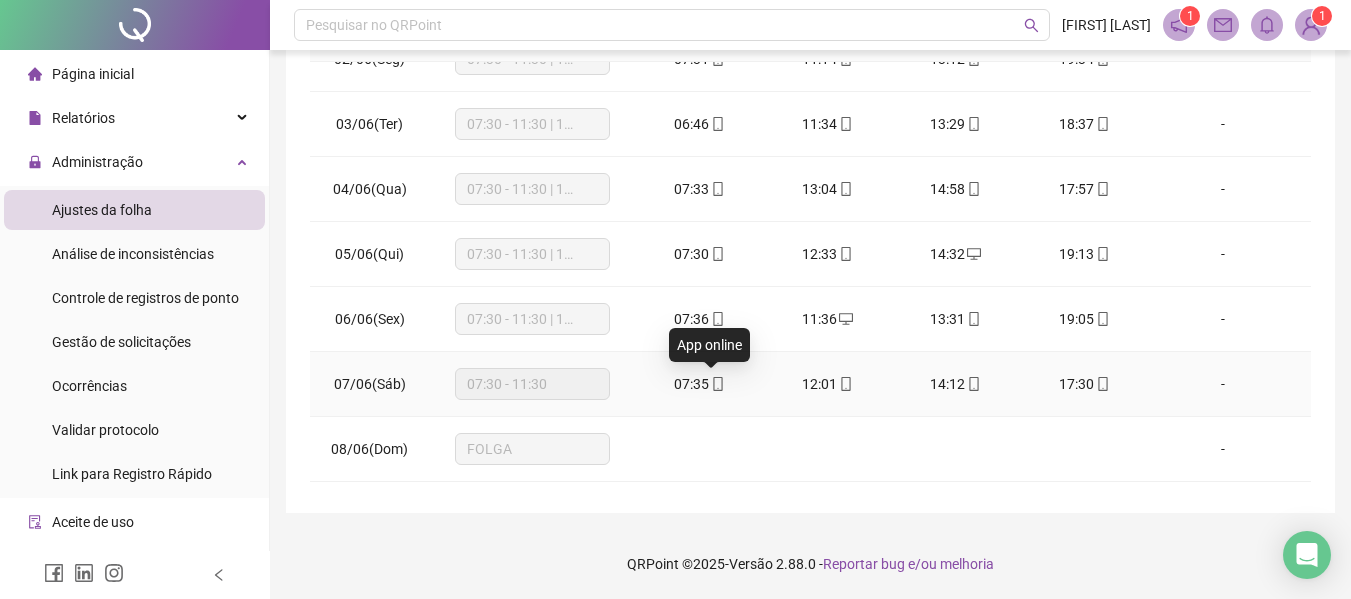 click 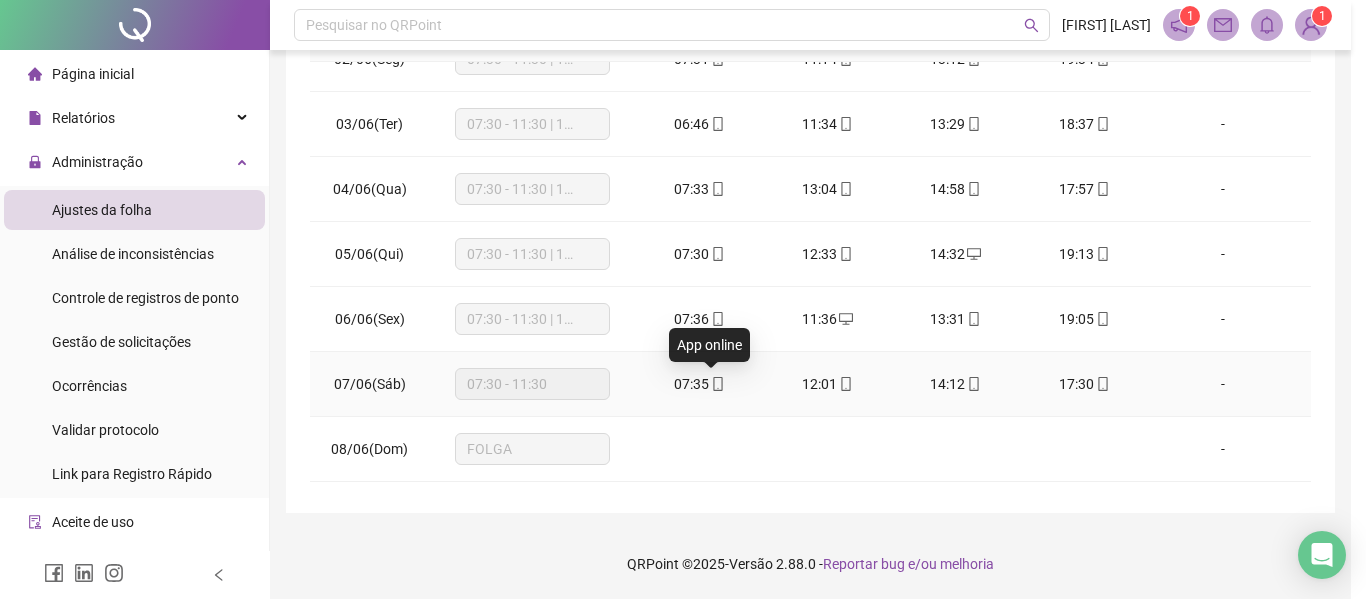 type on "**********" 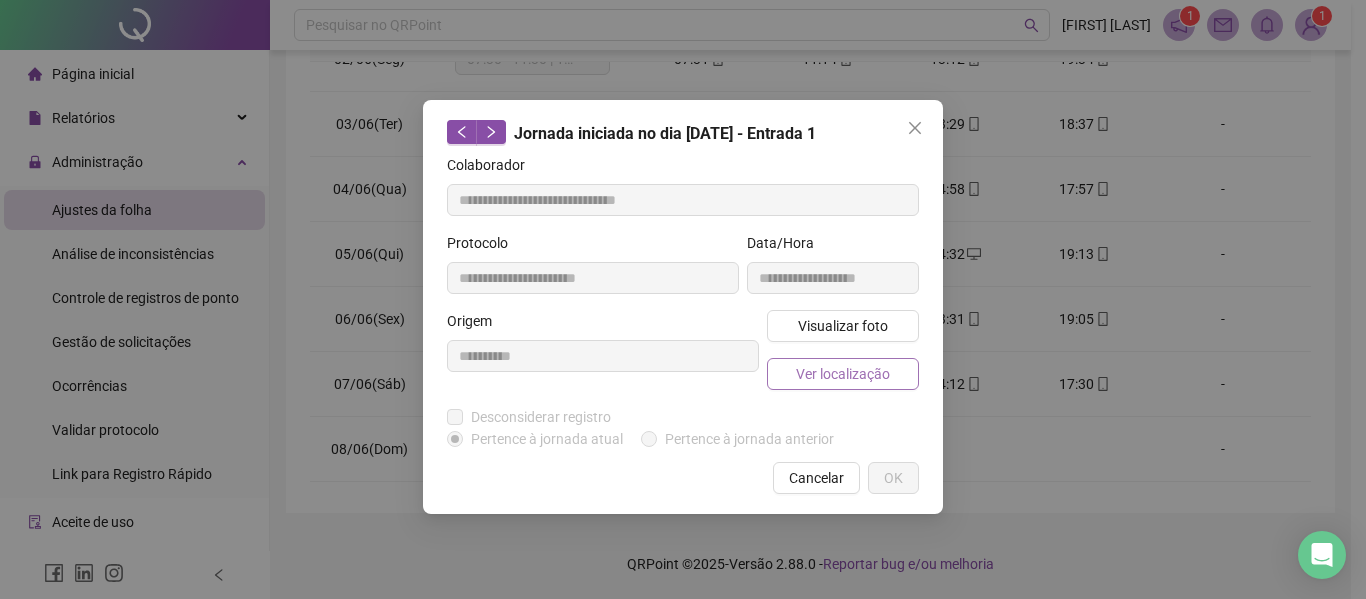 click on "Ver localização" at bounding box center [843, 374] 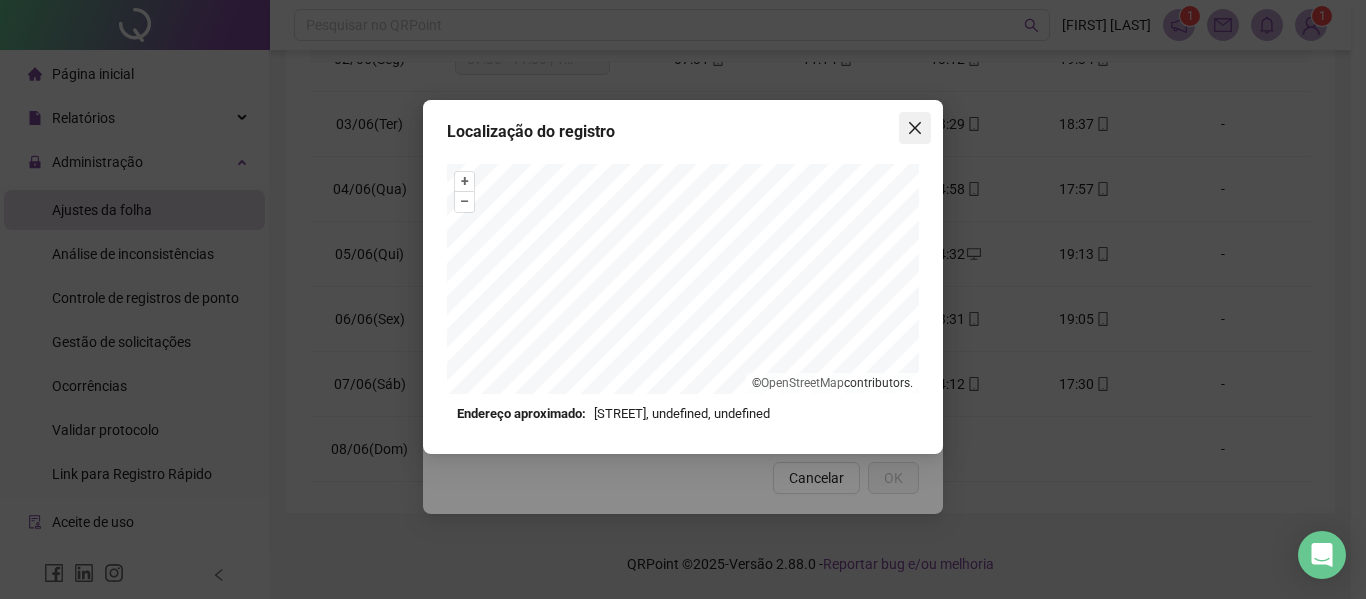 click 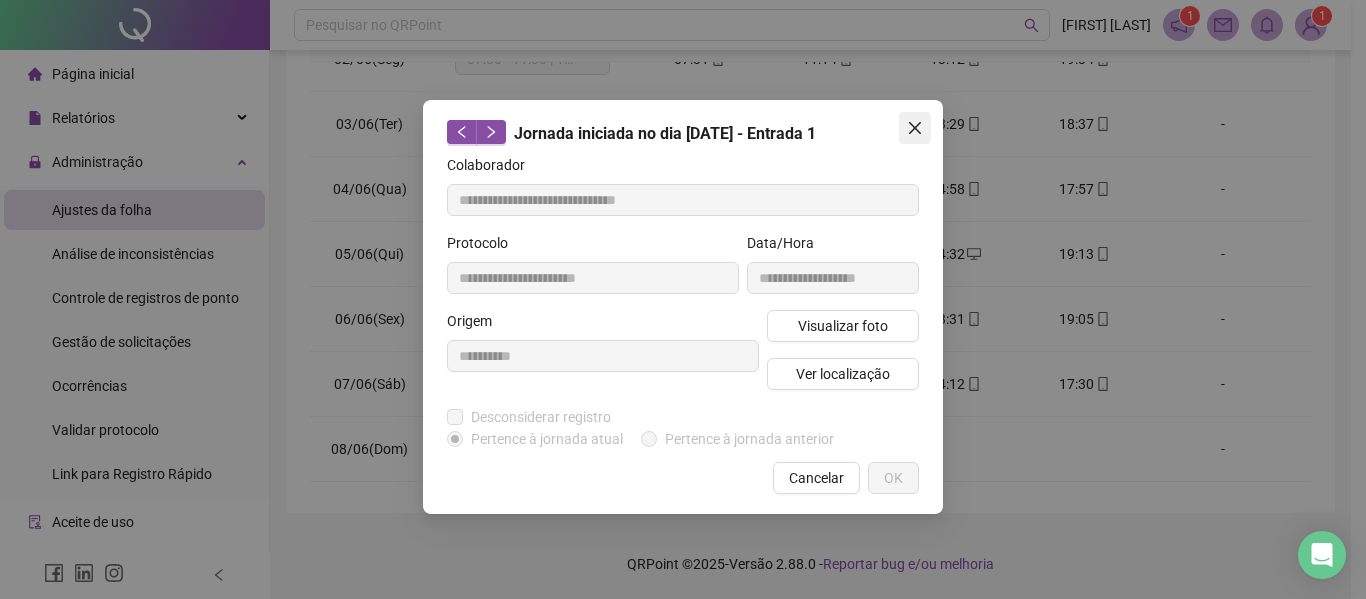 click at bounding box center (915, 128) 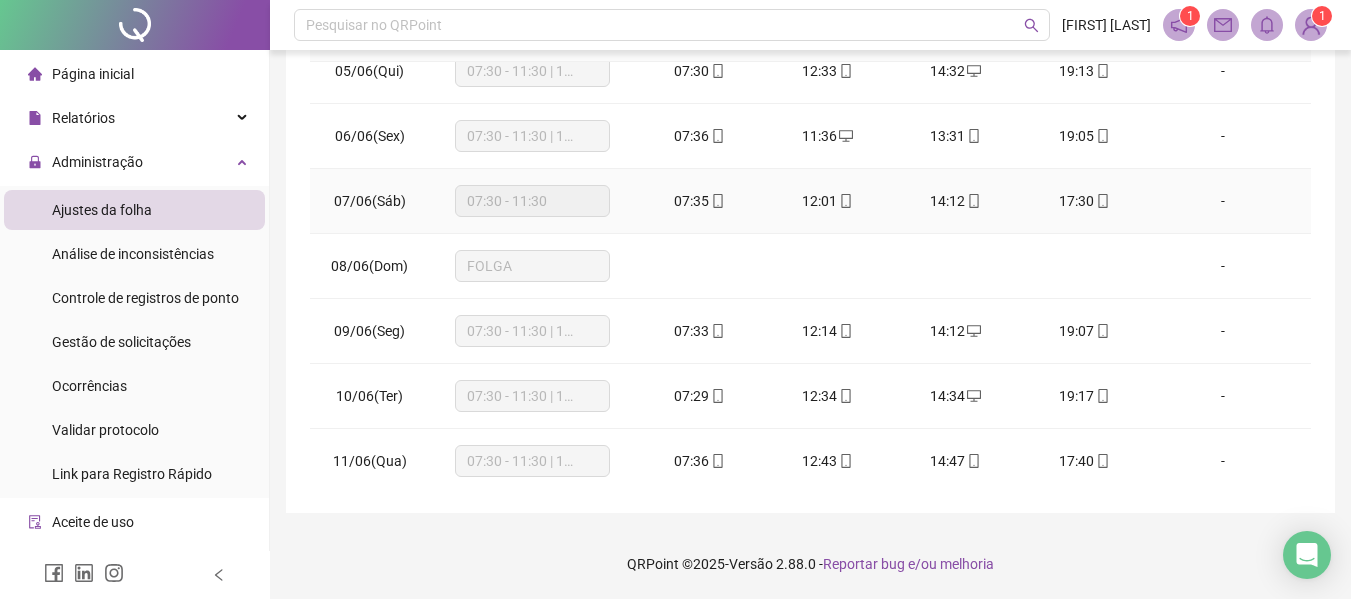scroll, scrollTop: 400, scrollLeft: 0, axis: vertical 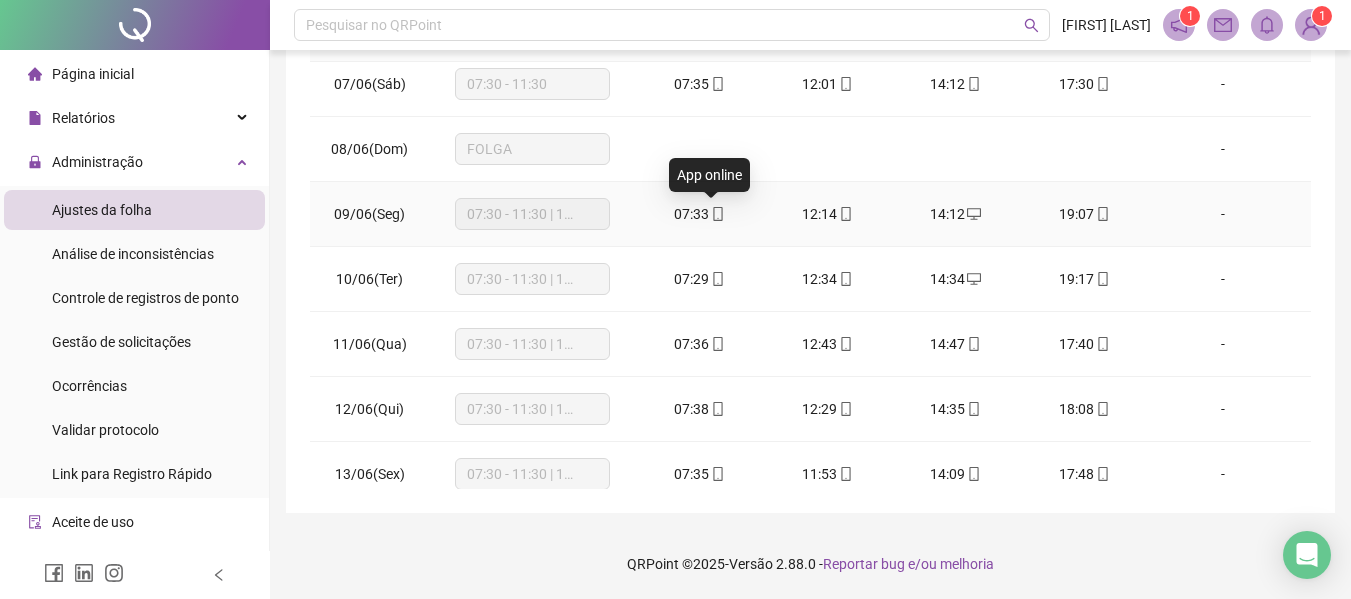 click 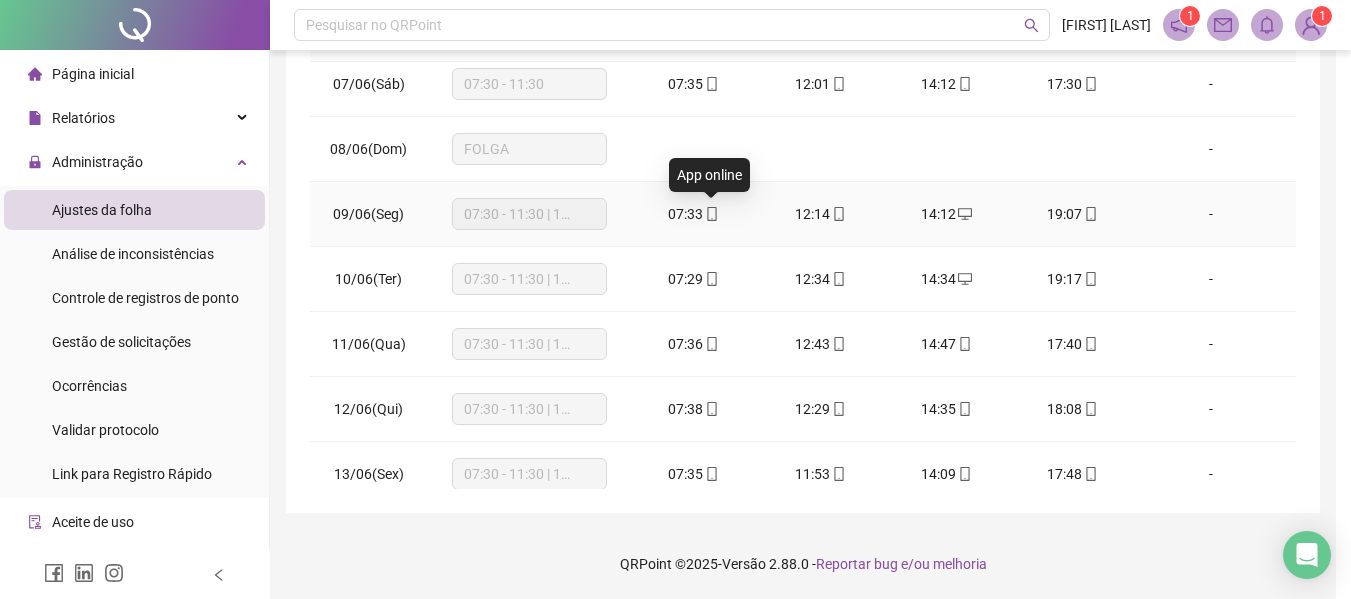 type on "**********" 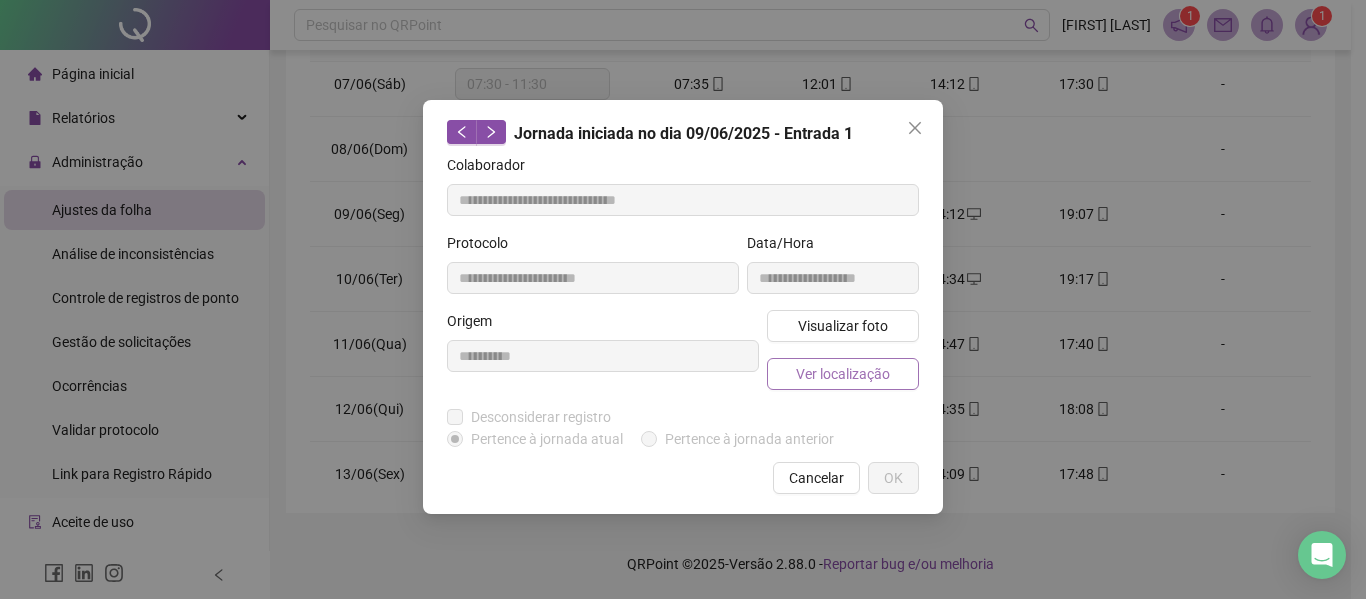 click on "Ver localização" at bounding box center (843, 374) 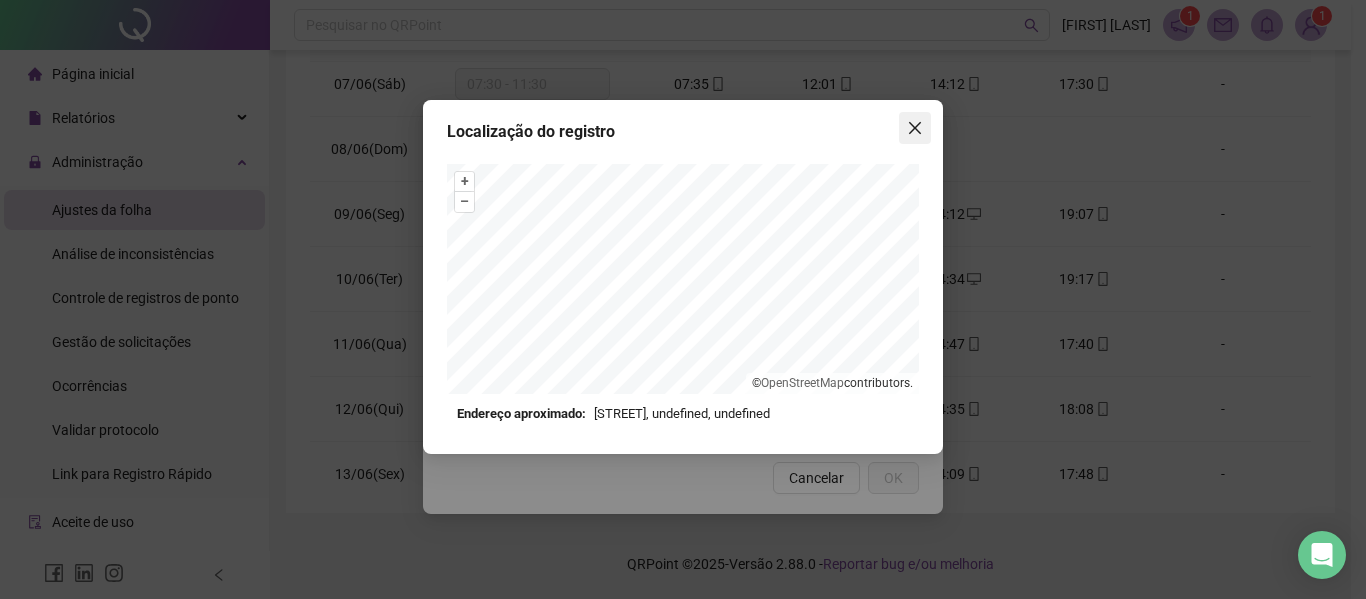 click 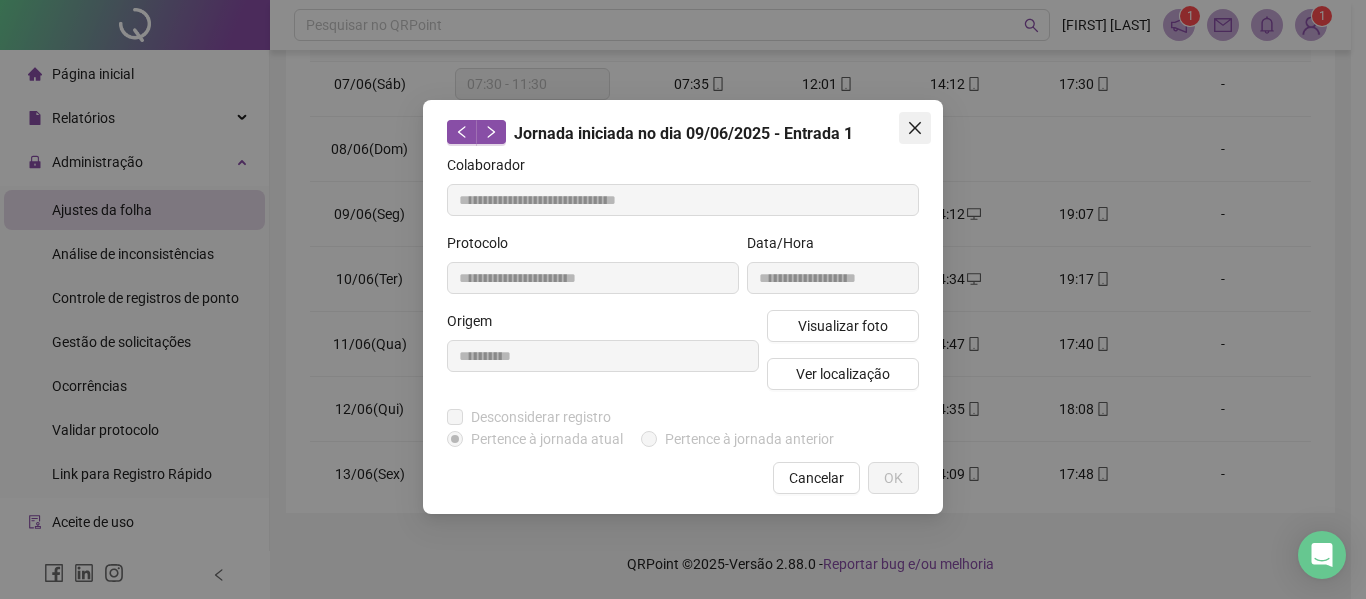 click at bounding box center (915, 128) 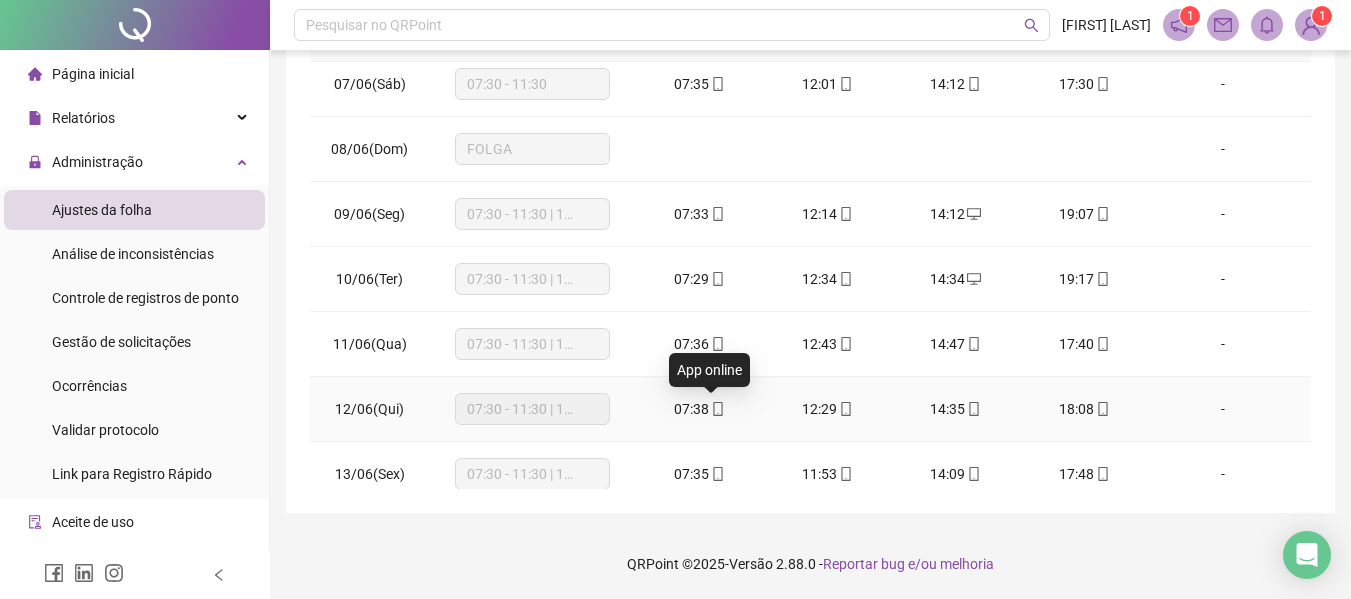 click at bounding box center (717, 409) 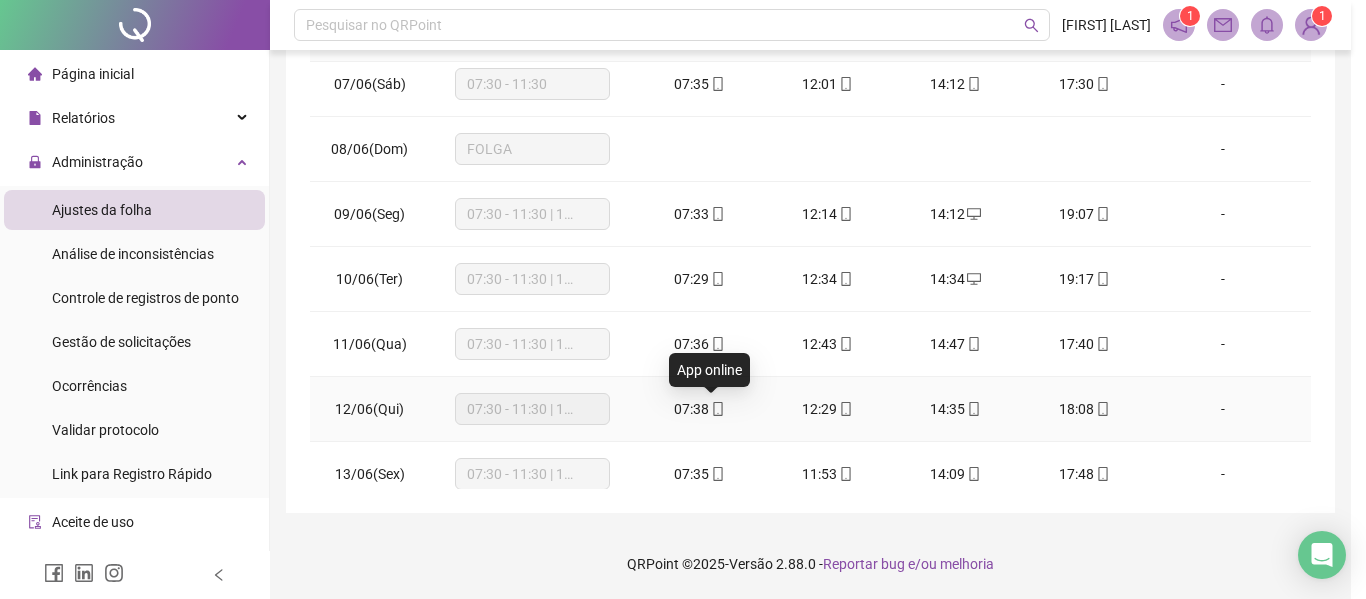 type on "**********" 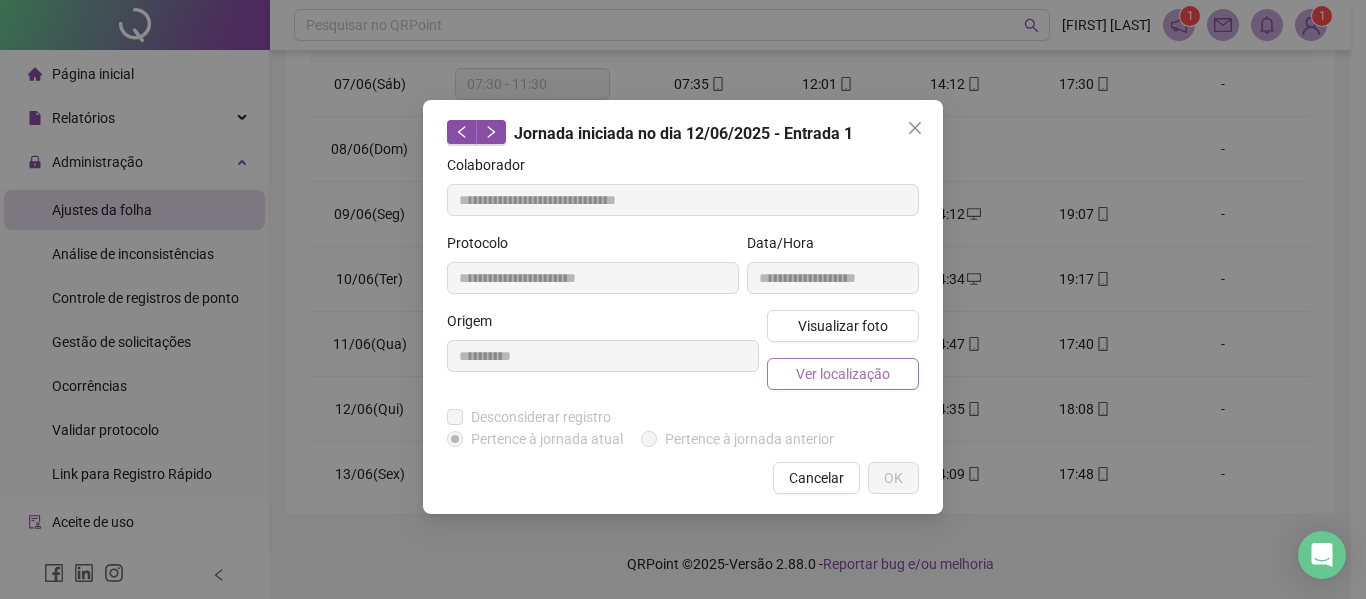 click on "Ver localização" at bounding box center (843, 374) 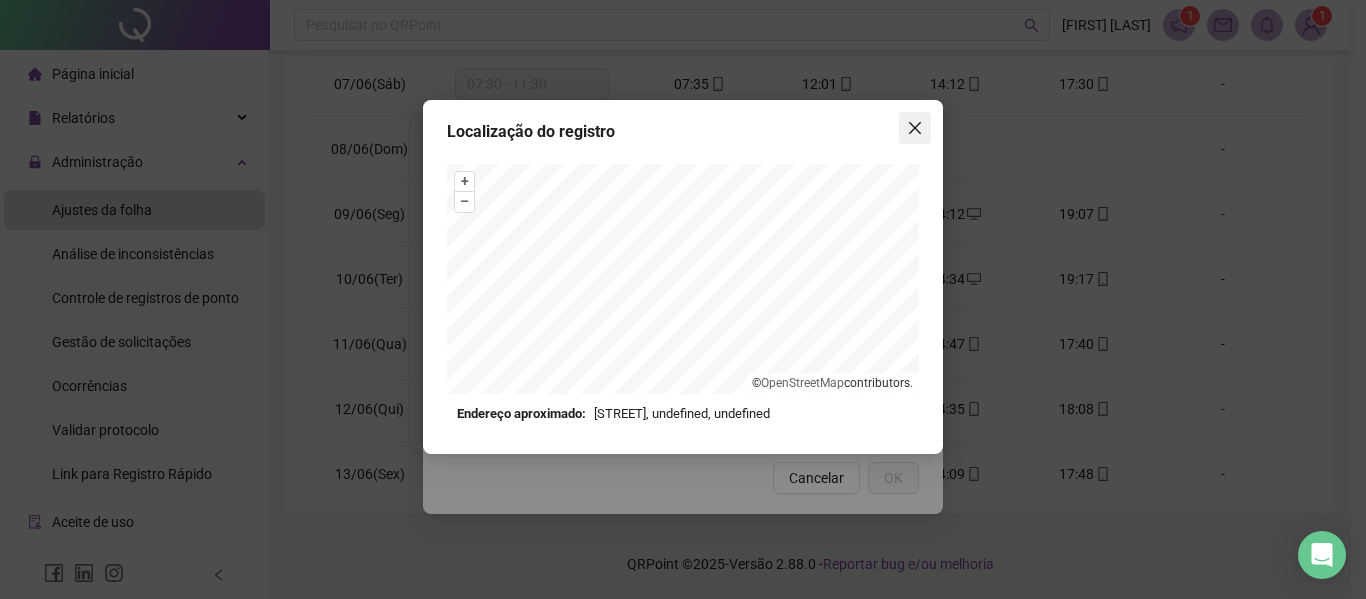click 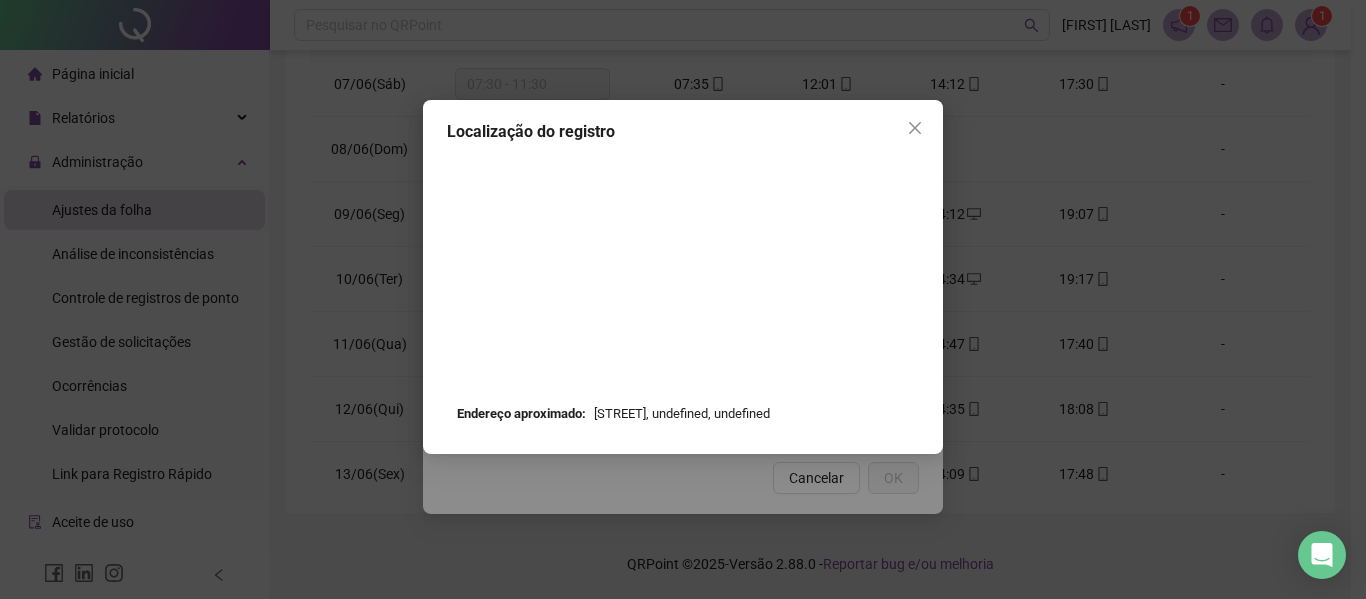 click on "Localização do registro Endereço aproximado:   [STREET], undefined, undefined *OBS Os registros de ponto executados através da web utilizam uma tecnologia menos precisa para obter a geolocalização do colaborador, o que poderá resultar em localizações distintas." at bounding box center [683, 299] 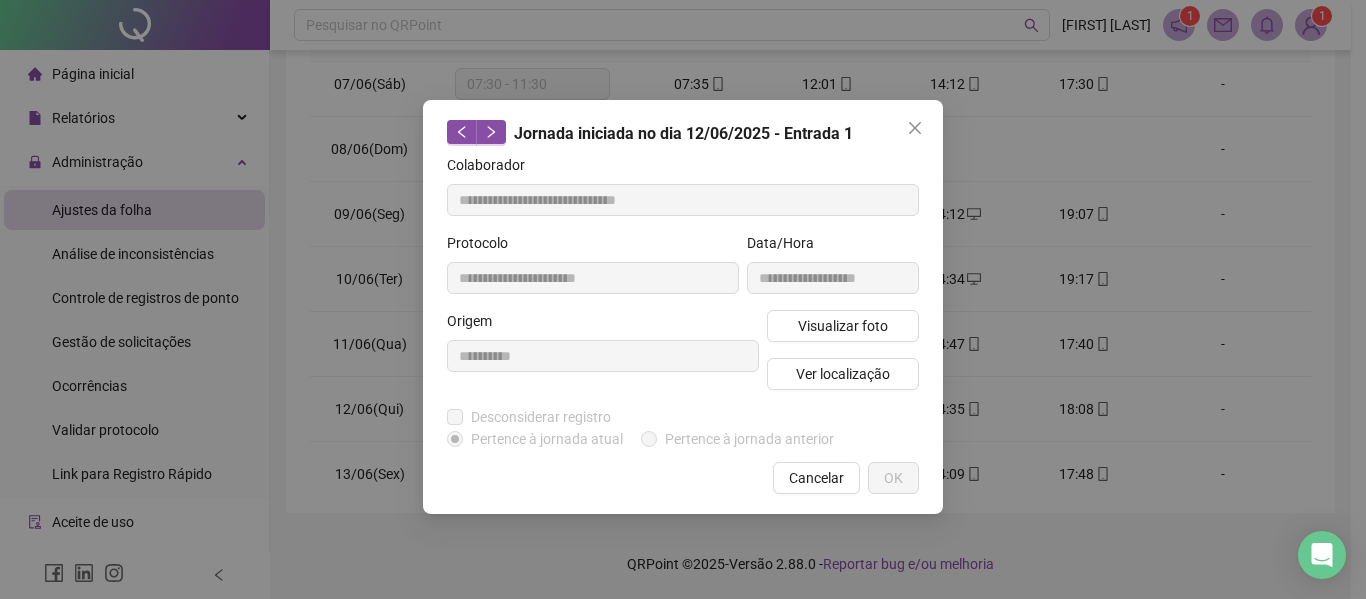 click 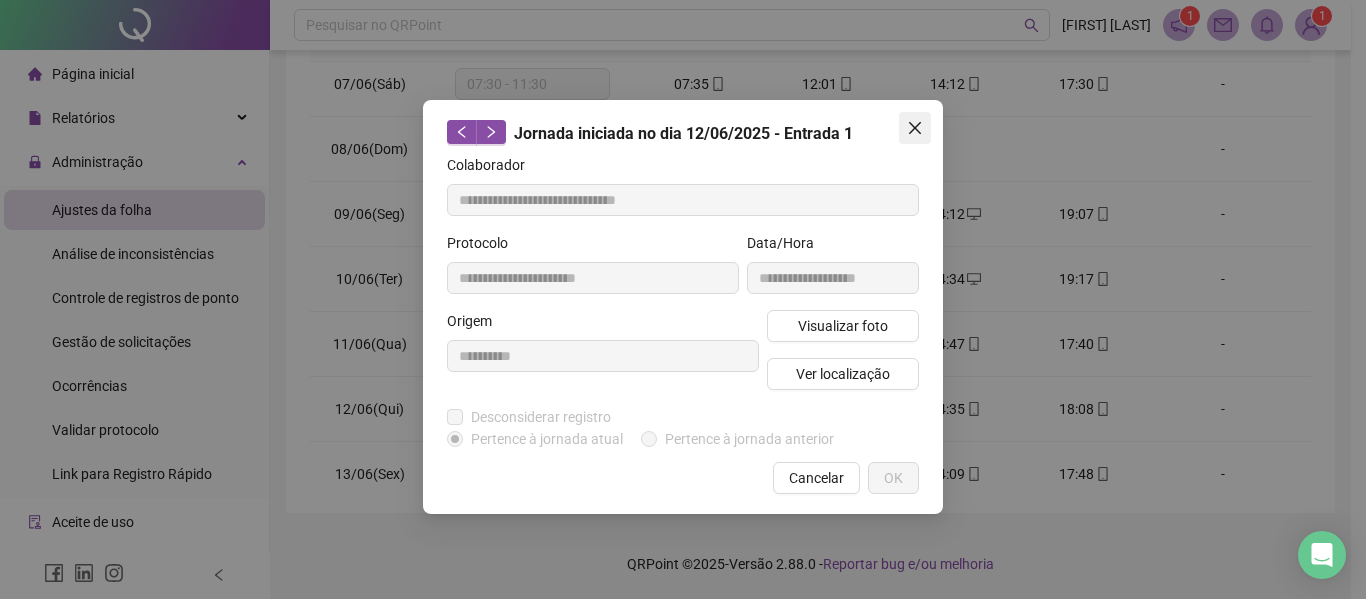 click 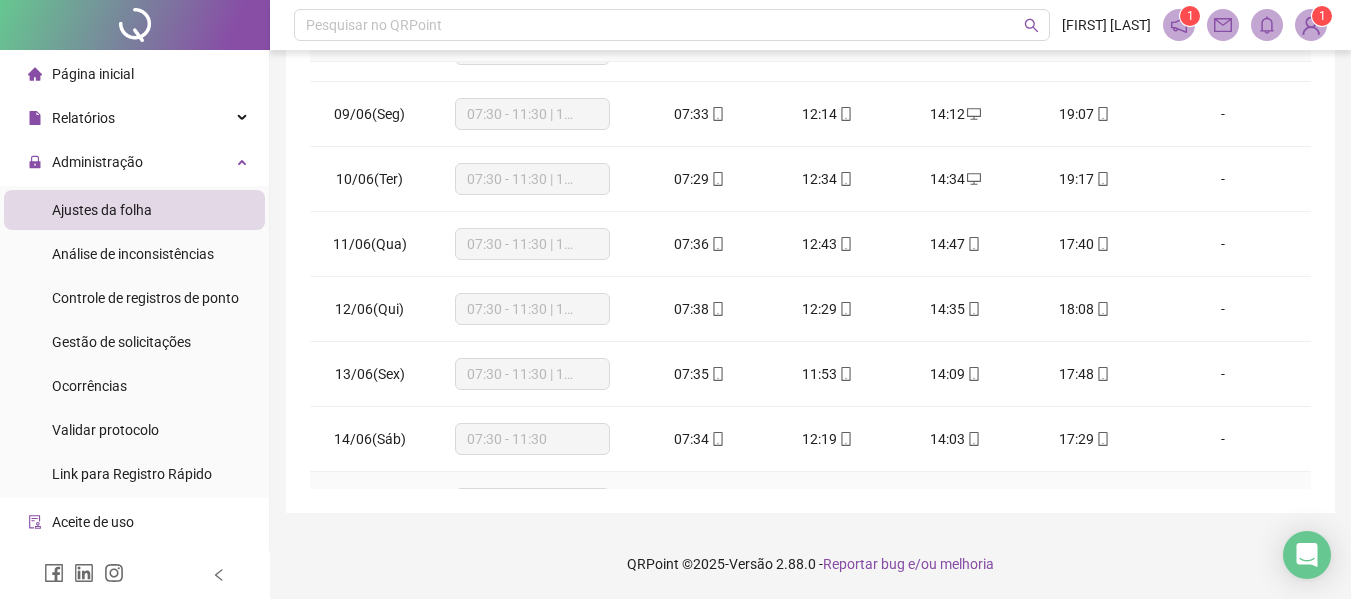 scroll, scrollTop: 600, scrollLeft: 0, axis: vertical 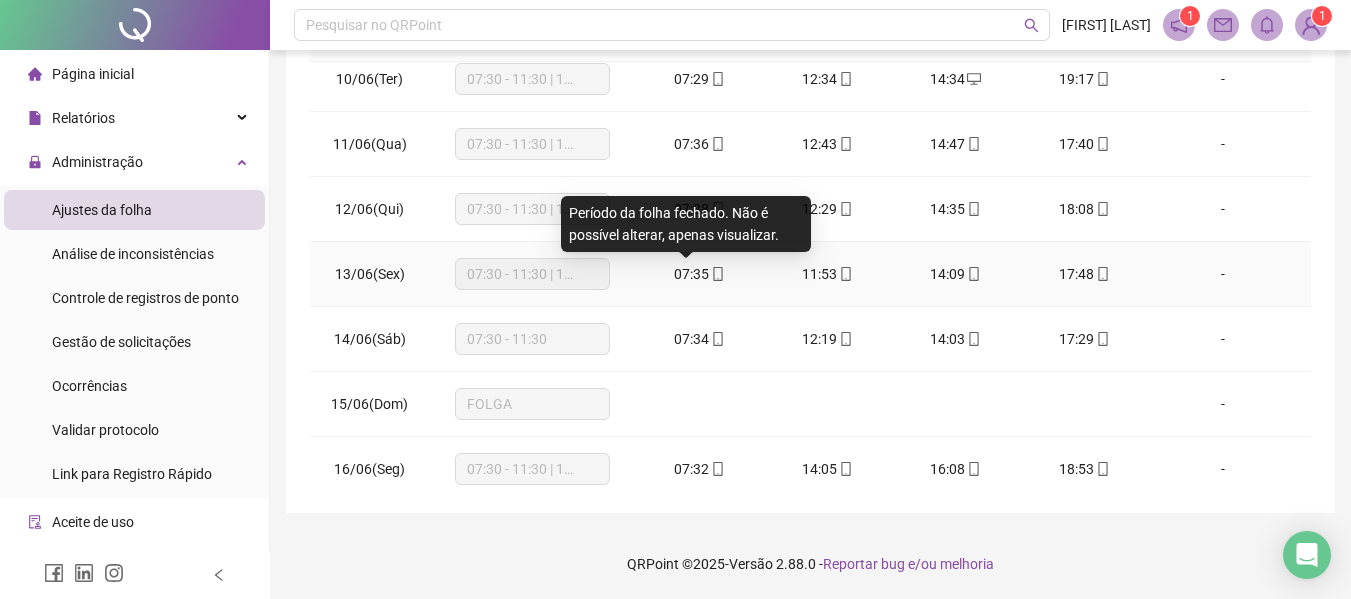 click 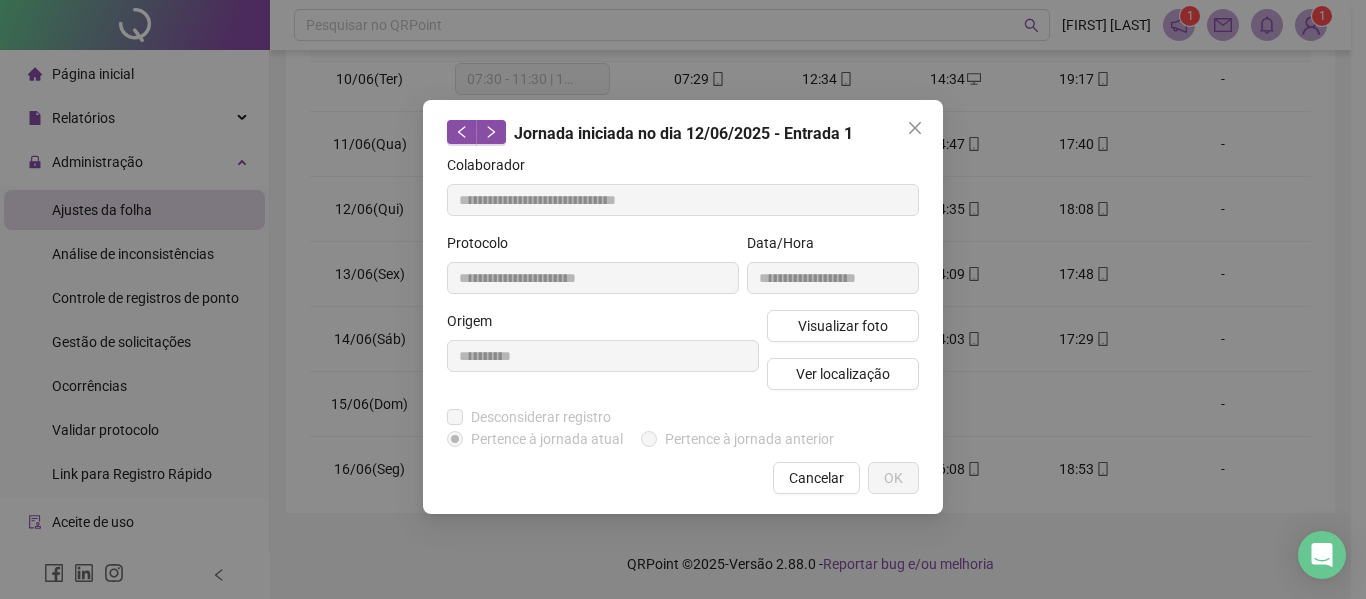 type on "**********" 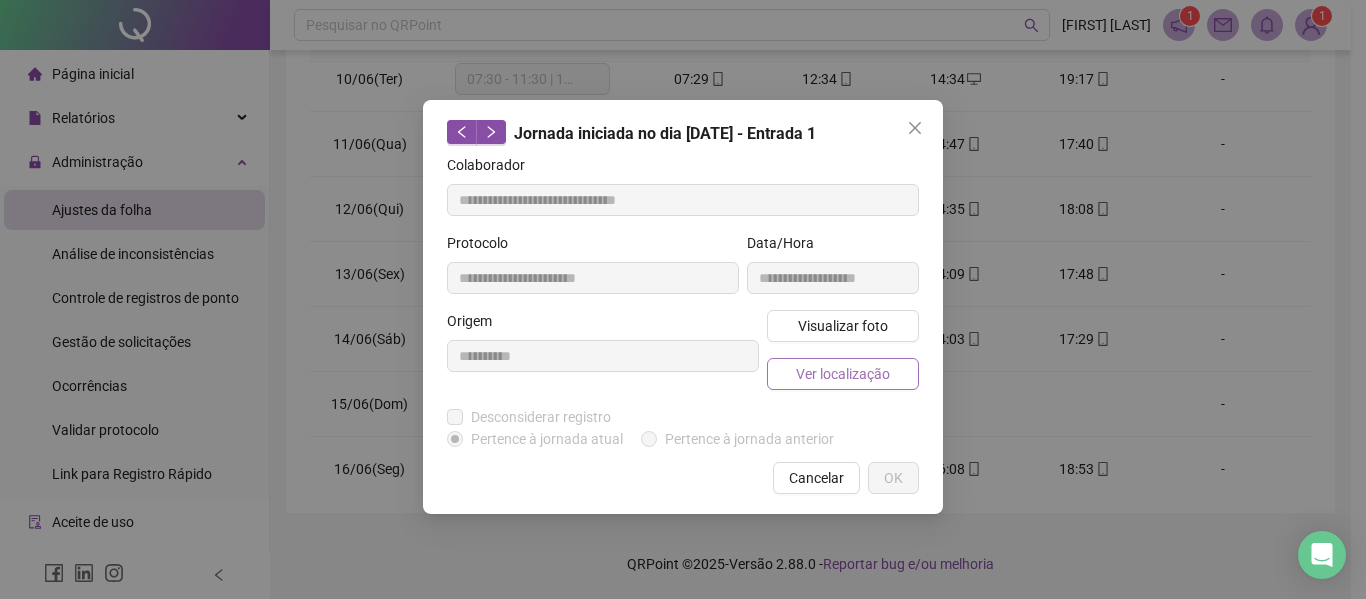 click on "Ver localização" at bounding box center [843, 374] 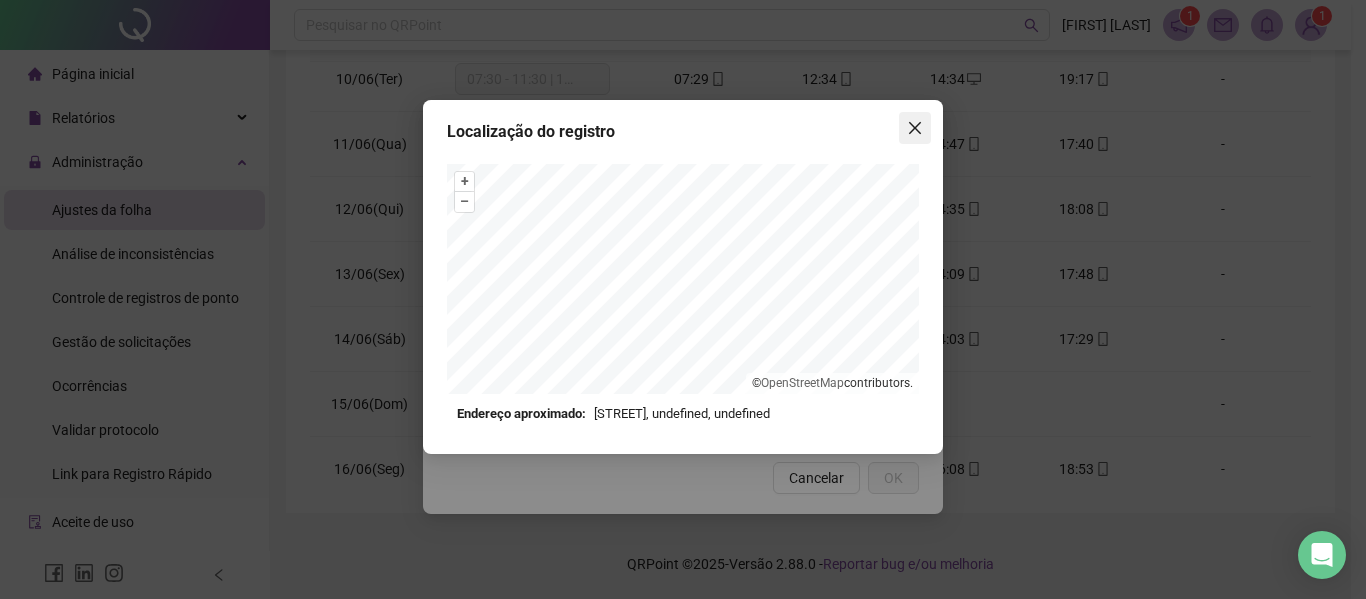 click 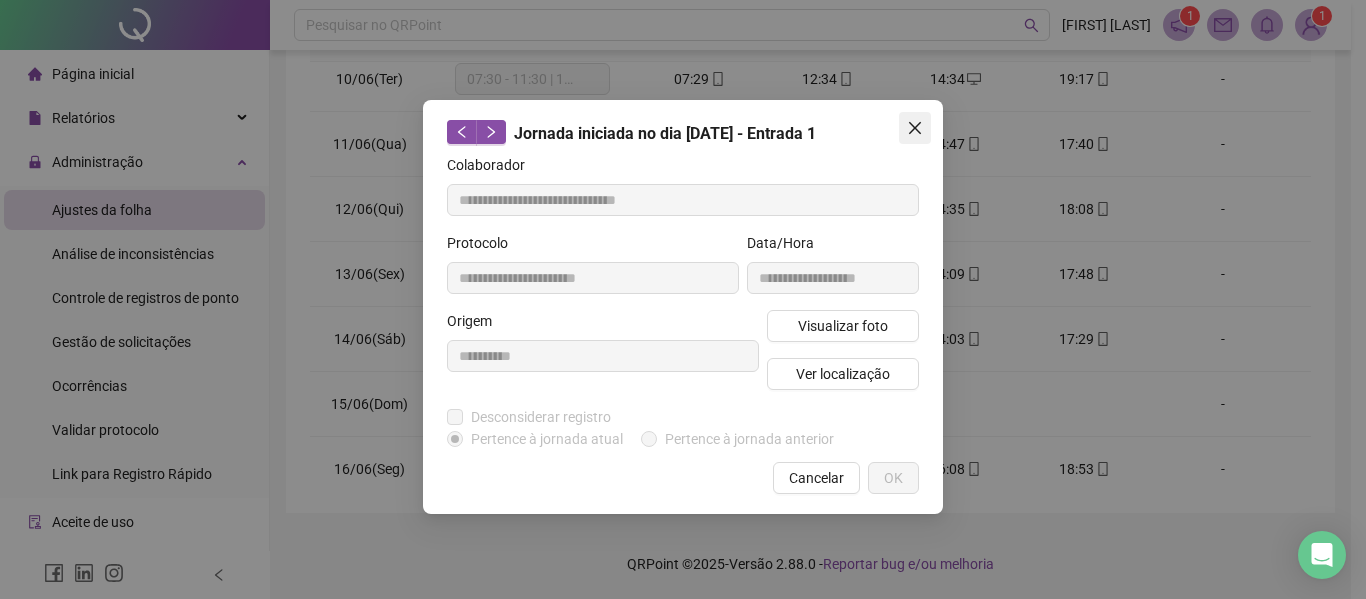 click 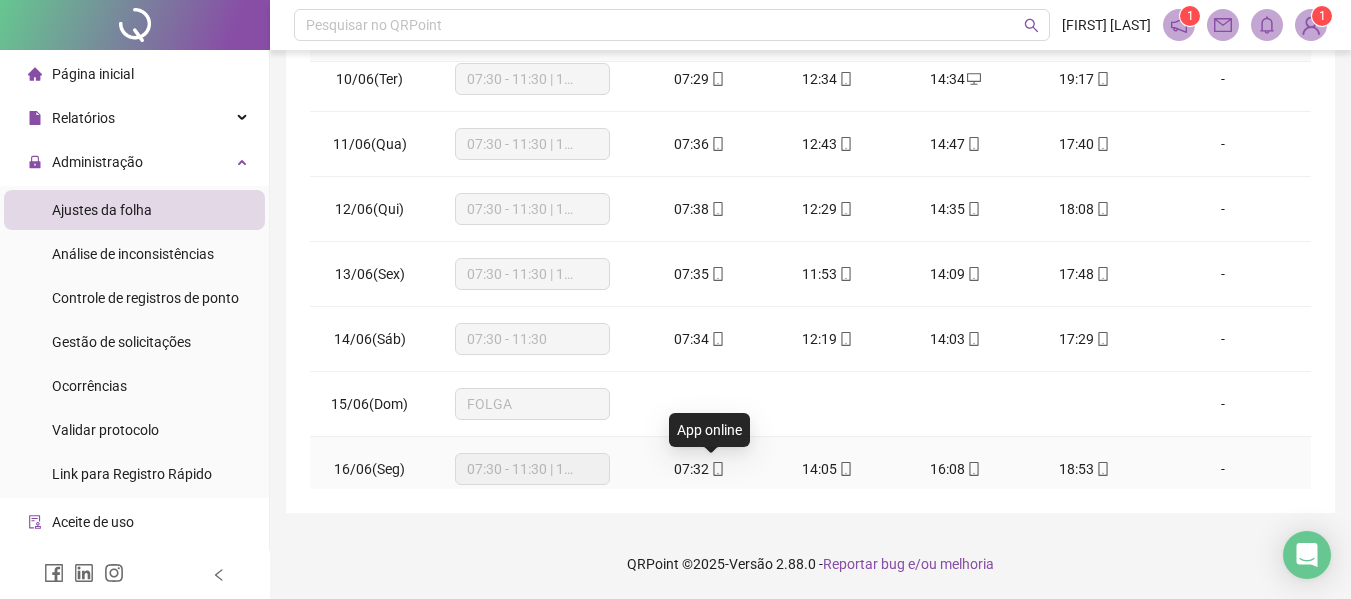 click 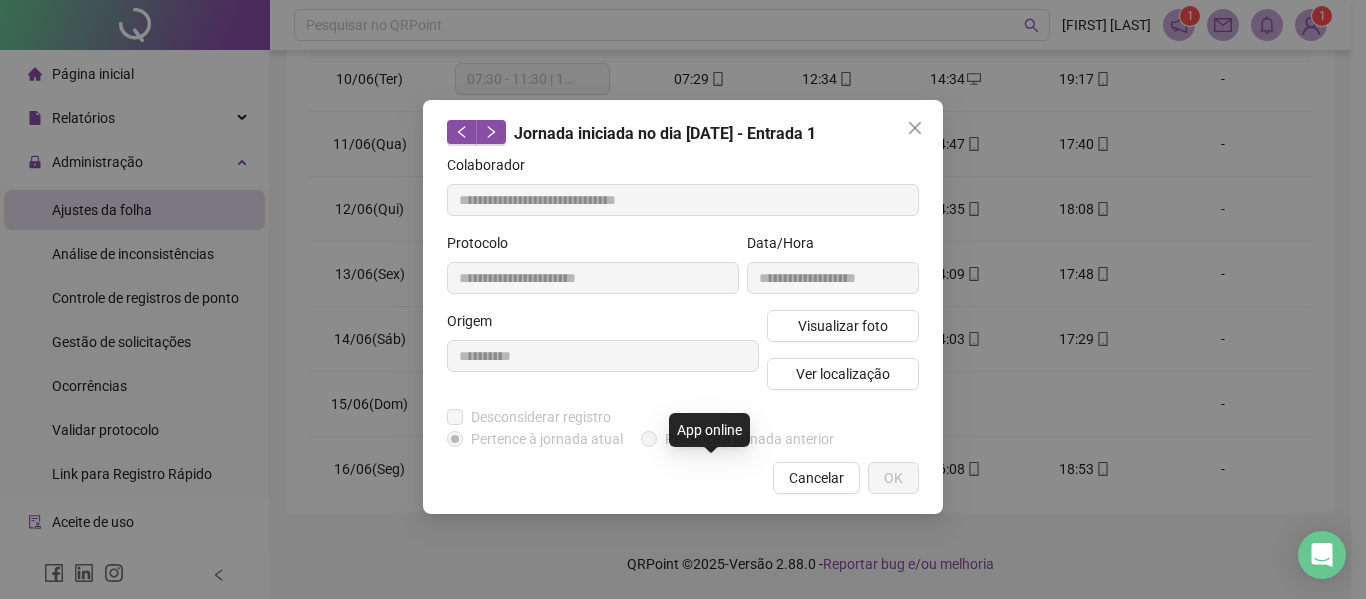 type on "**********" 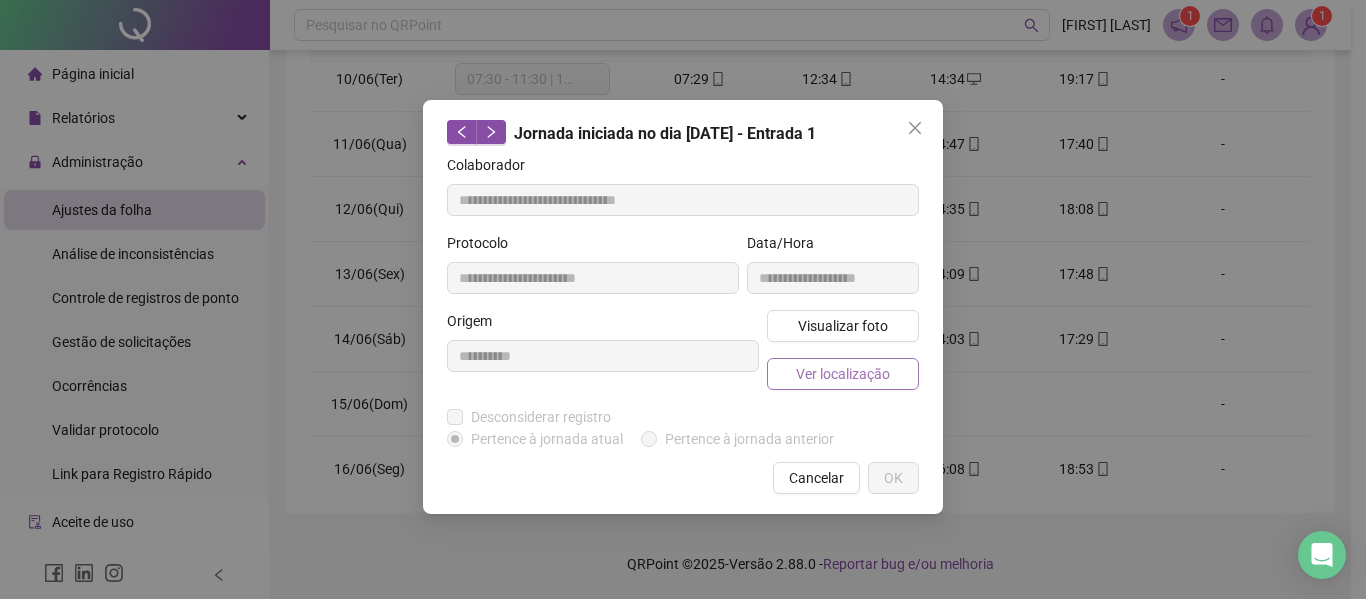 click on "Ver localização" at bounding box center (843, 374) 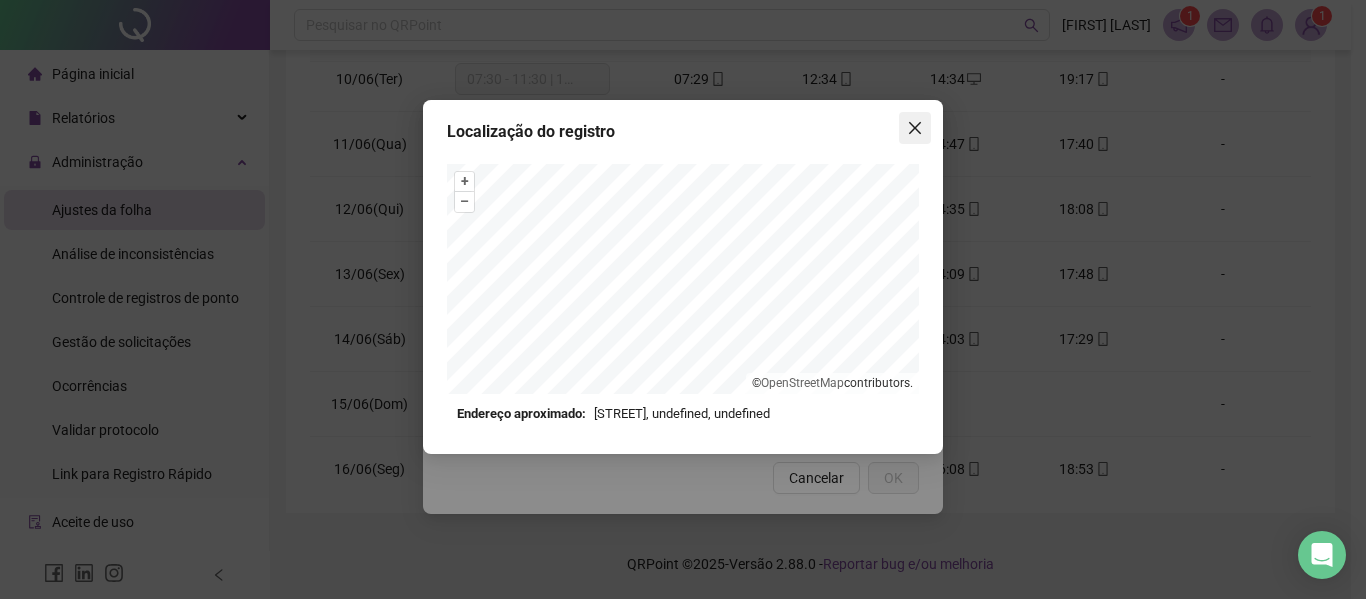 click 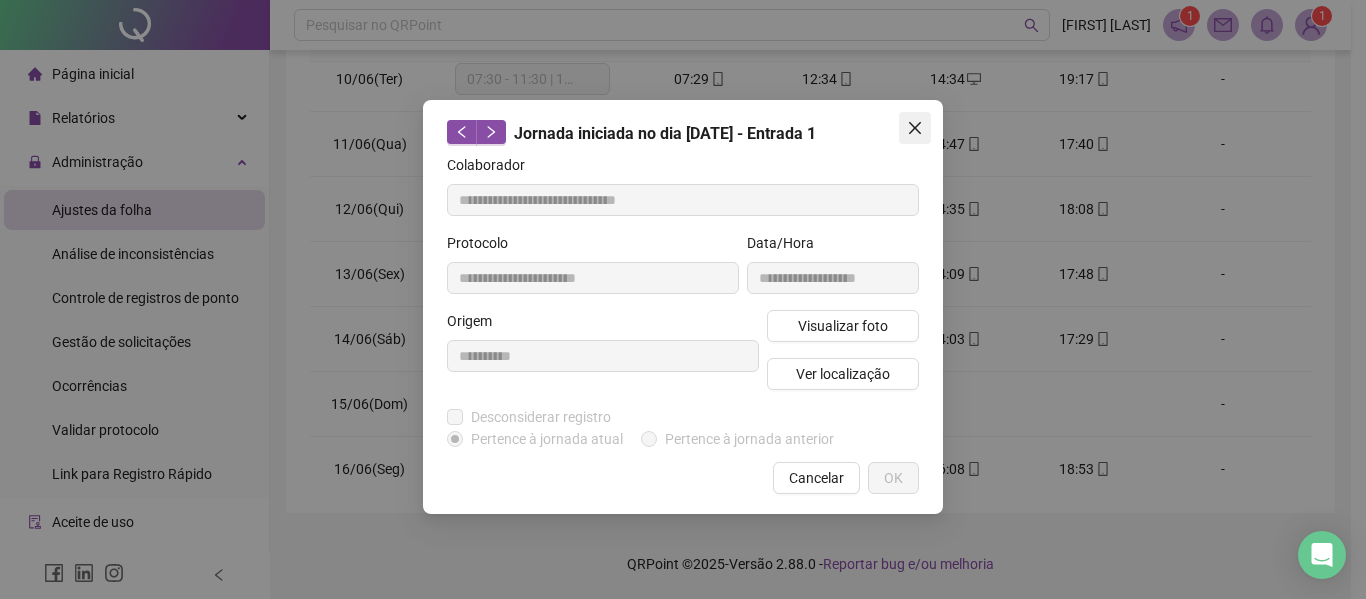click 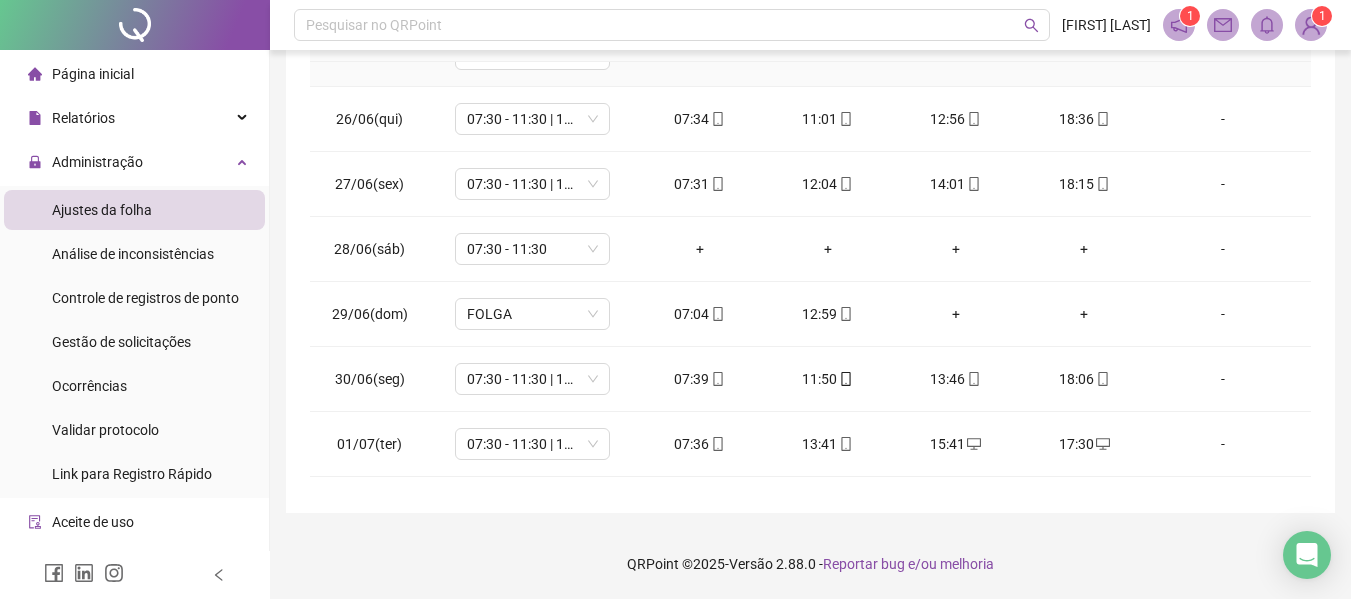 scroll, scrollTop: 1700, scrollLeft: 0, axis: vertical 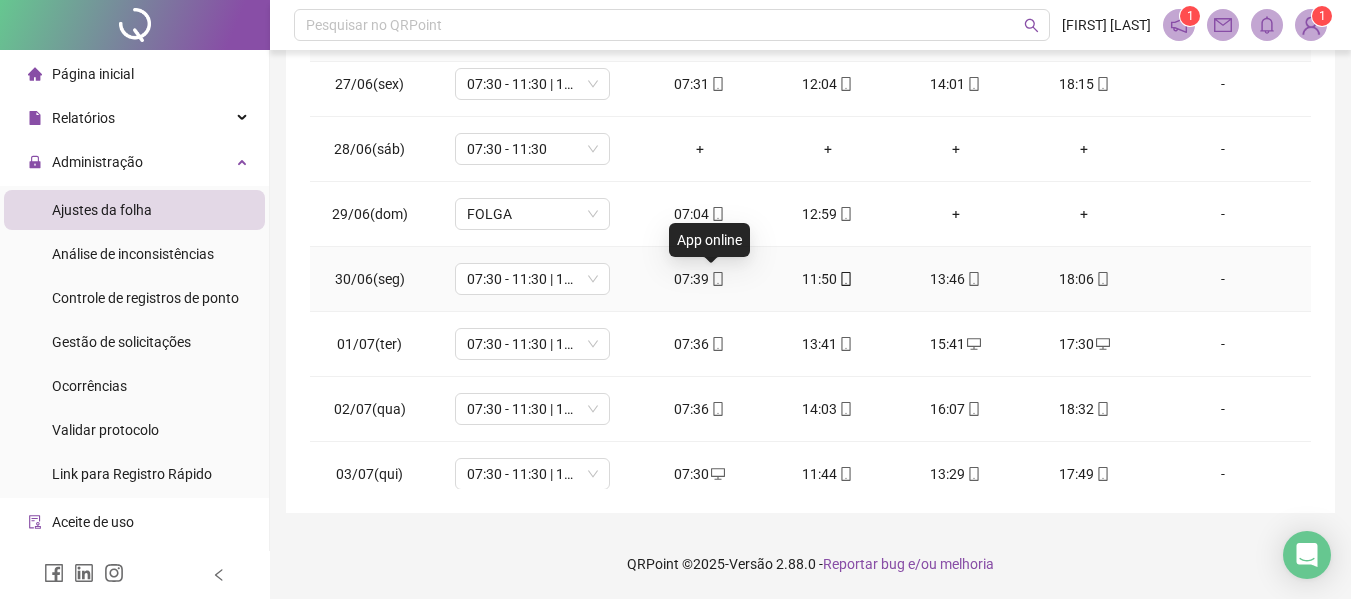 click 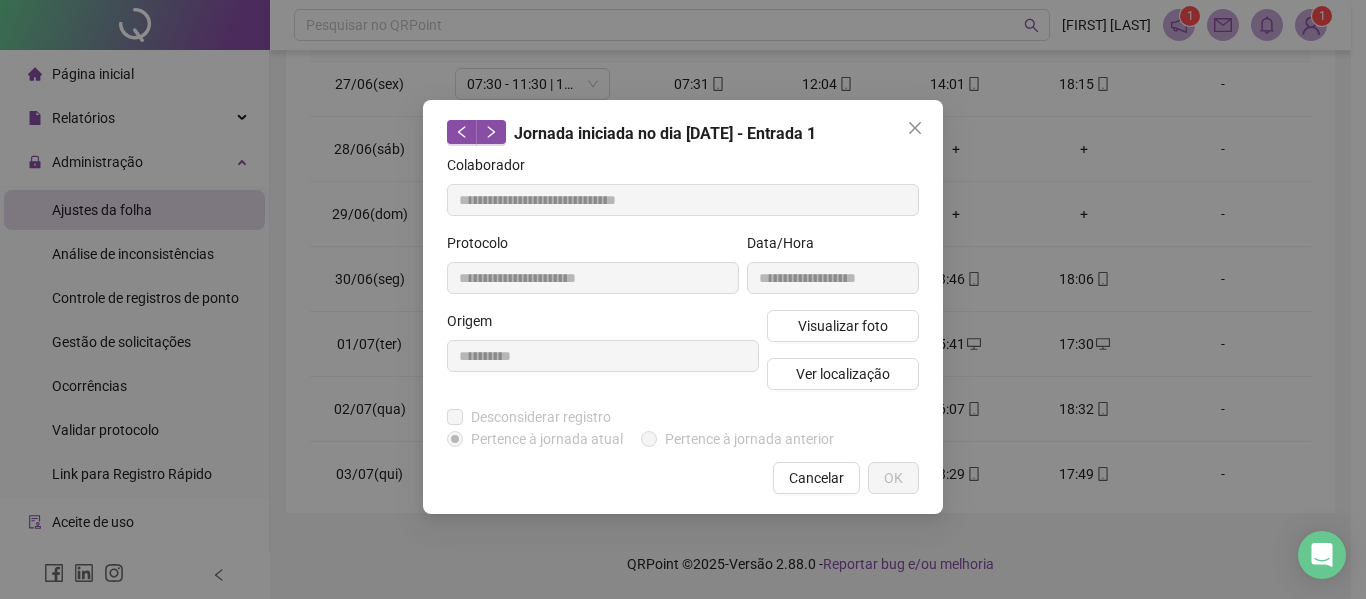 type on "**********" 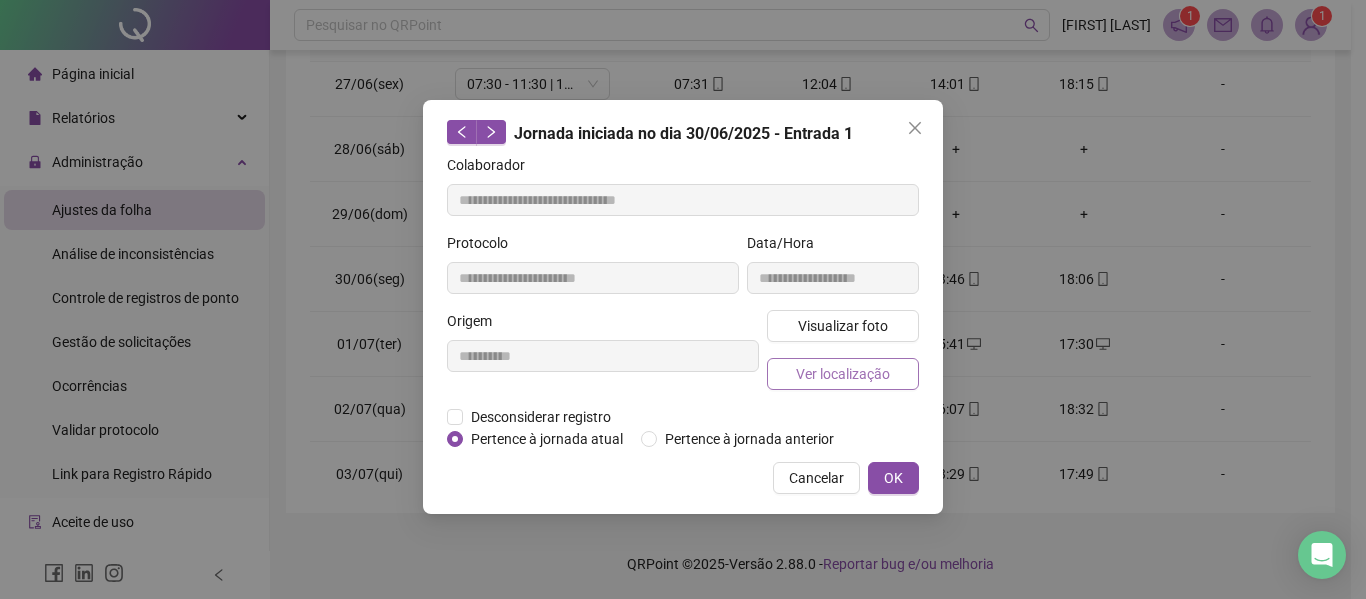 click on "Ver localização" at bounding box center [843, 374] 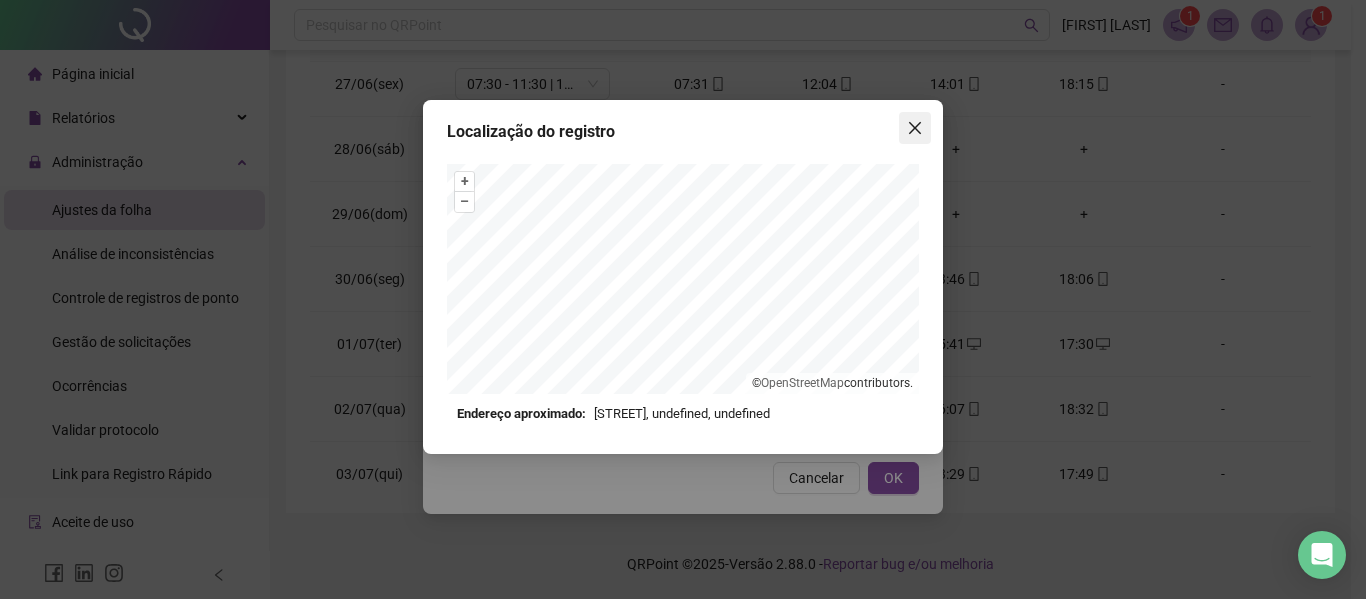 click 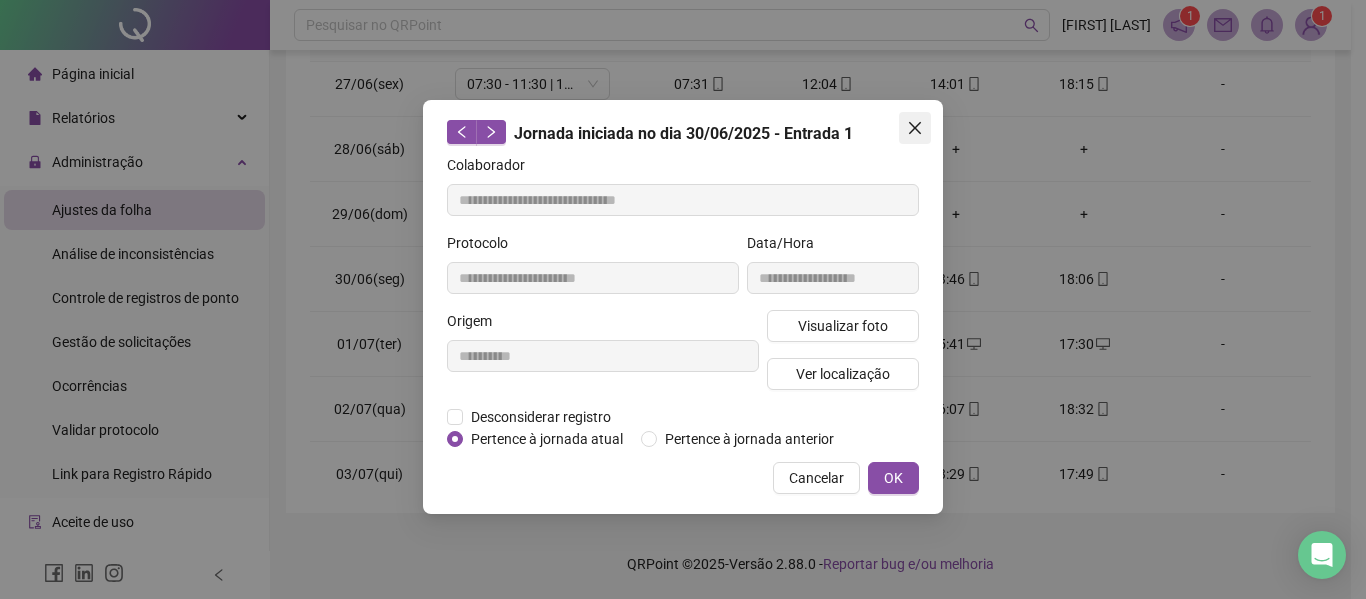 click at bounding box center (915, 128) 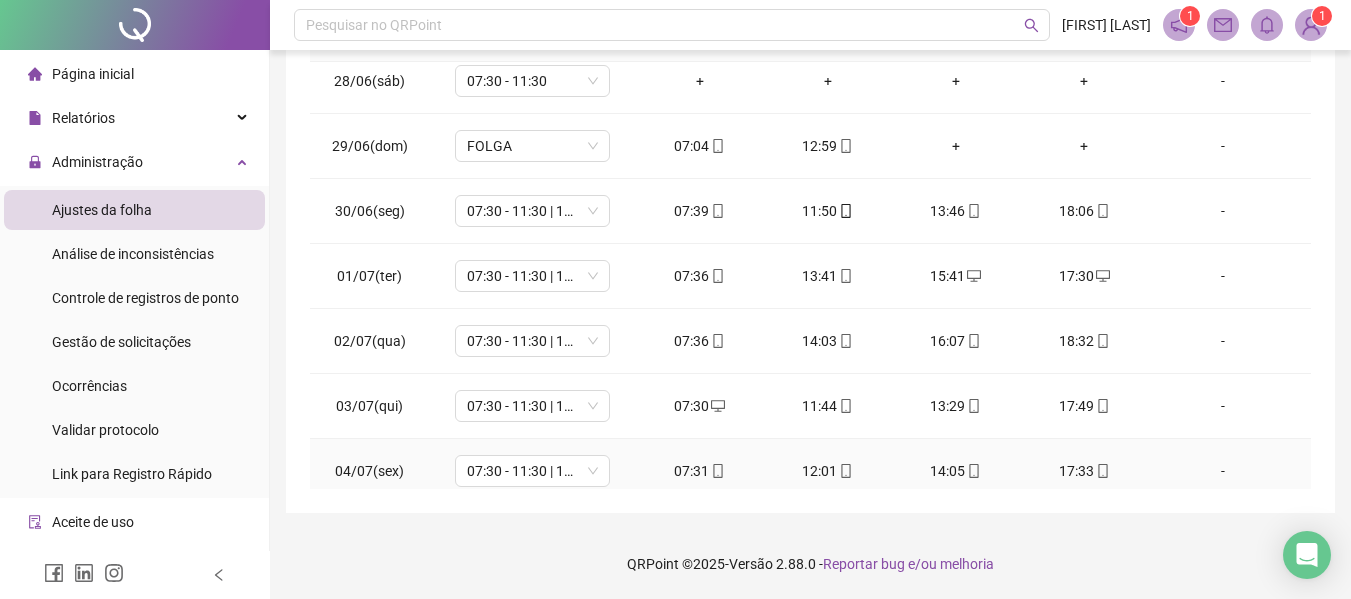 scroll, scrollTop: 1800, scrollLeft: 0, axis: vertical 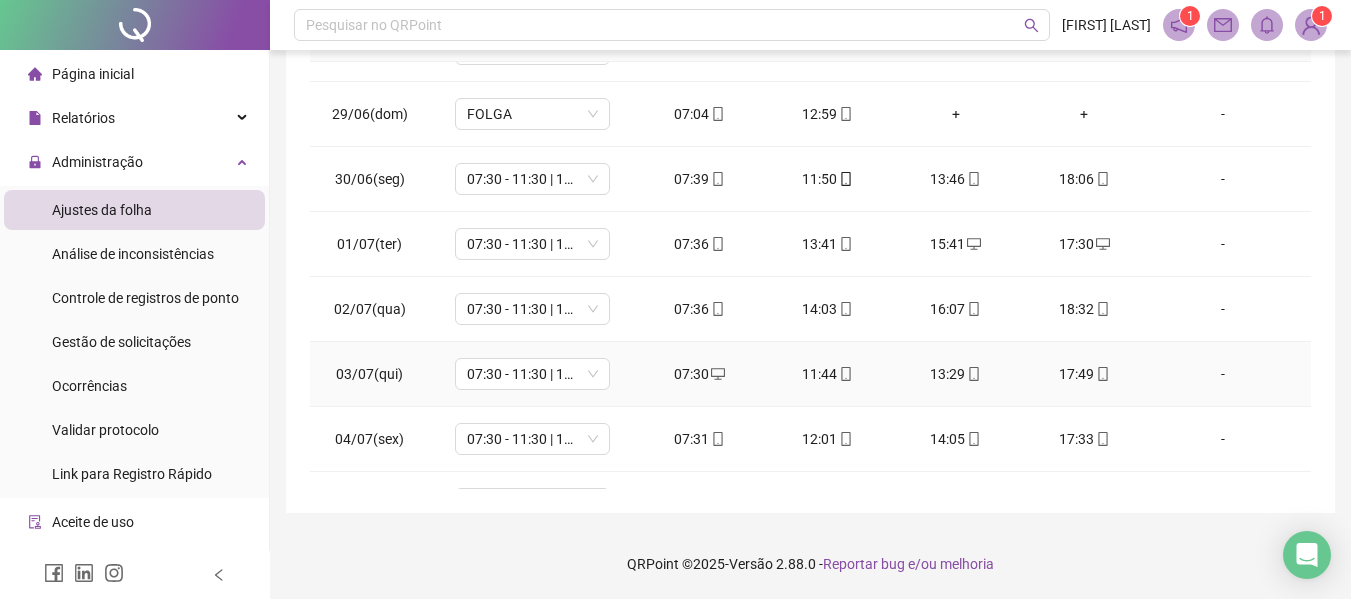 click at bounding box center (717, 439) 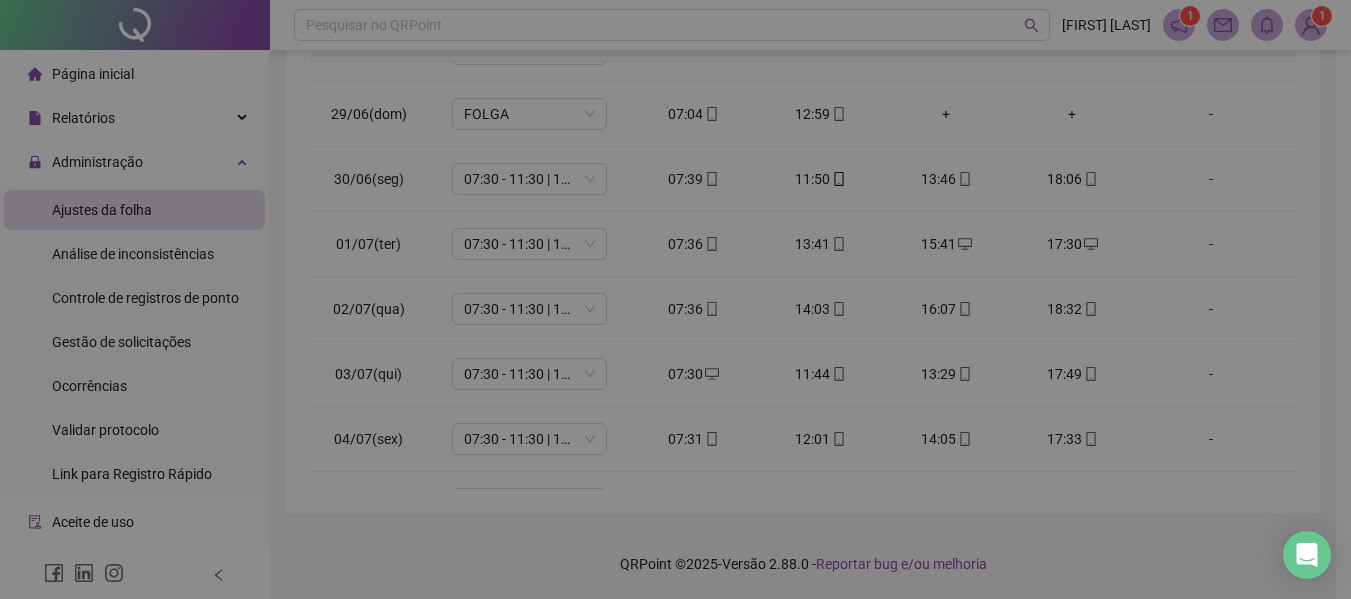 click on "Pertence à jornada anterior" at bounding box center (742, 439) 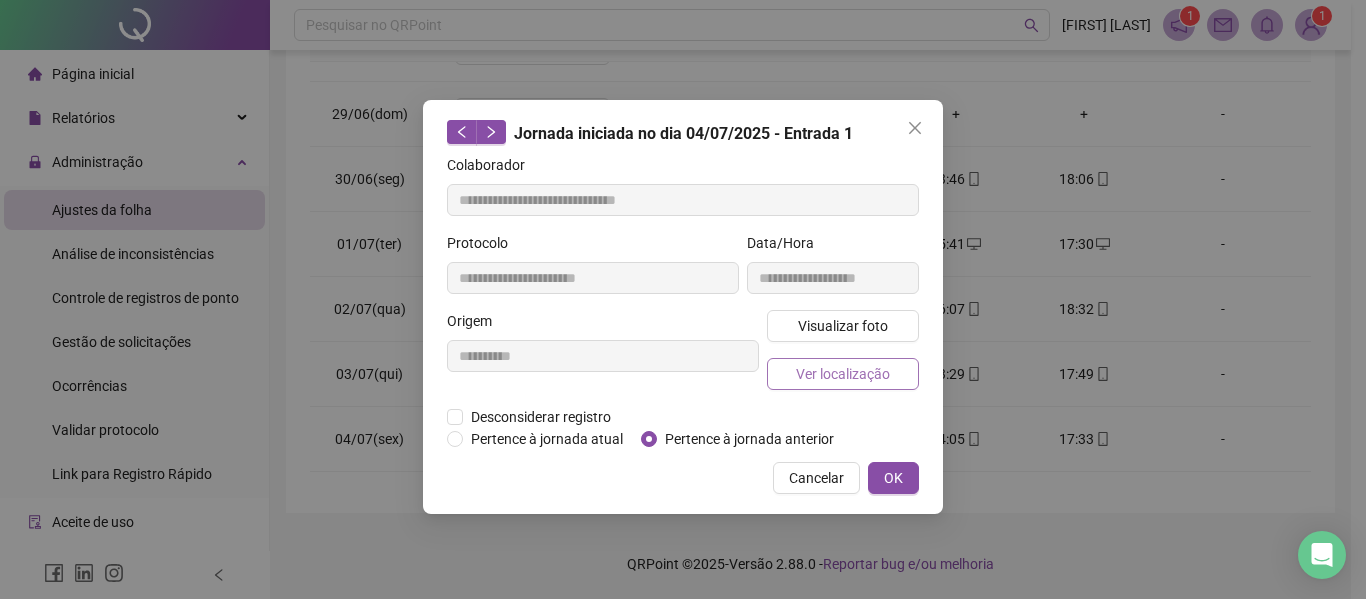 click on "Ver localização" at bounding box center (843, 374) 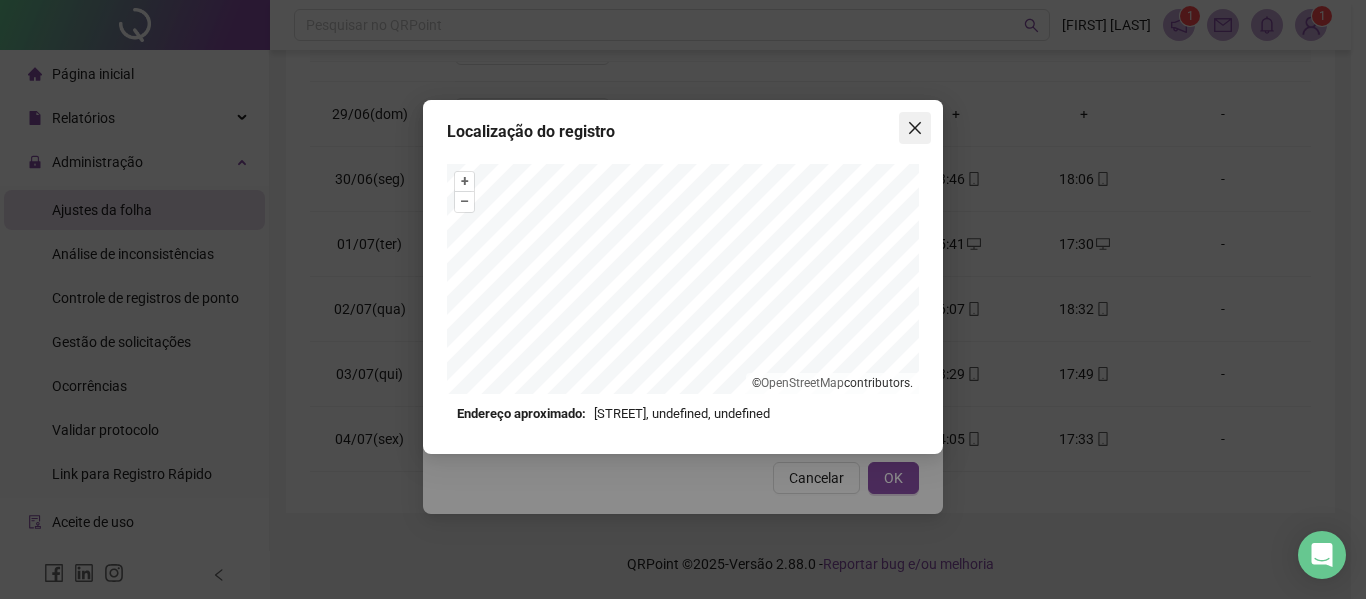 click 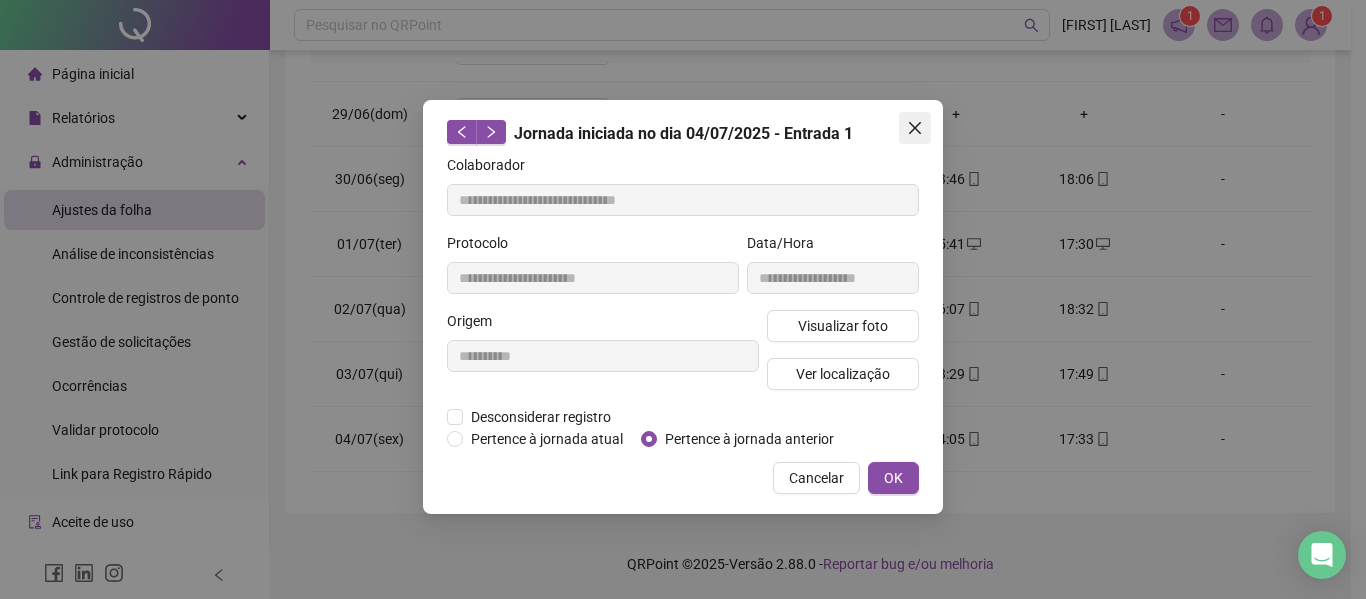 click 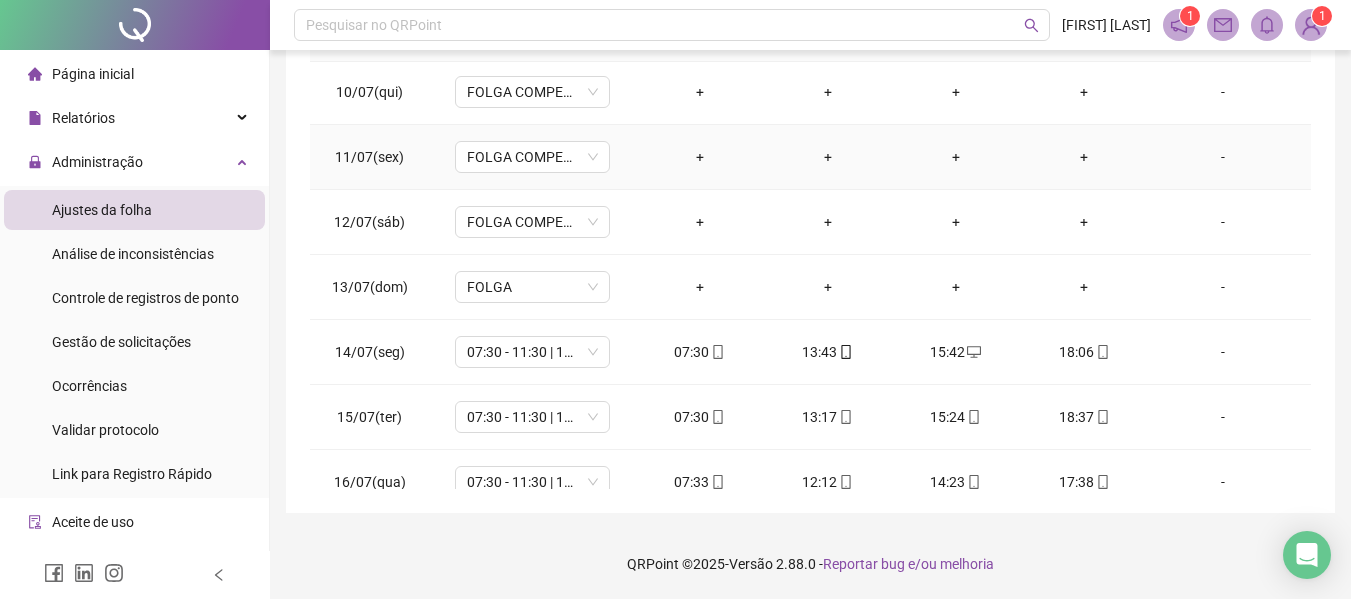scroll, scrollTop: 2600, scrollLeft: 0, axis: vertical 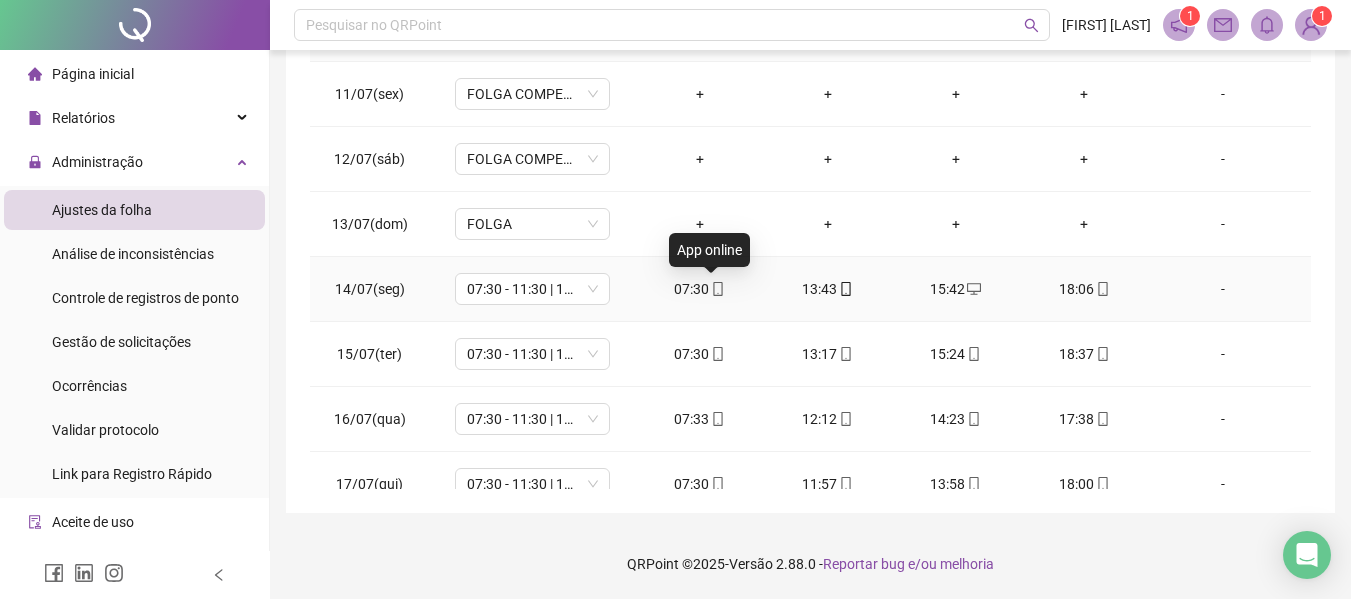 click 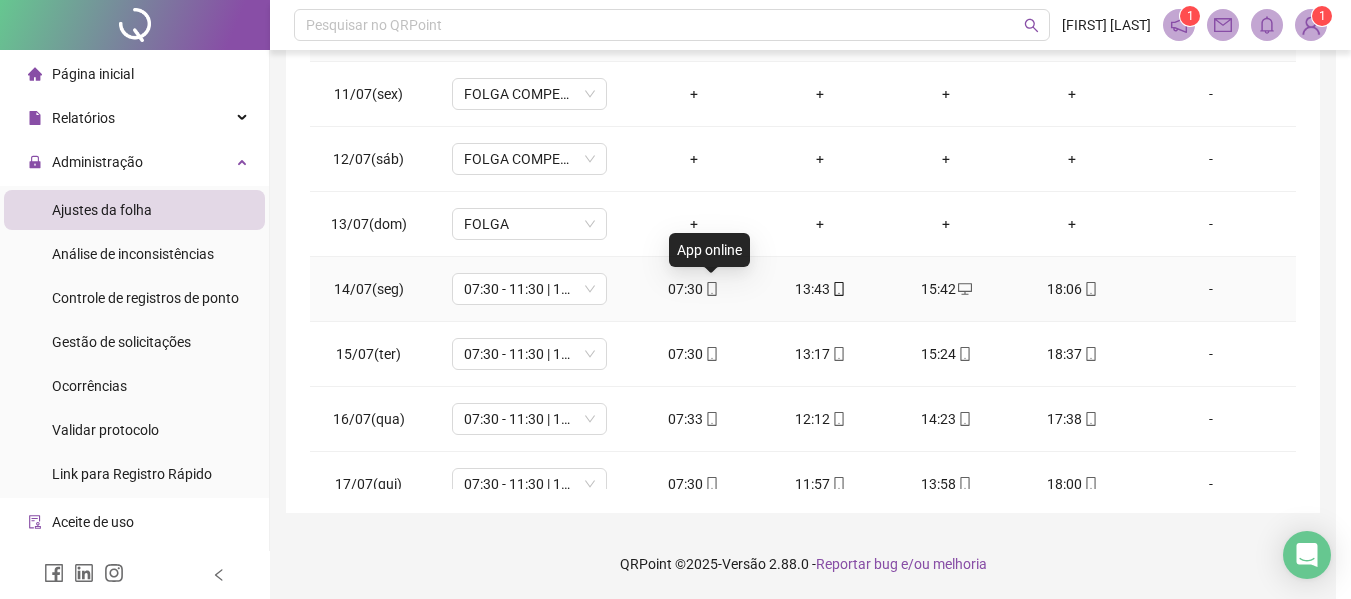 type on "**********" 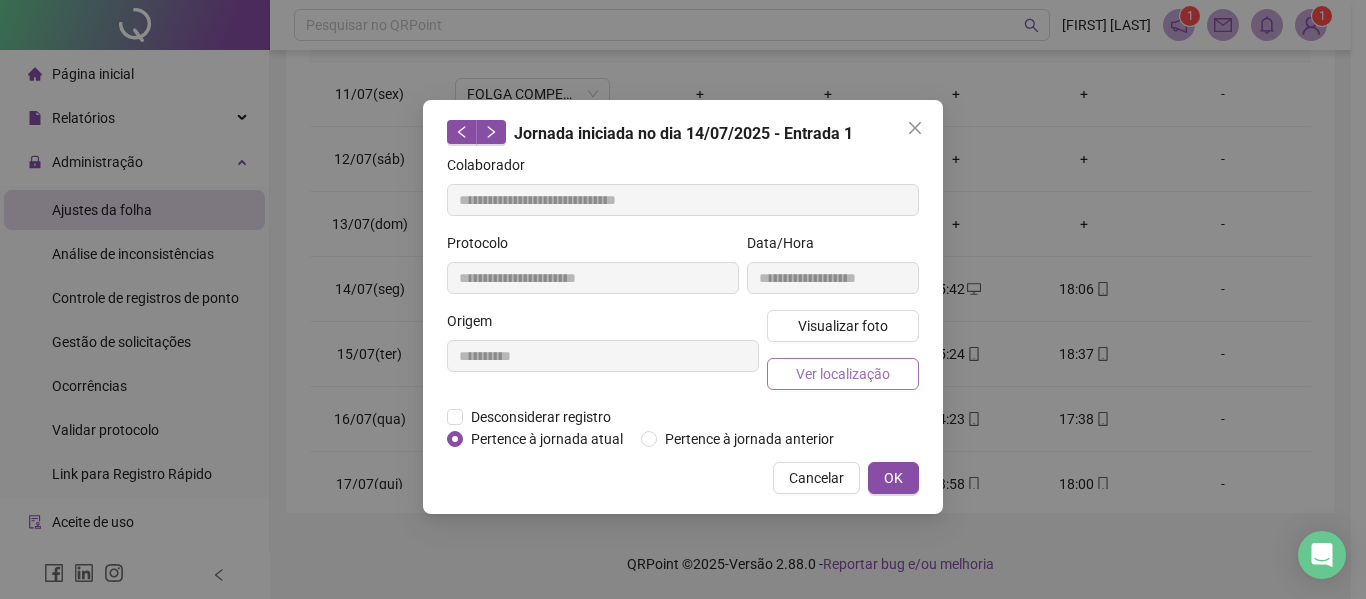 click on "Ver localização" at bounding box center (843, 374) 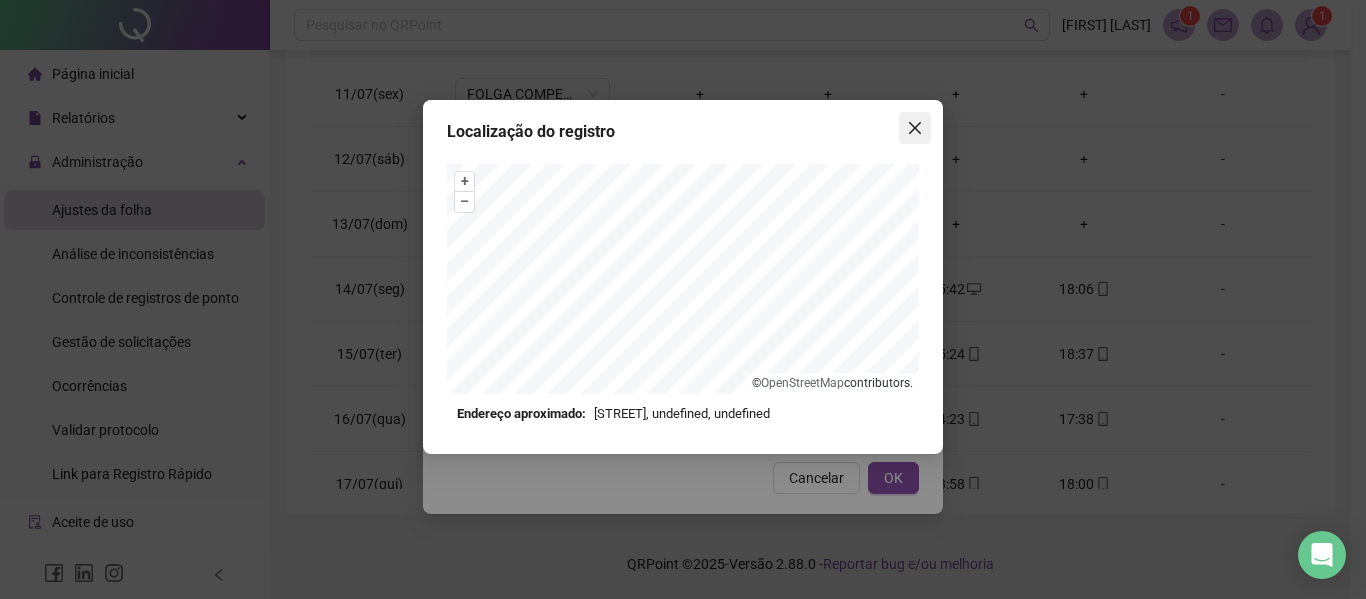 click 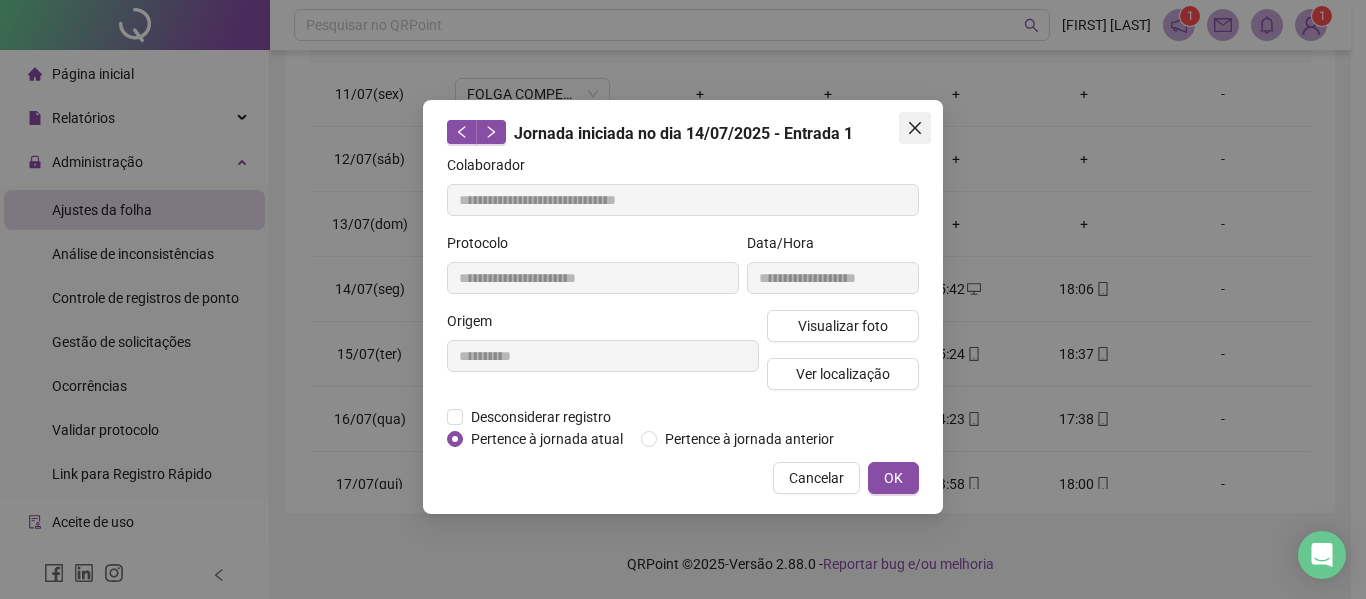 click 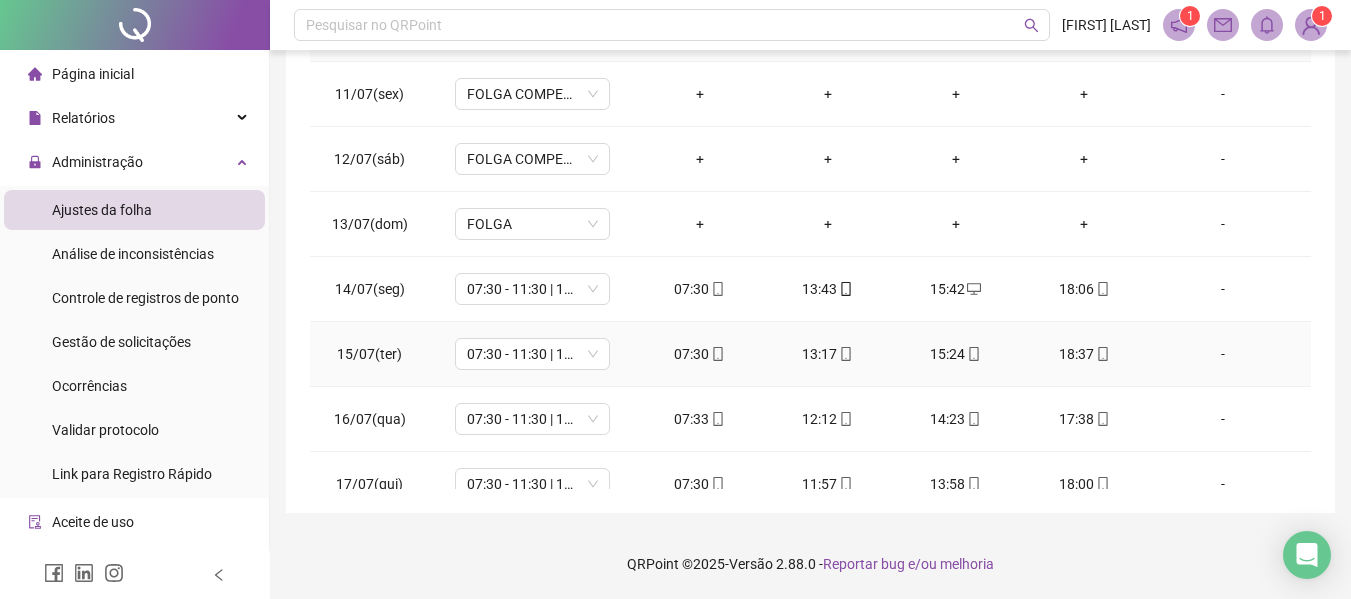 scroll, scrollTop: 2700, scrollLeft: 0, axis: vertical 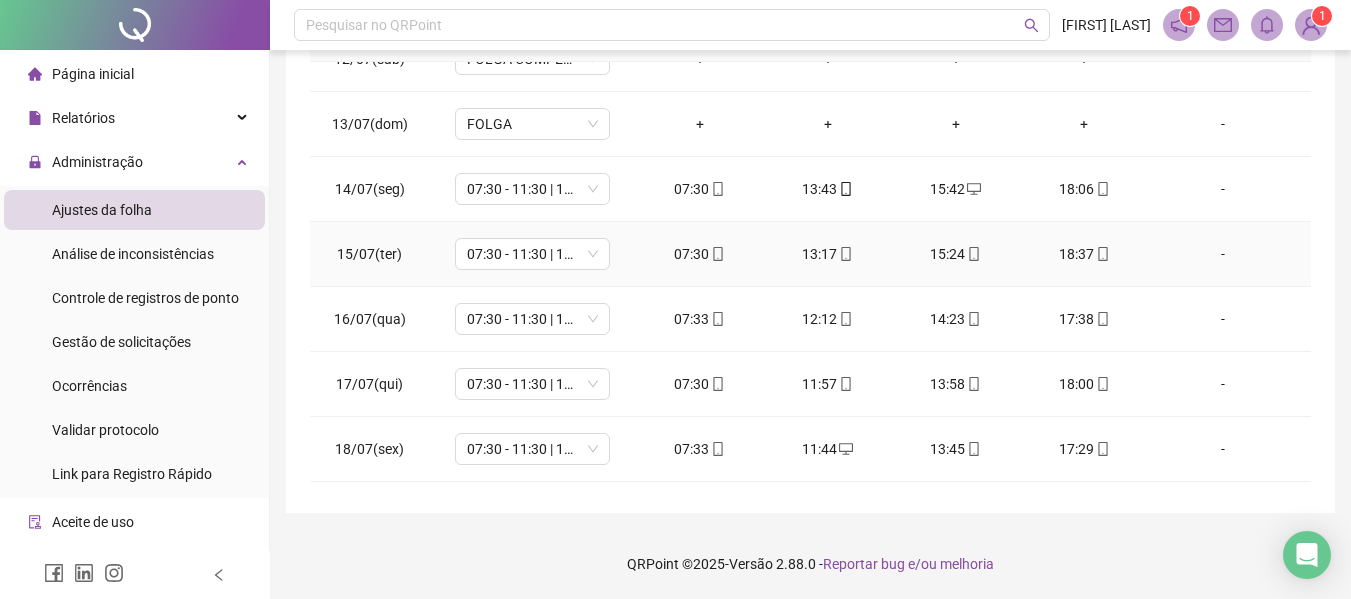 click 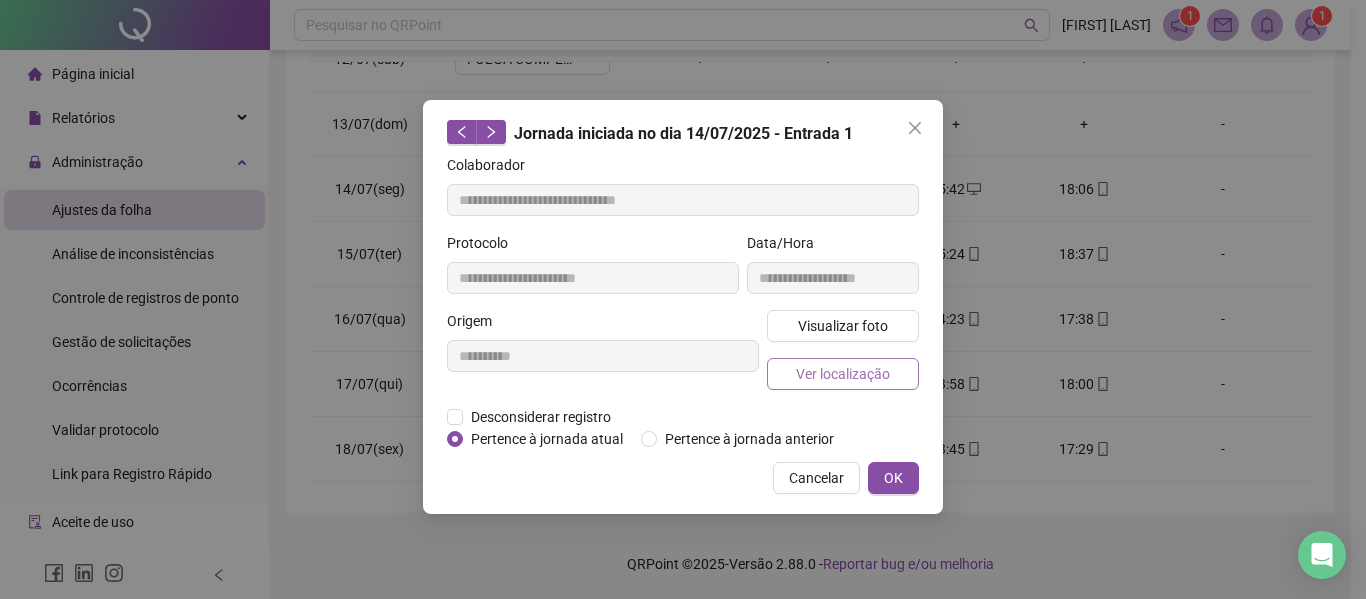 click on "Ver localização" at bounding box center [843, 374] 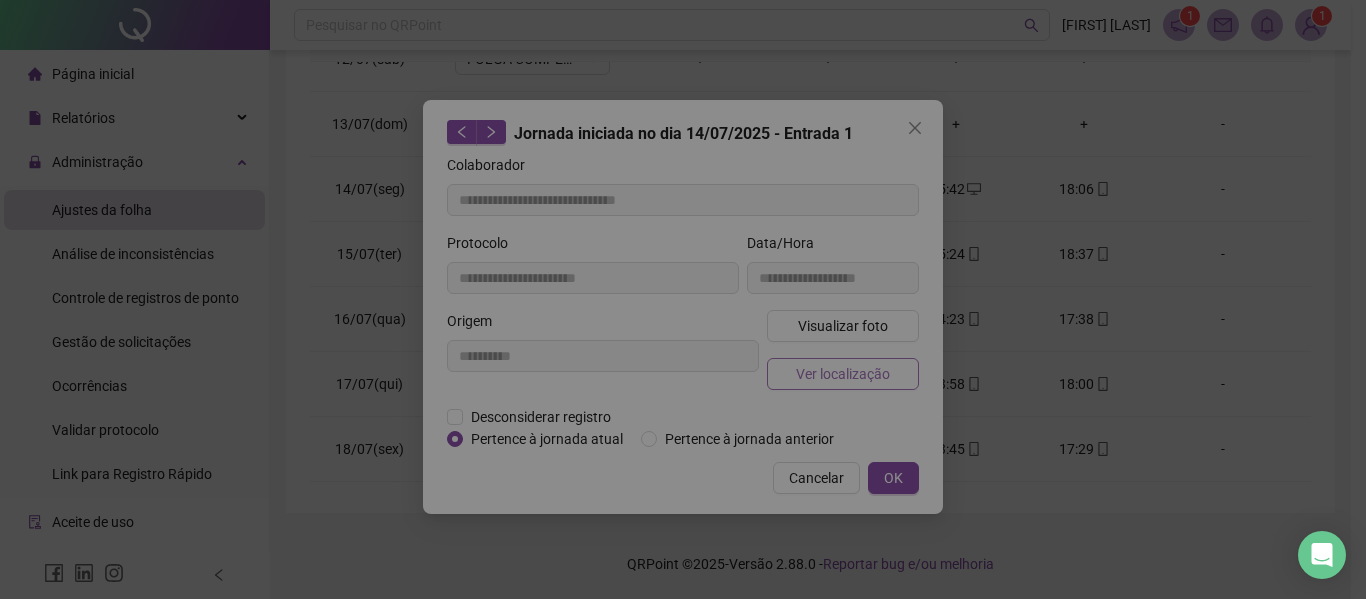 type on "**********" 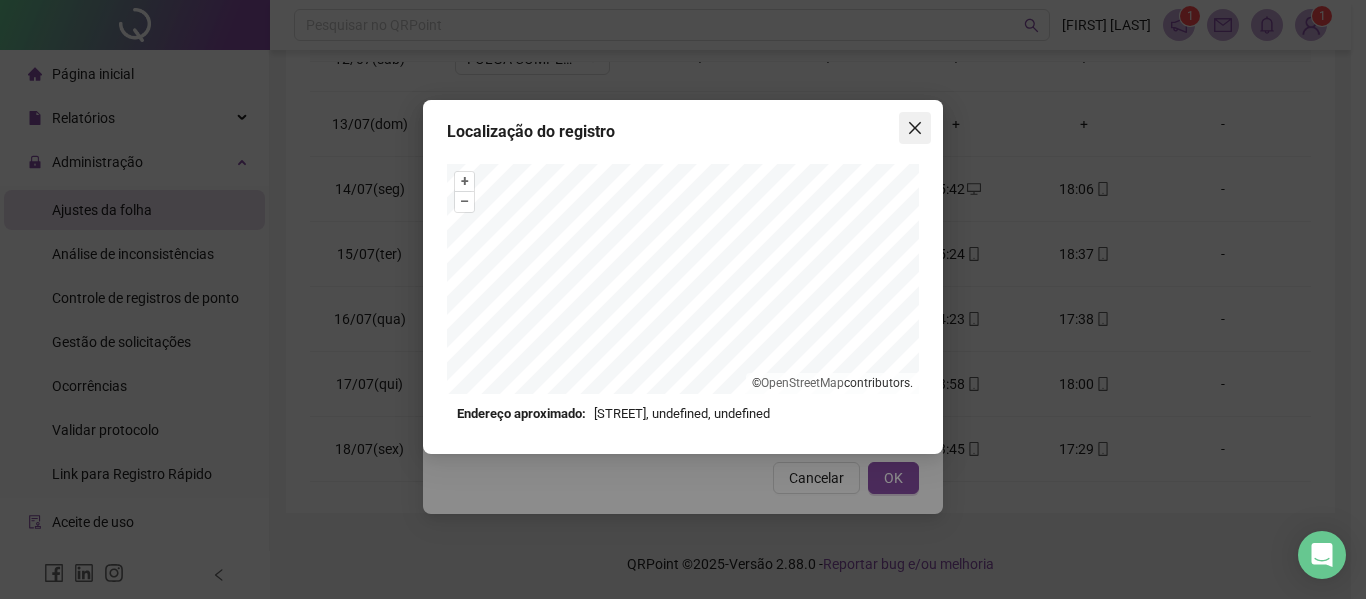 click 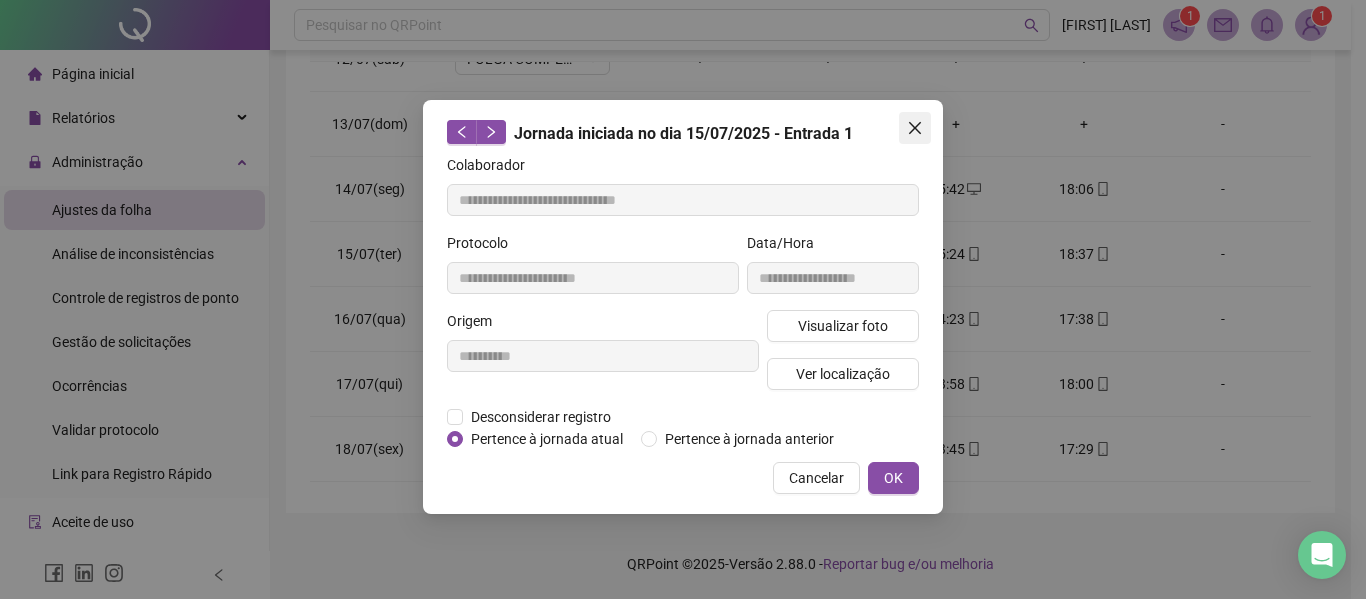 click 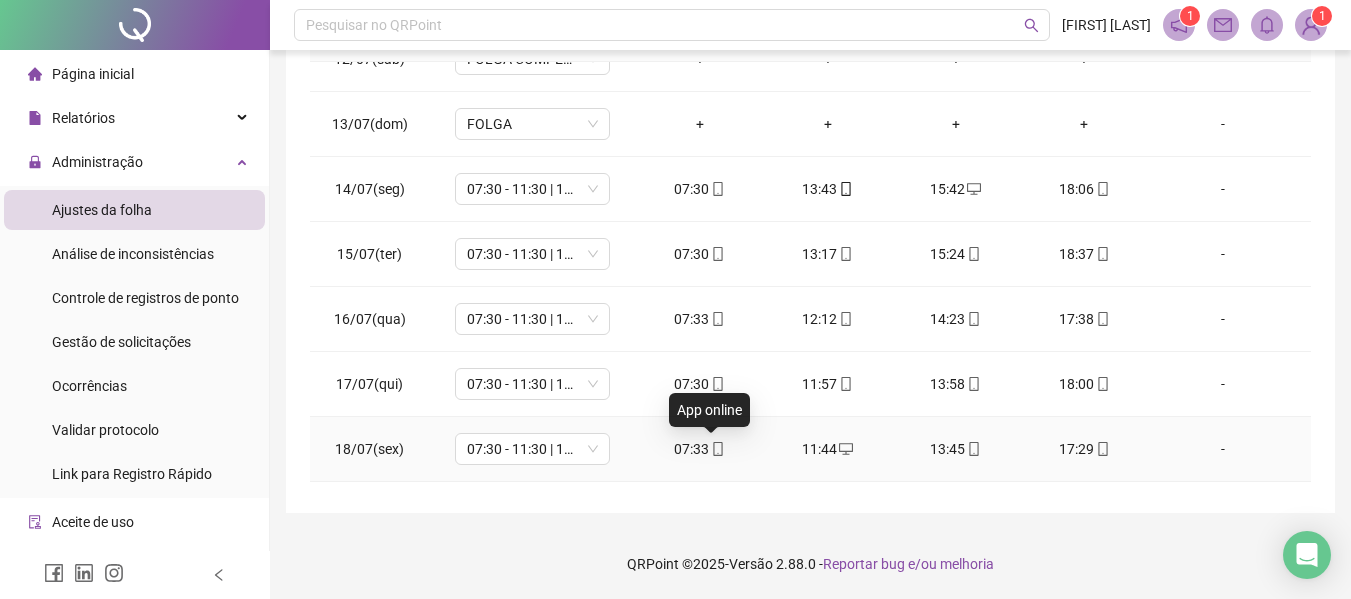 click on "07:33" at bounding box center [700, 449] 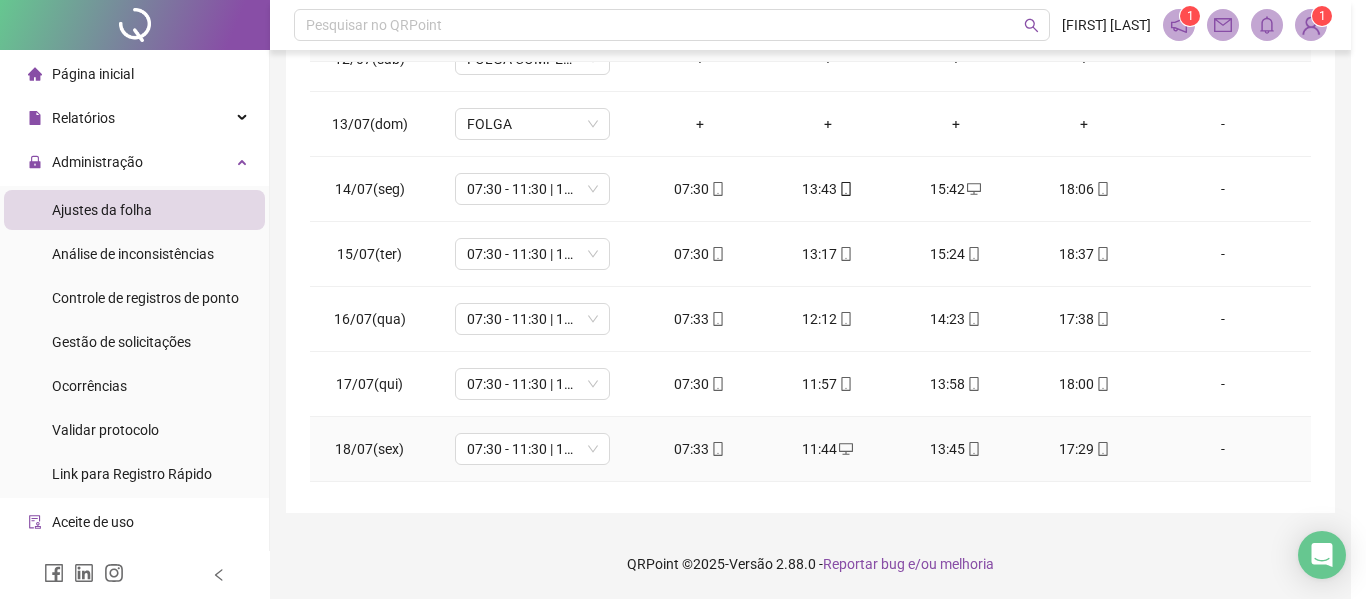 type on "**********" 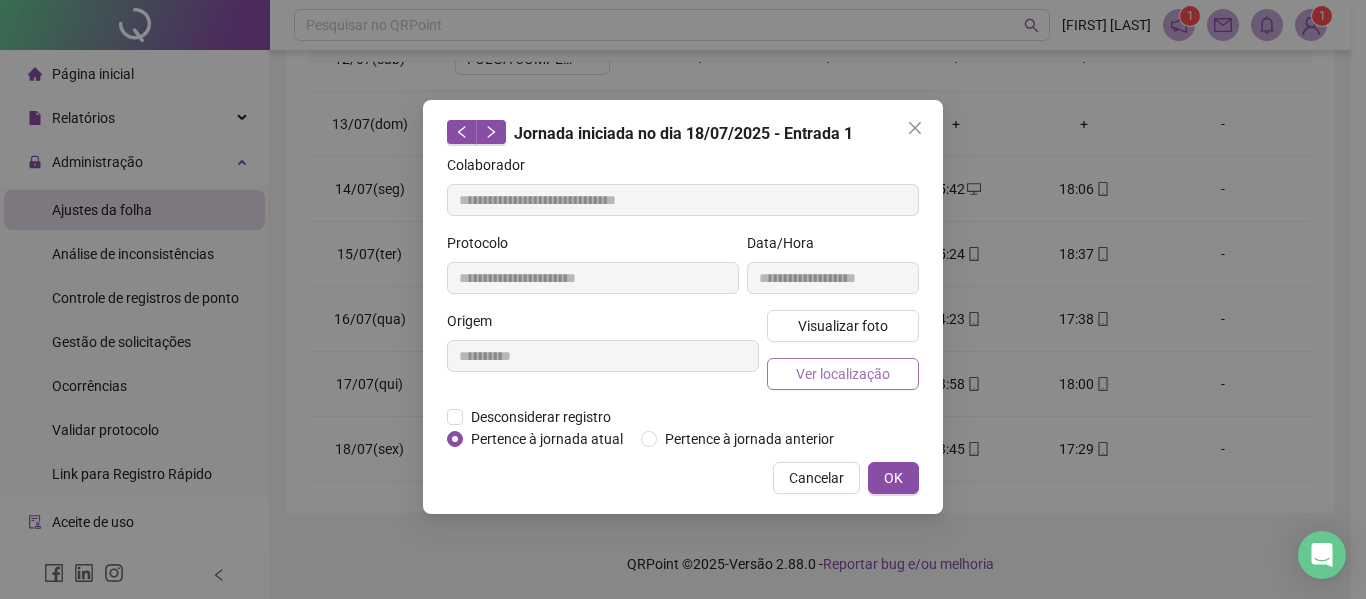 click on "Ver localização" at bounding box center (843, 374) 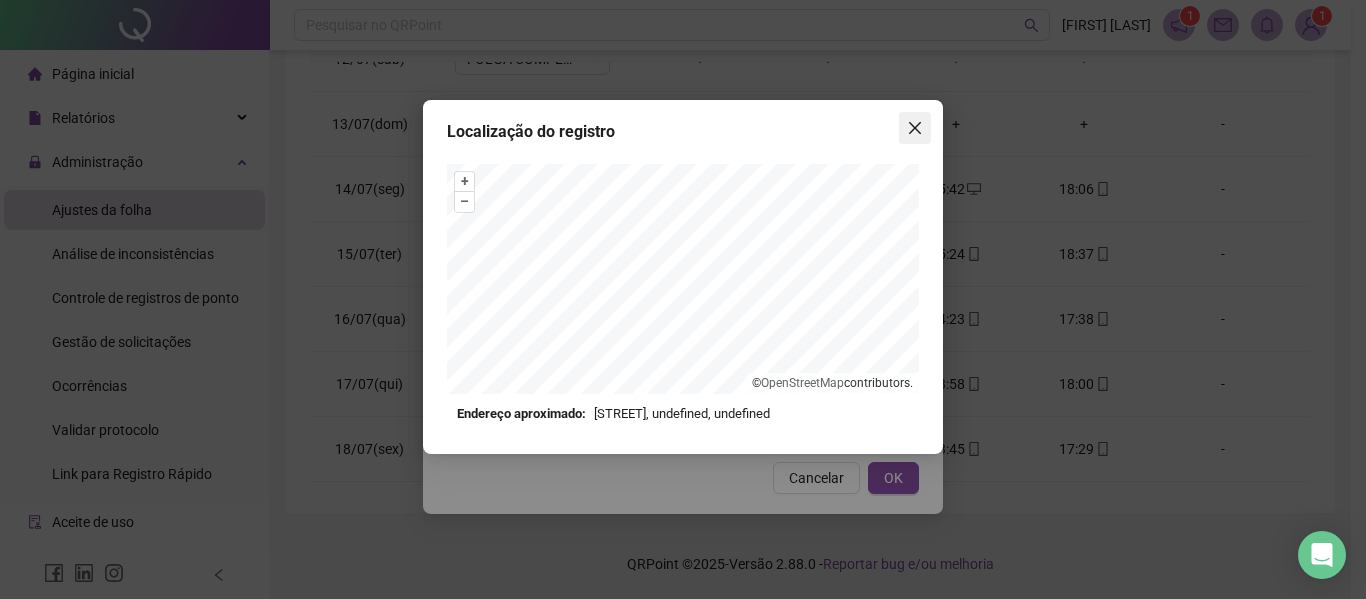 click 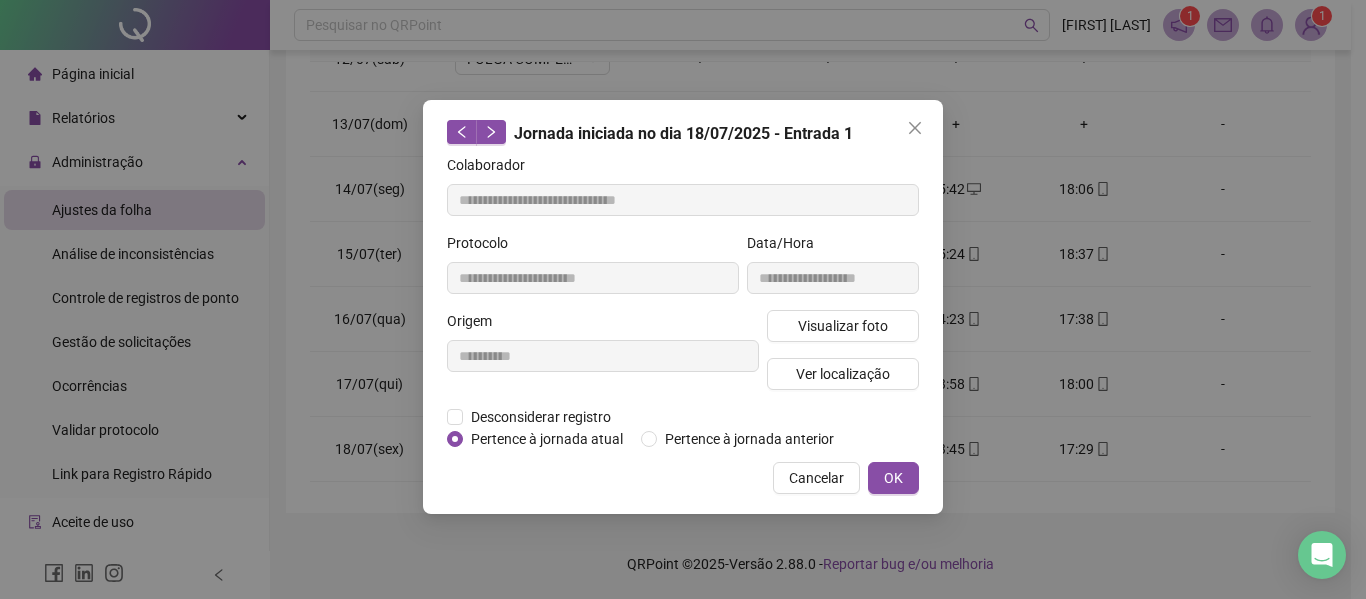 click 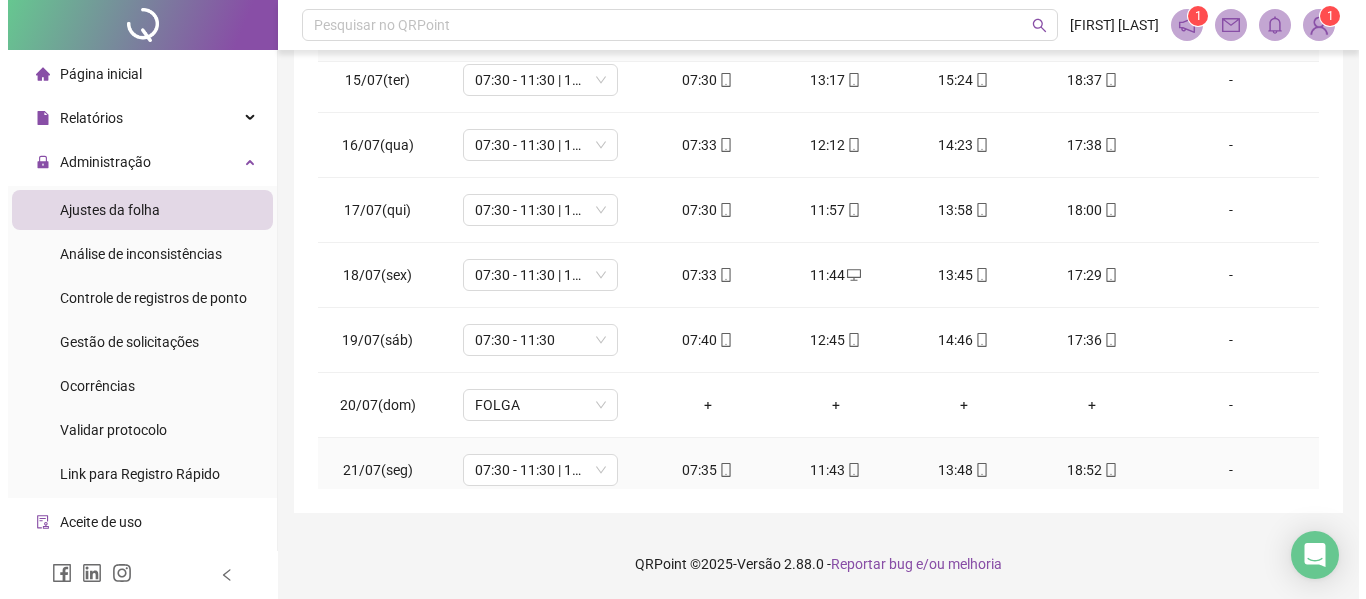 scroll, scrollTop: 2900, scrollLeft: 0, axis: vertical 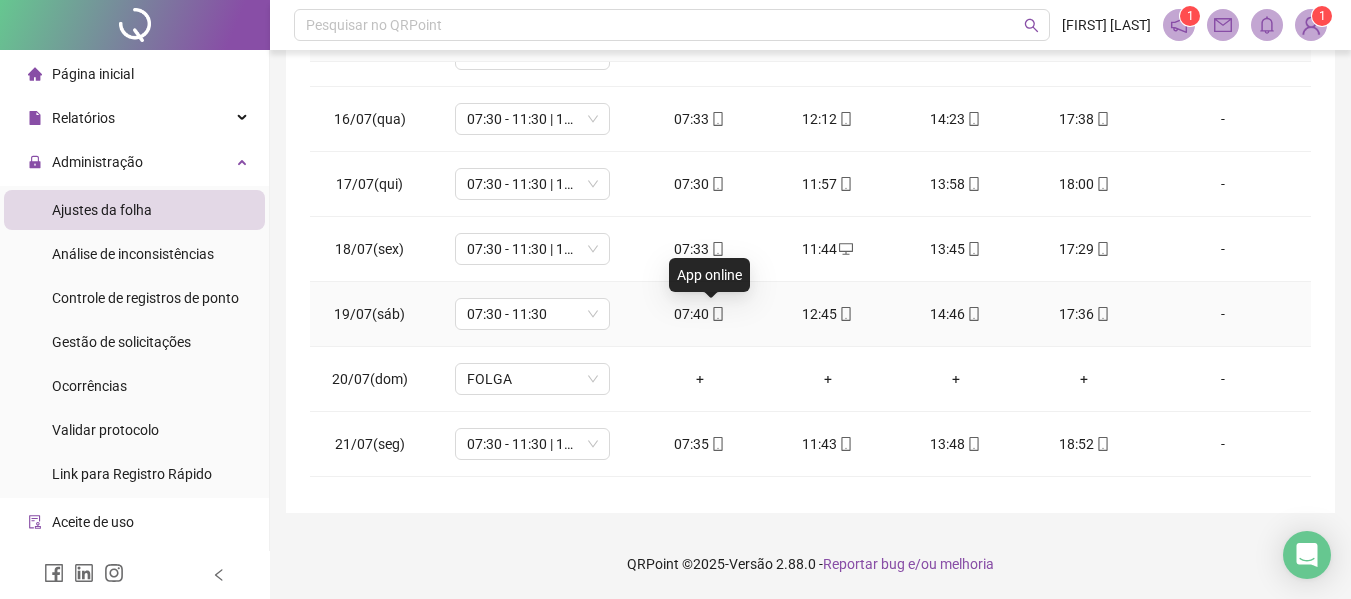 click 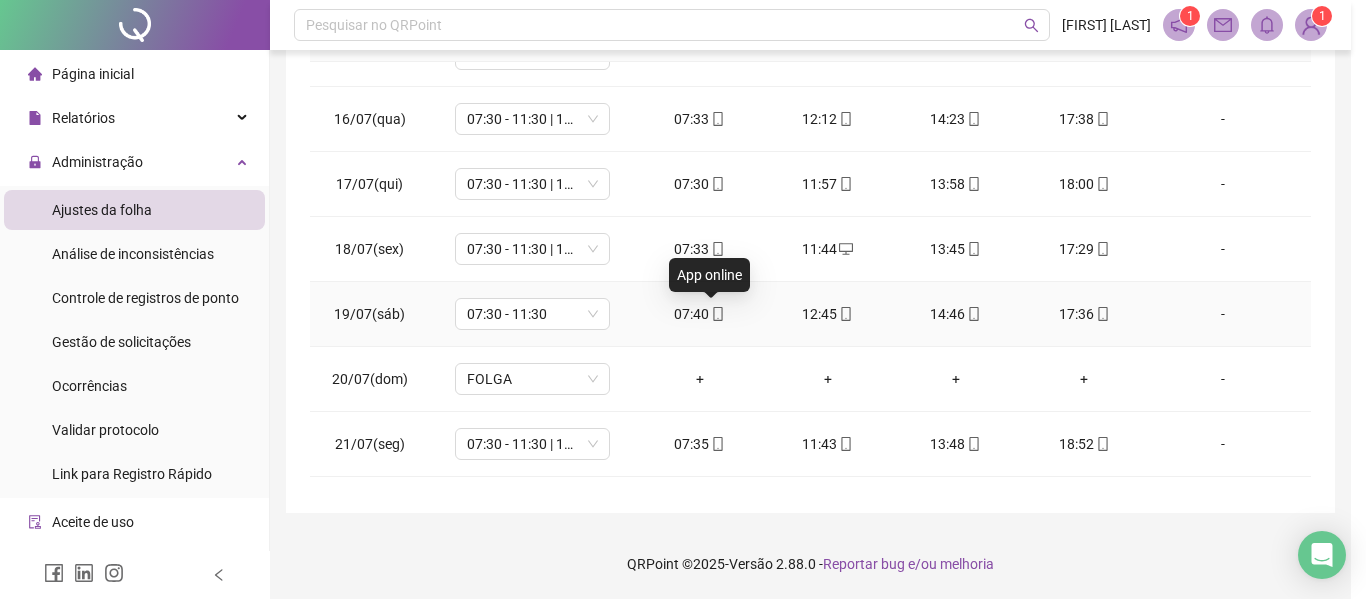 type on "**********" 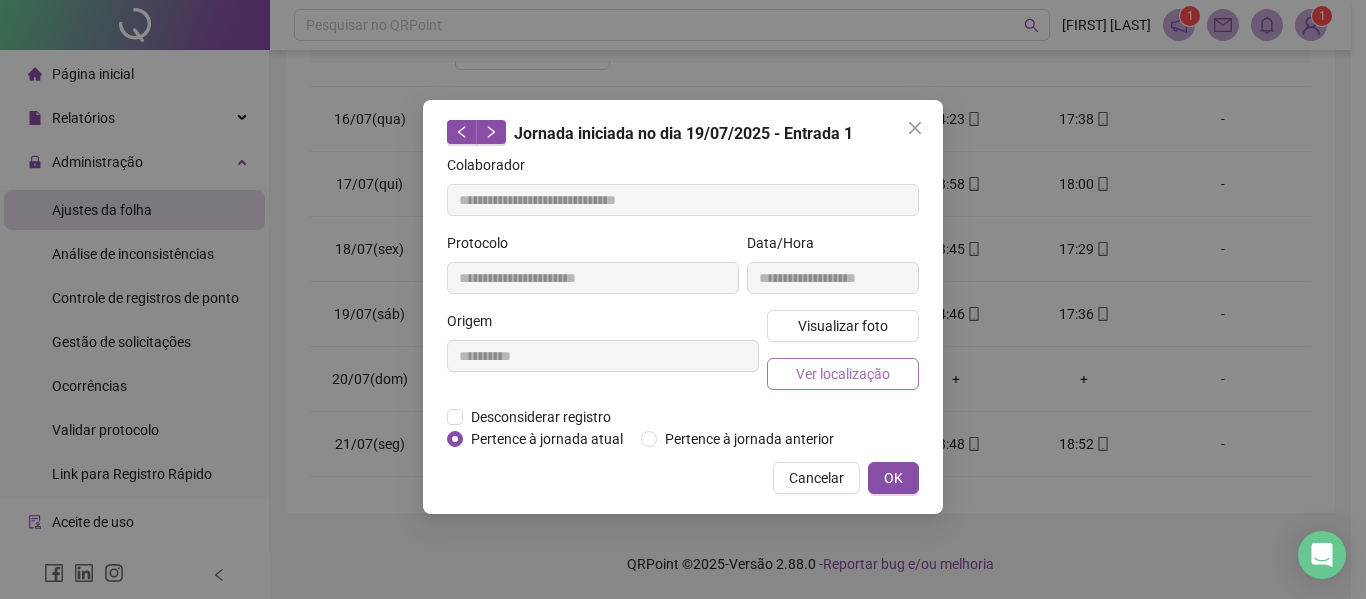 click on "Ver localização" at bounding box center (843, 374) 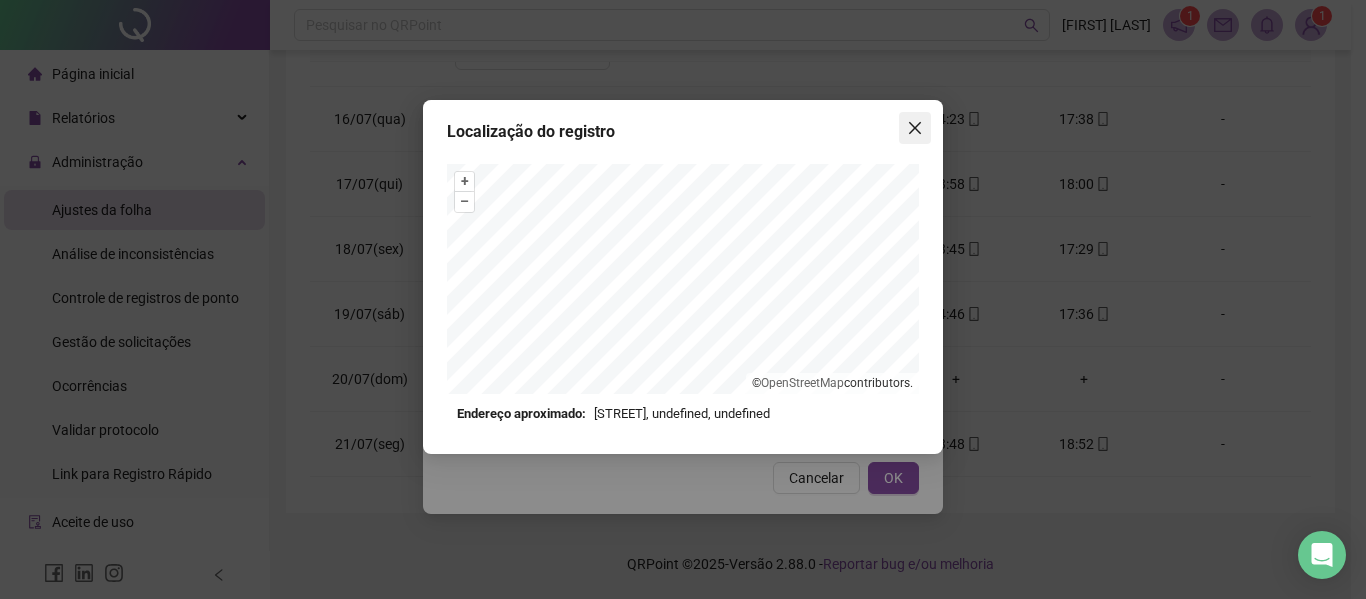 click 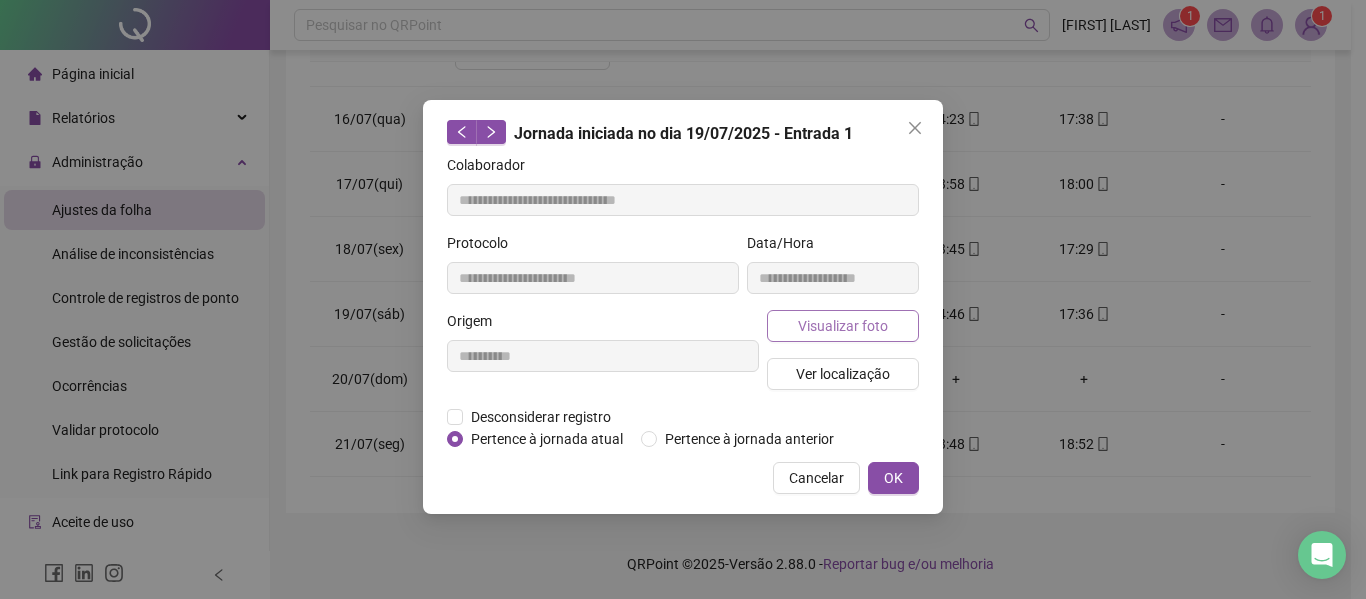 click on "Visualizar foto" at bounding box center [843, 326] 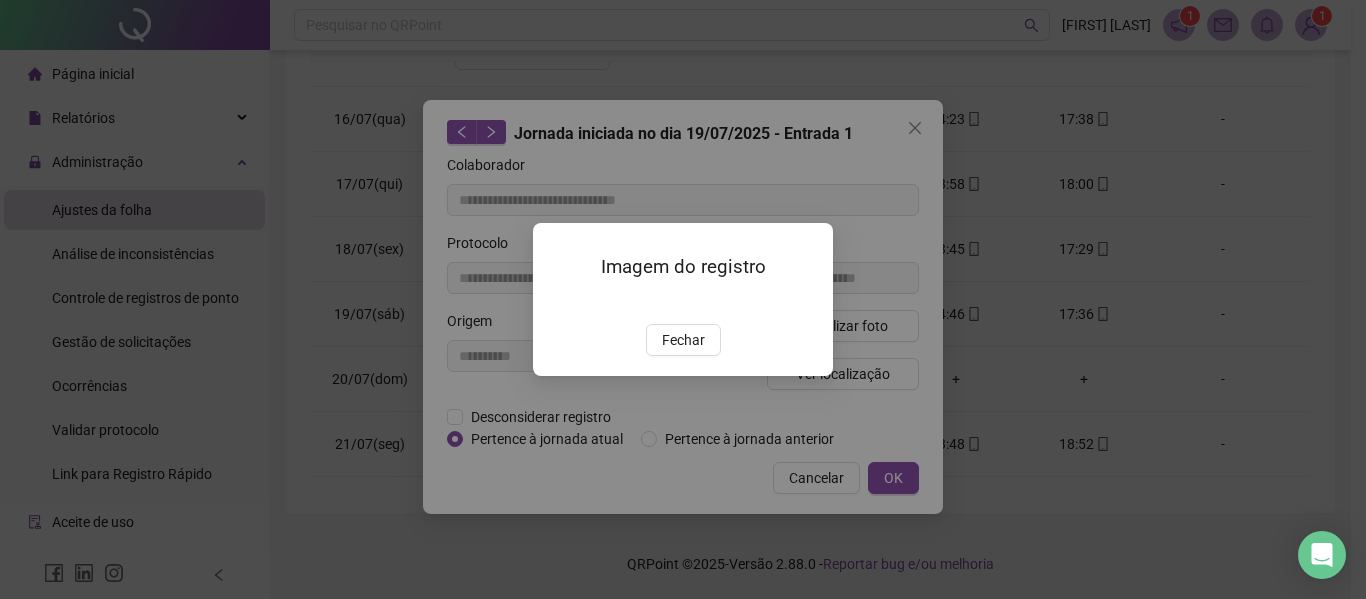 click on "Imagem do registro Fechar" at bounding box center [683, 299] 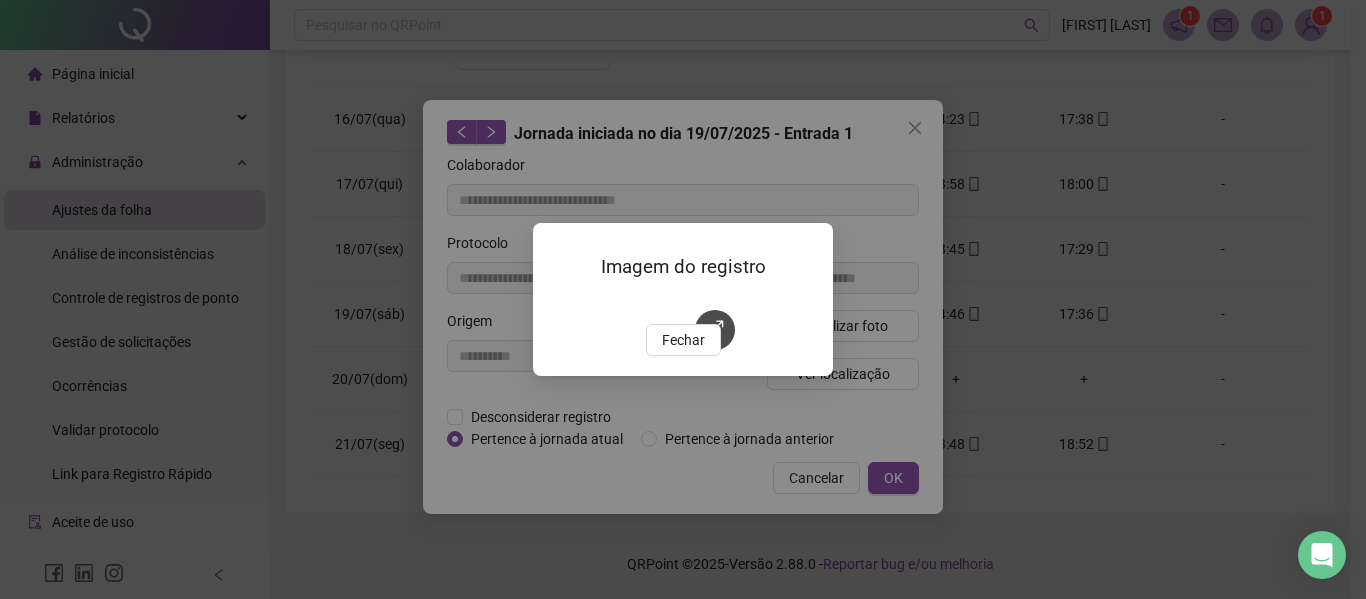 click at bounding box center [715, 330] 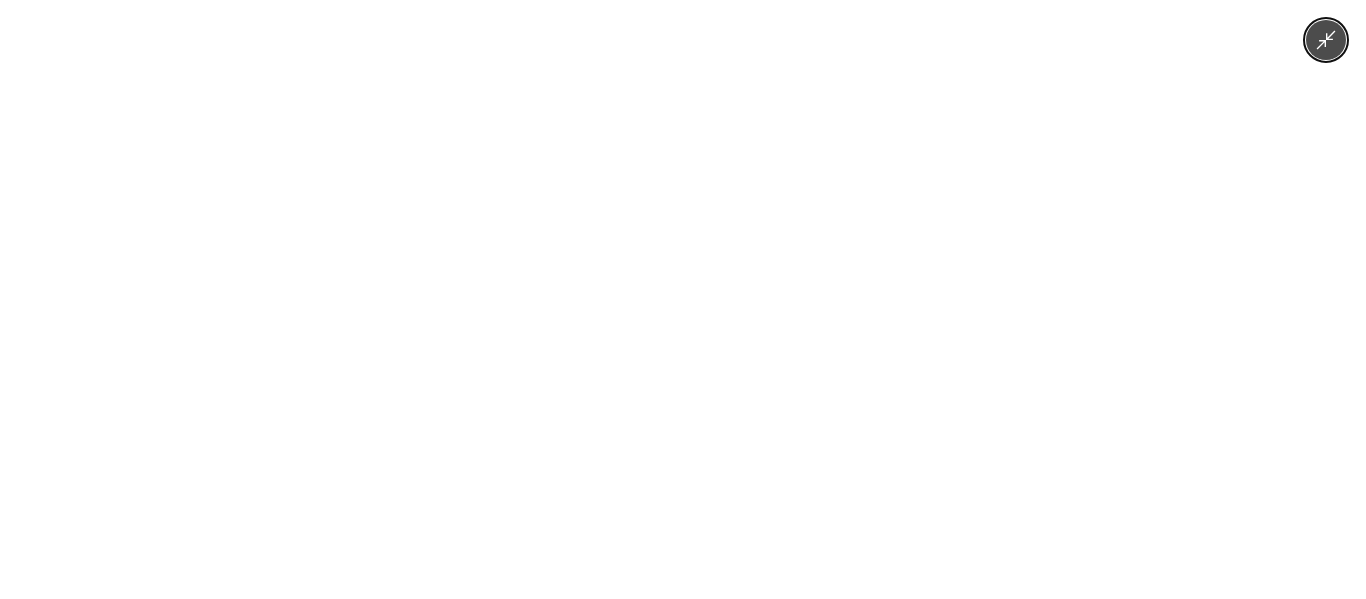 scroll, scrollTop: 38, scrollLeft: 0, axis: vertical 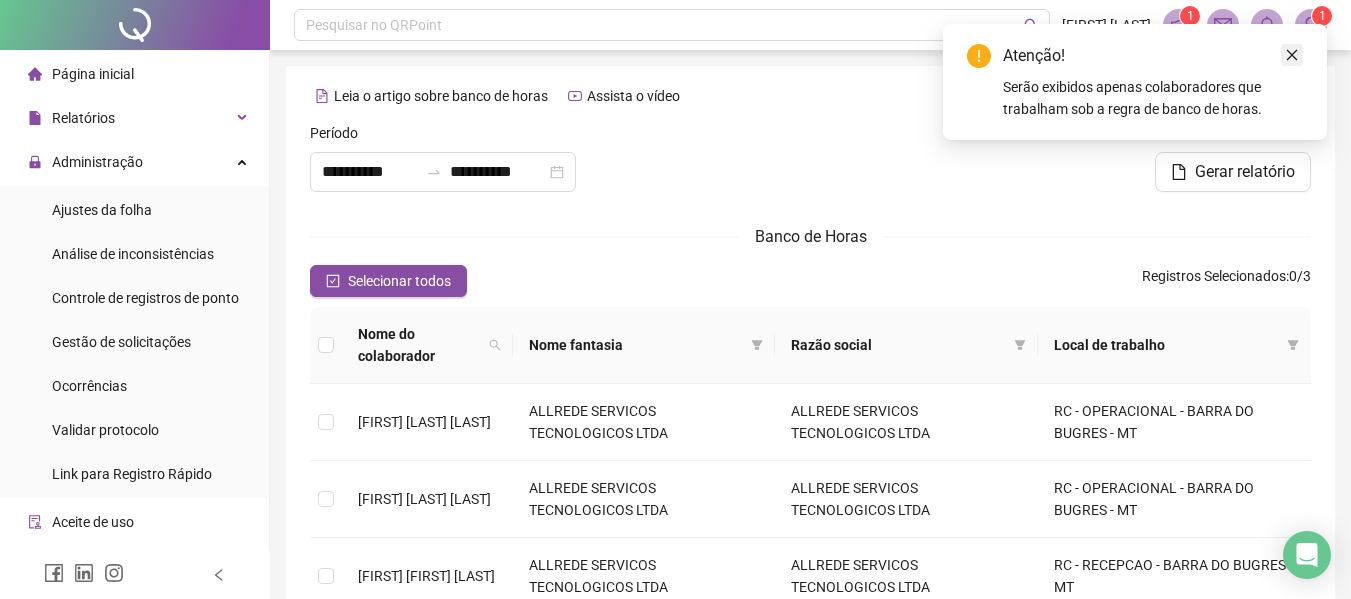 click at bounding box center [1292, 55] 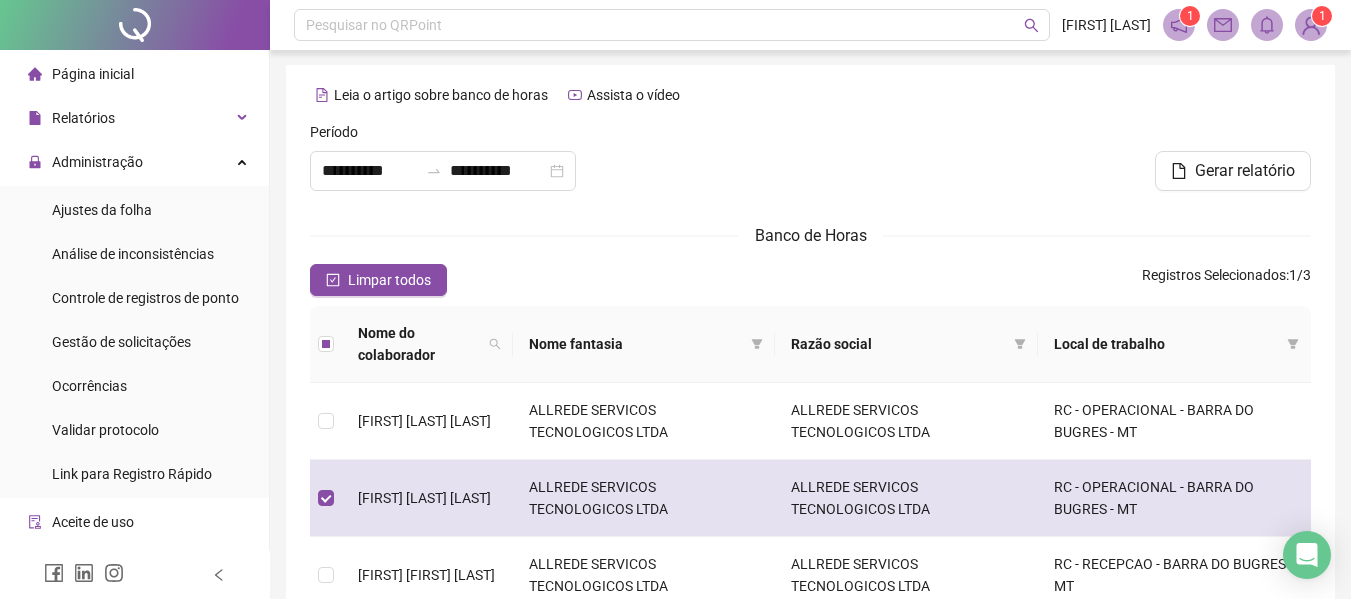 scroll, scrollTop: 0, scrollLeft: 0, axis: both 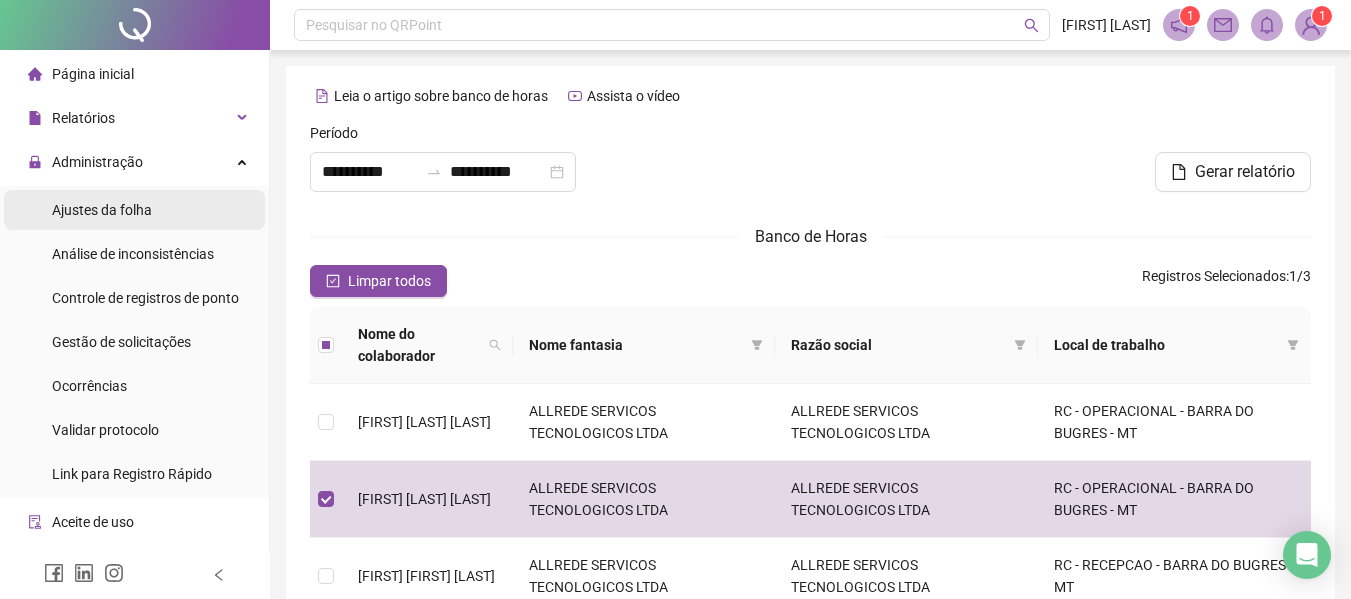 click on "Ajustes da folha" at bounding box center [102, 210] 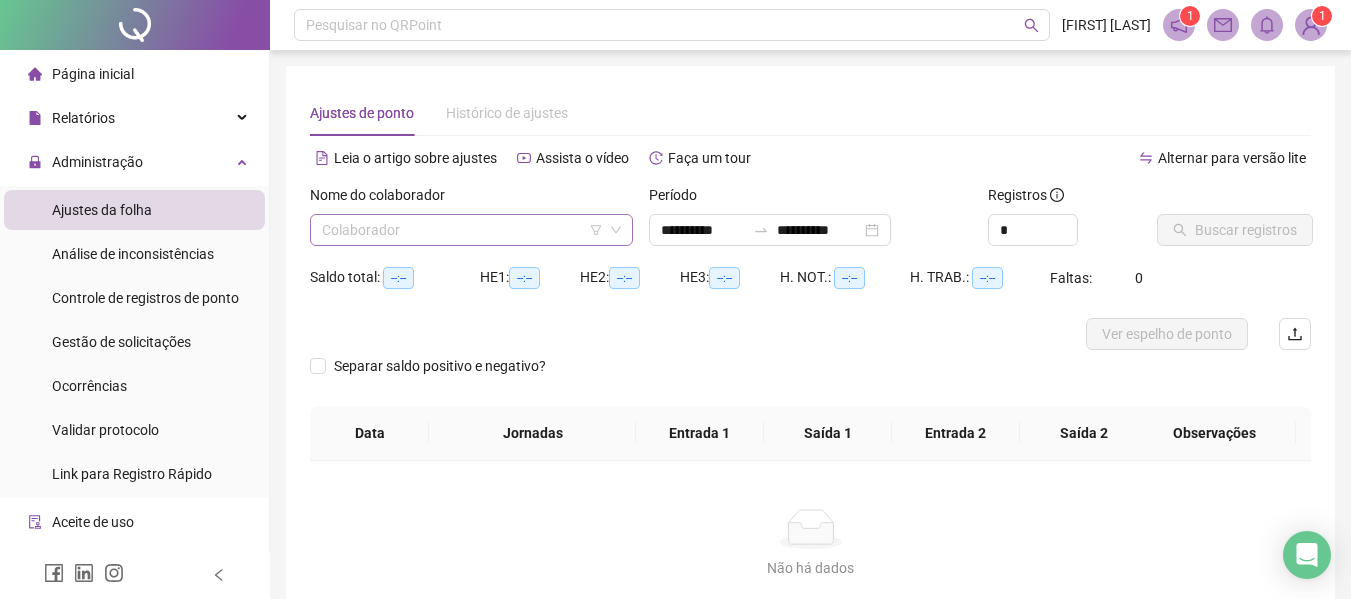 click 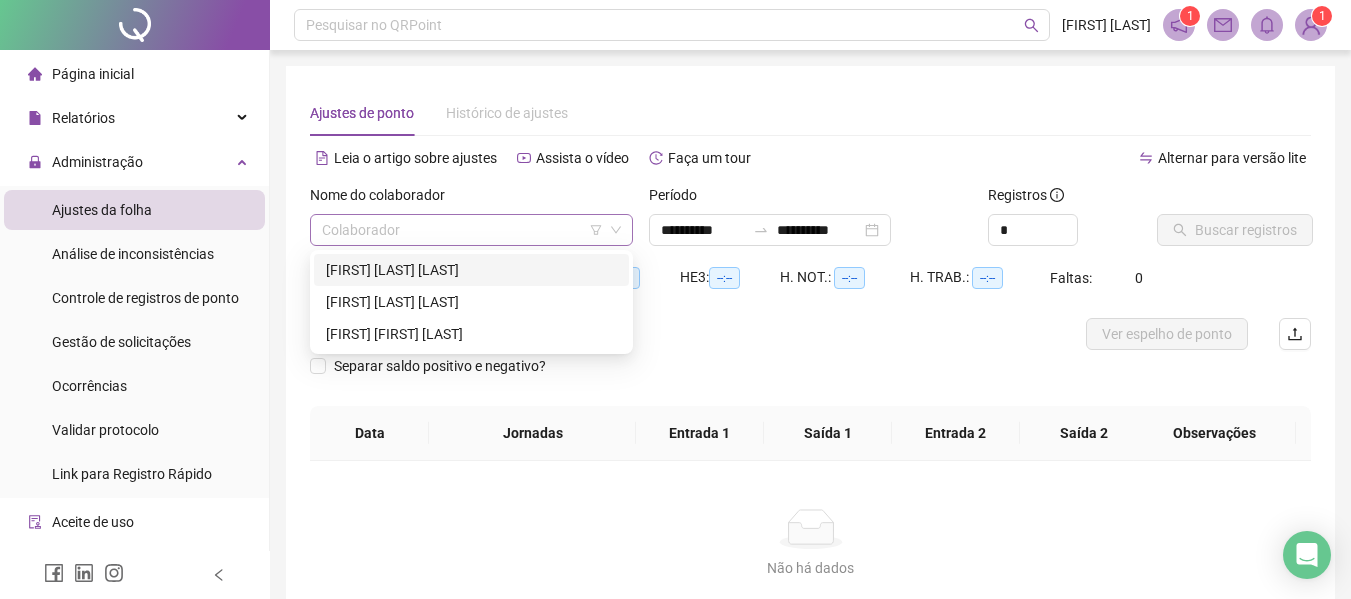 drag, startPoint x: 623, startPoint y: 221, endPoint x: 592, endPoint y: 229, distance: 32.01562 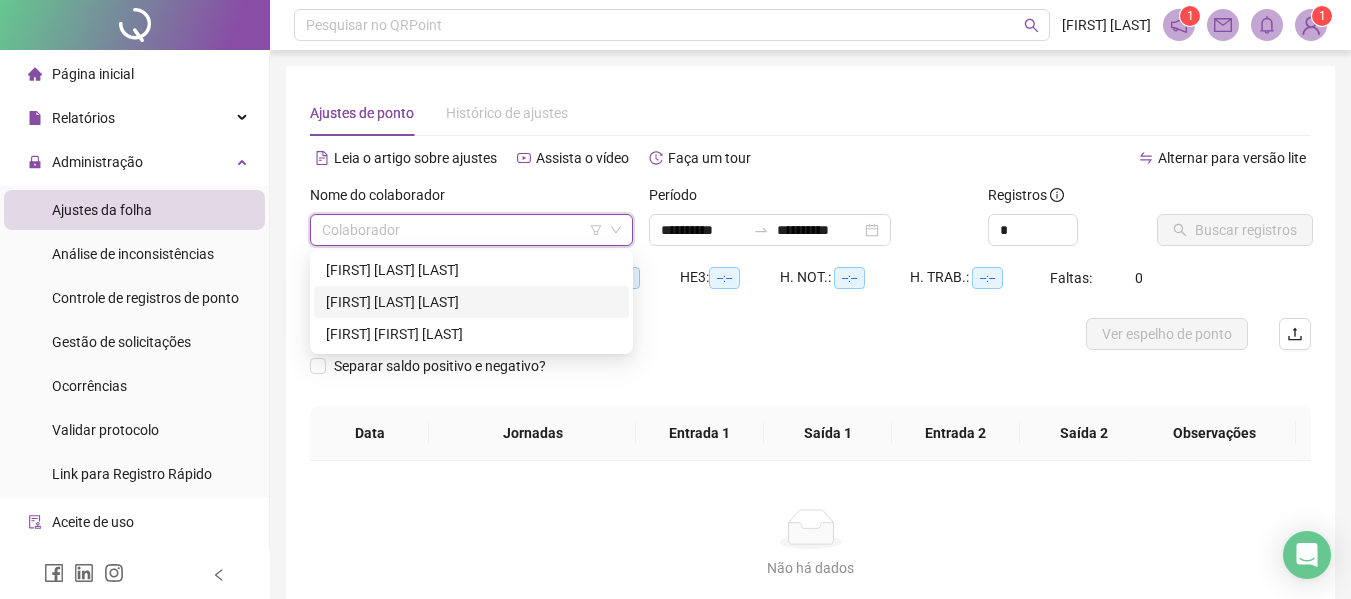 click on "[FIRST] [LAST] [LAST]" at bounding box center [471, 302] 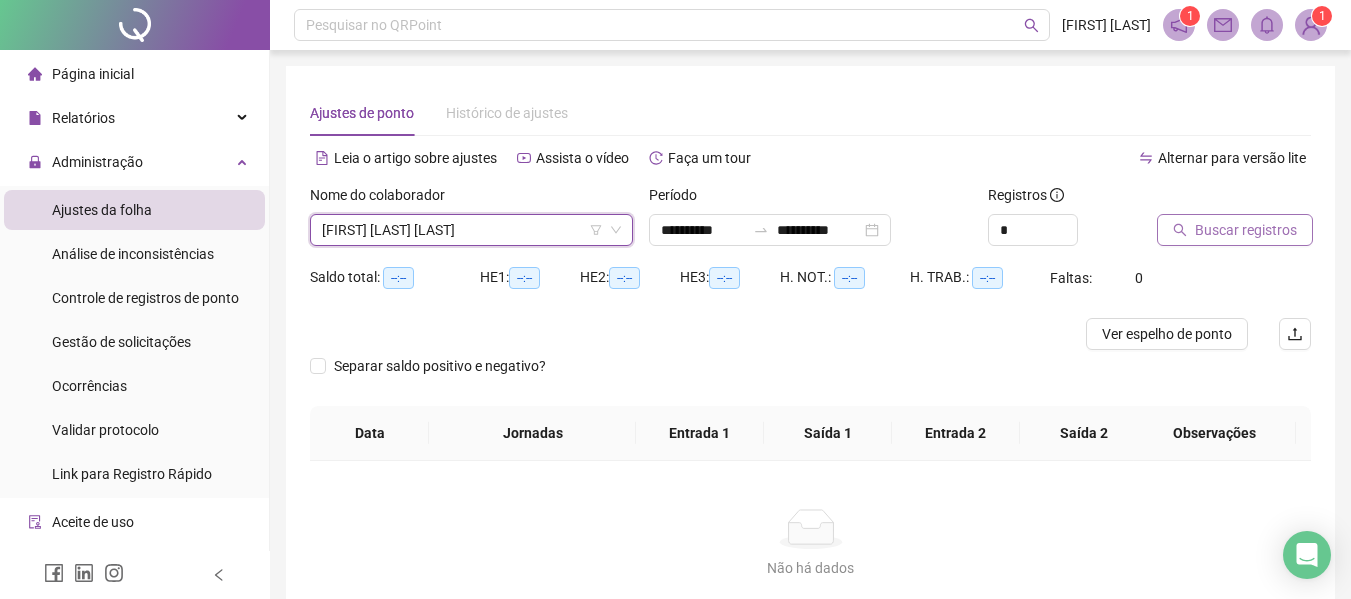click on "Buscar registros" at bounding box center [1235, 230] 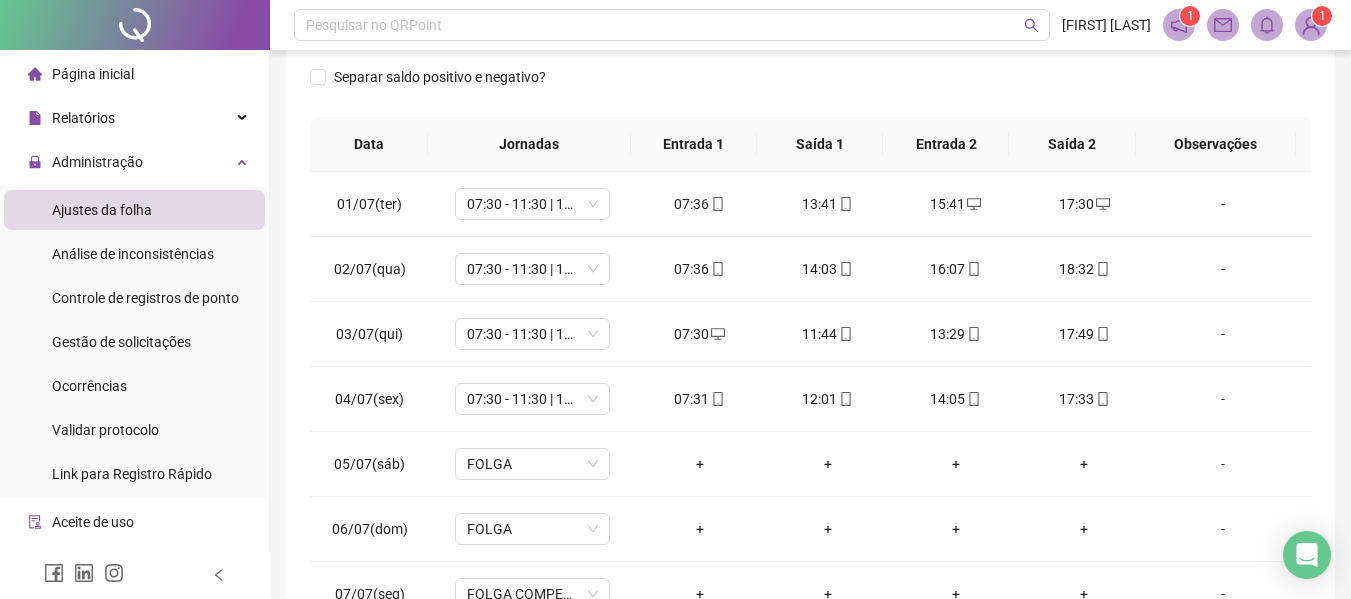 scroll, scrollTop: 400, scrollLeft: 0, axis: vertical 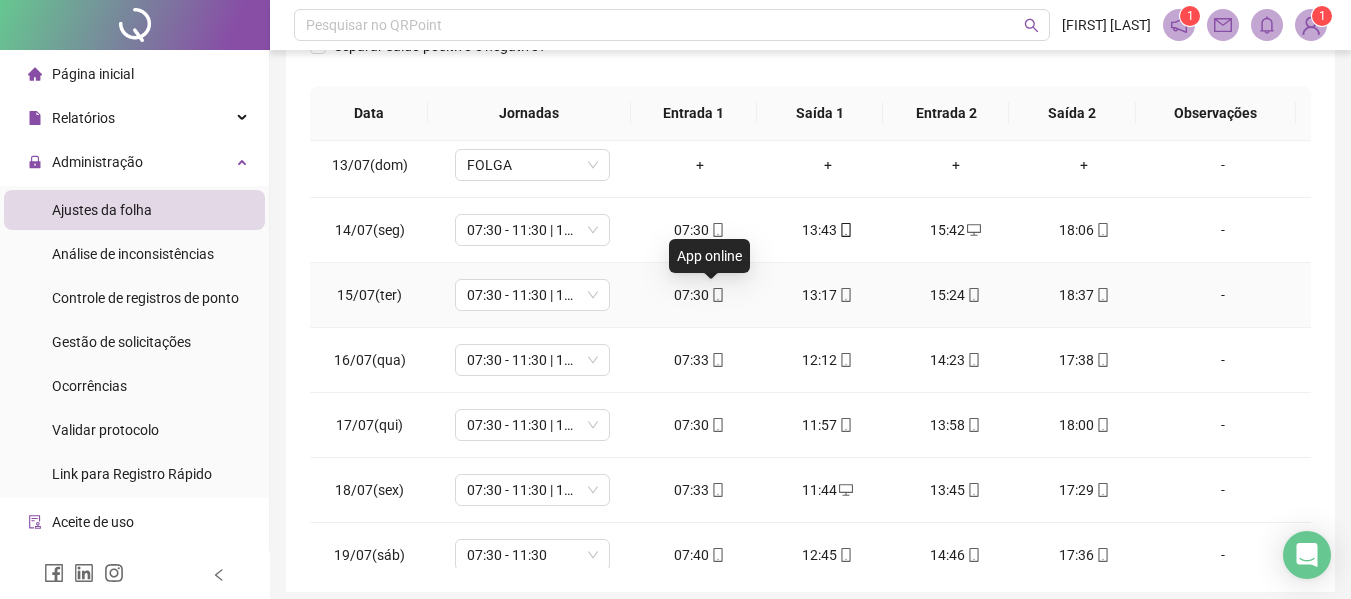 click 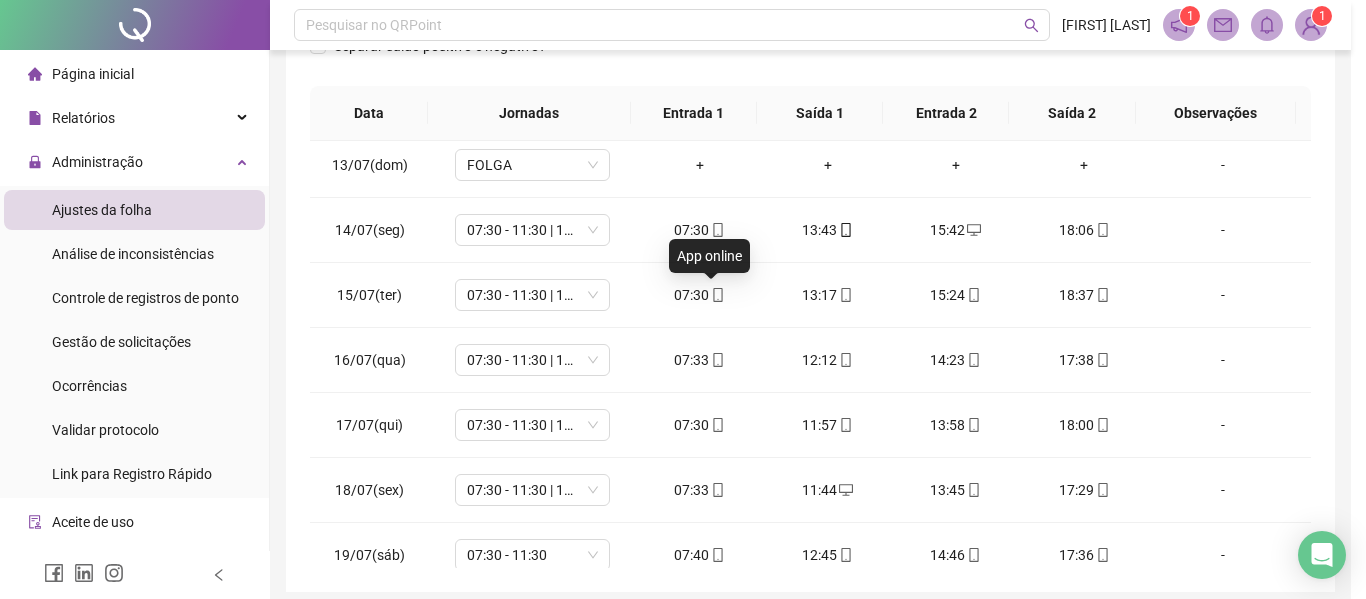 type on "**********" 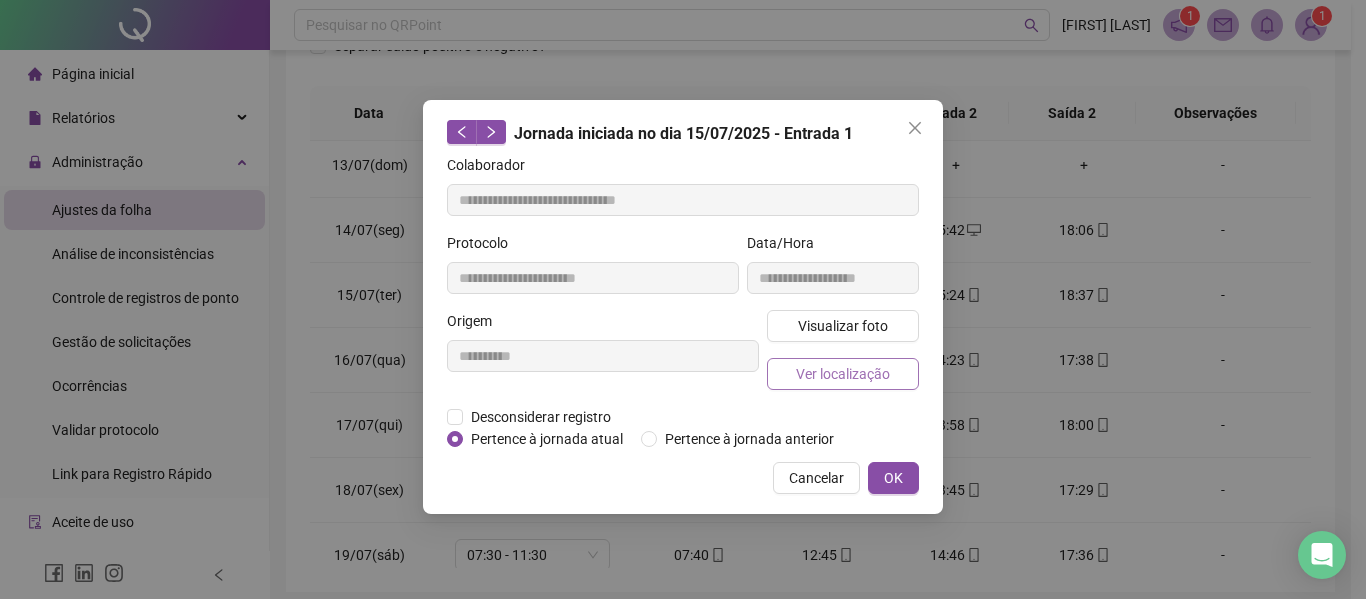 click on "Ver localização" at bounding box center [843, 374] 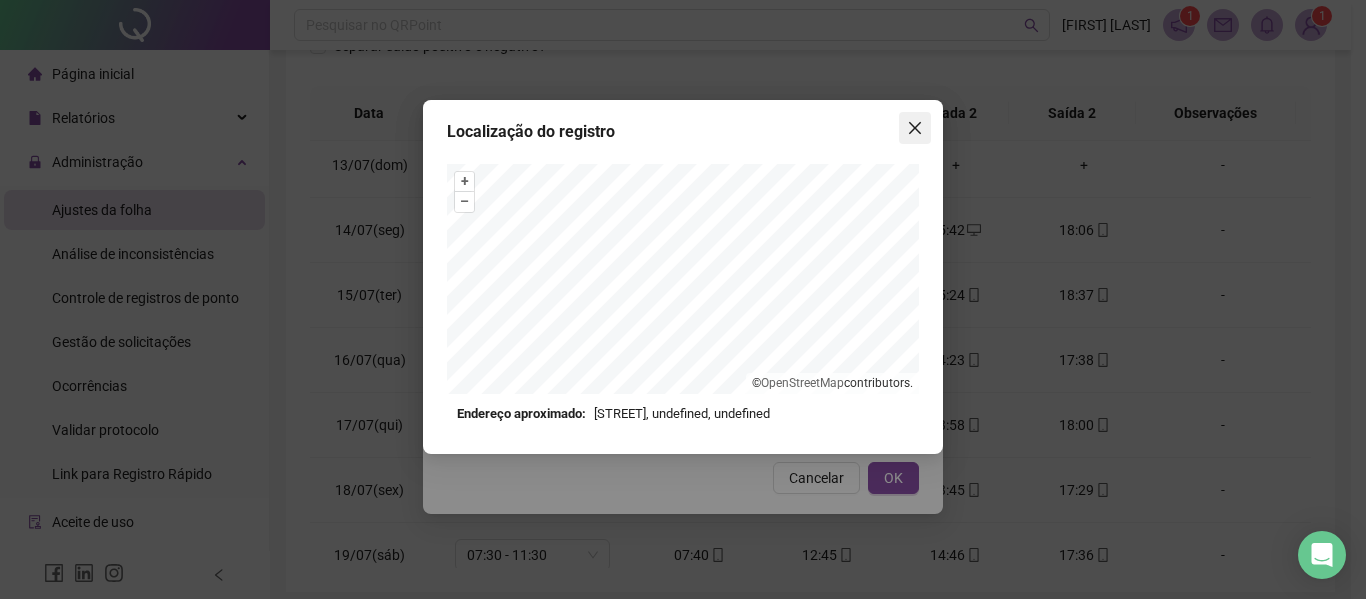 click 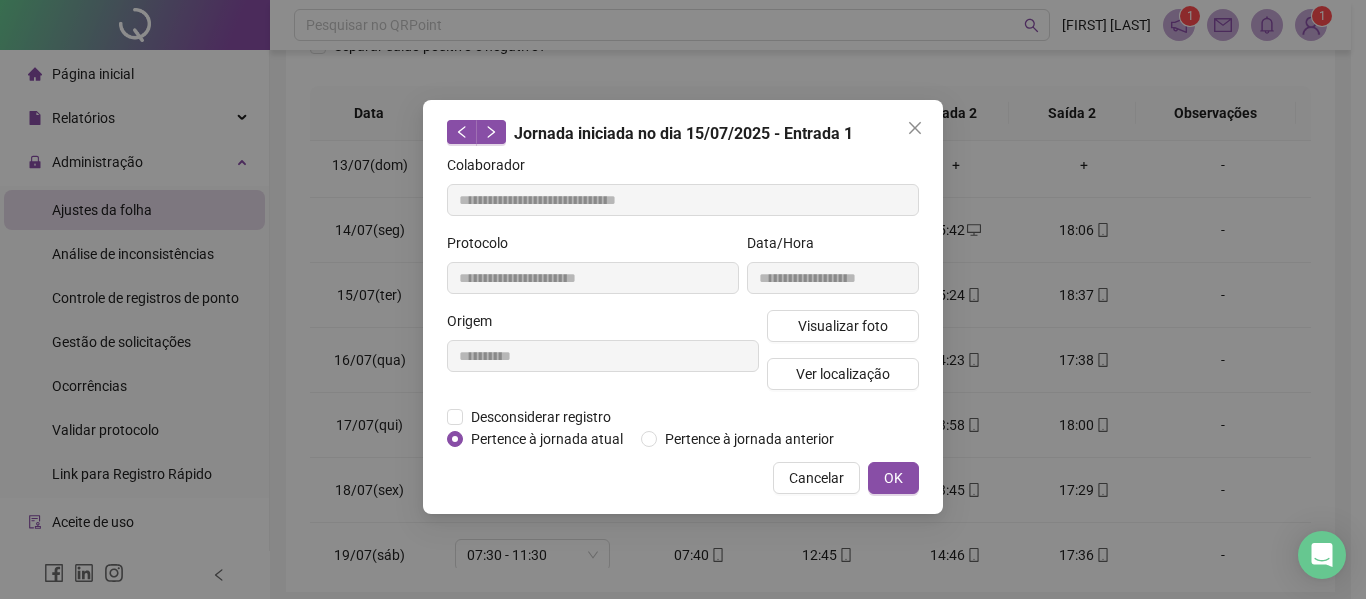 drag, startPoint x: 917, startPoint y: 138, endPoint x: 882, endPoint y: 163, distance: 43.011627 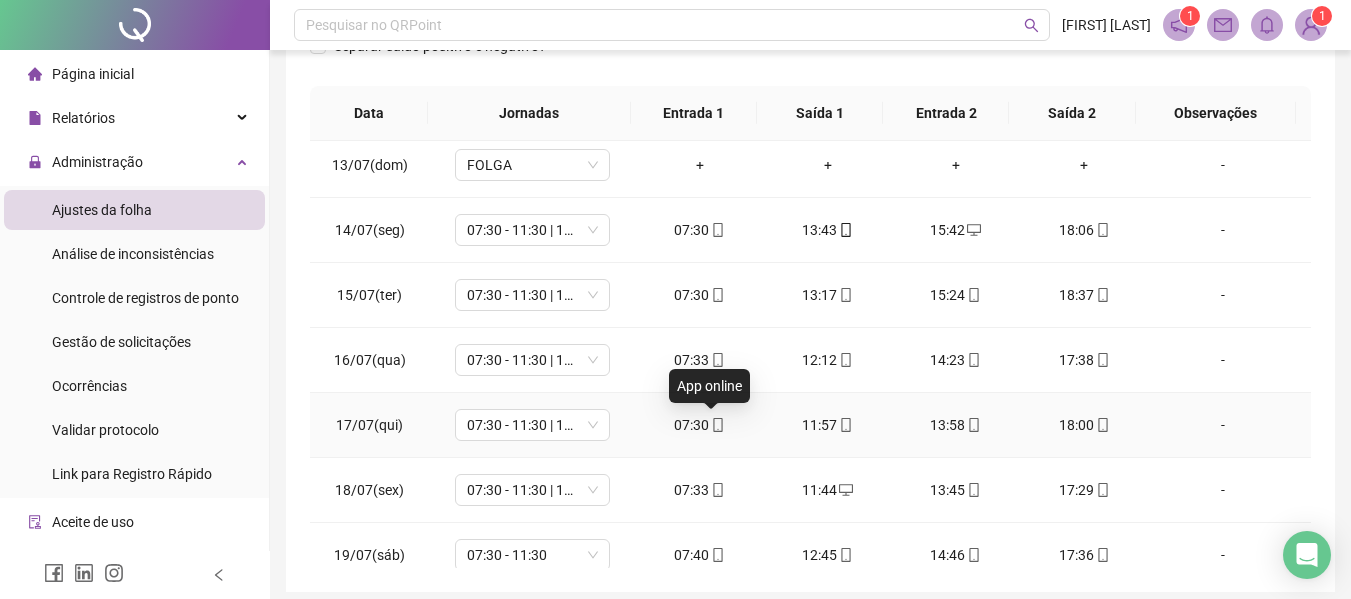 click 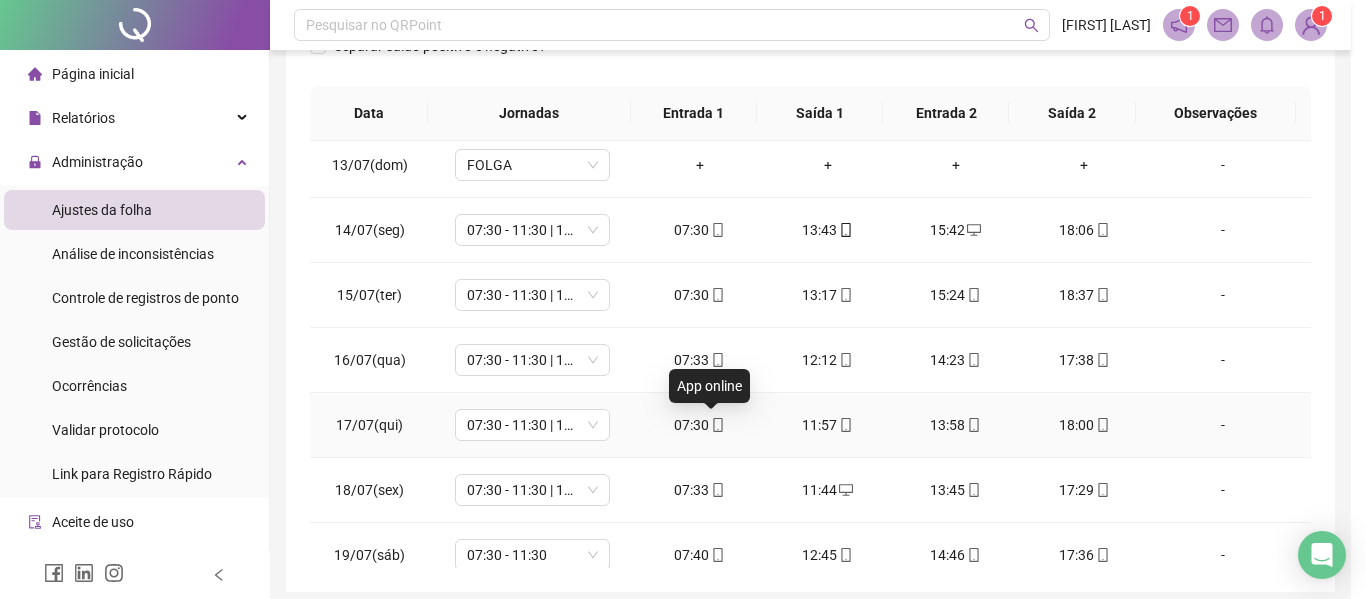 type on "**********" 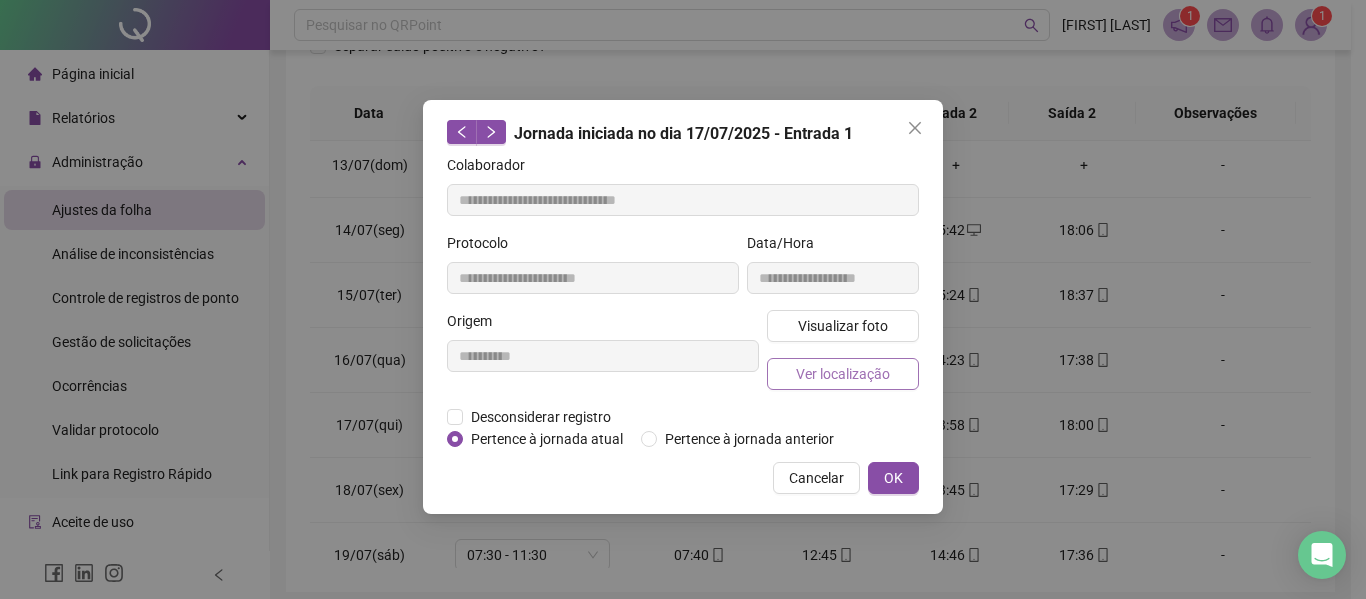 click on "Ver localização" at bounding box center (843, 374) 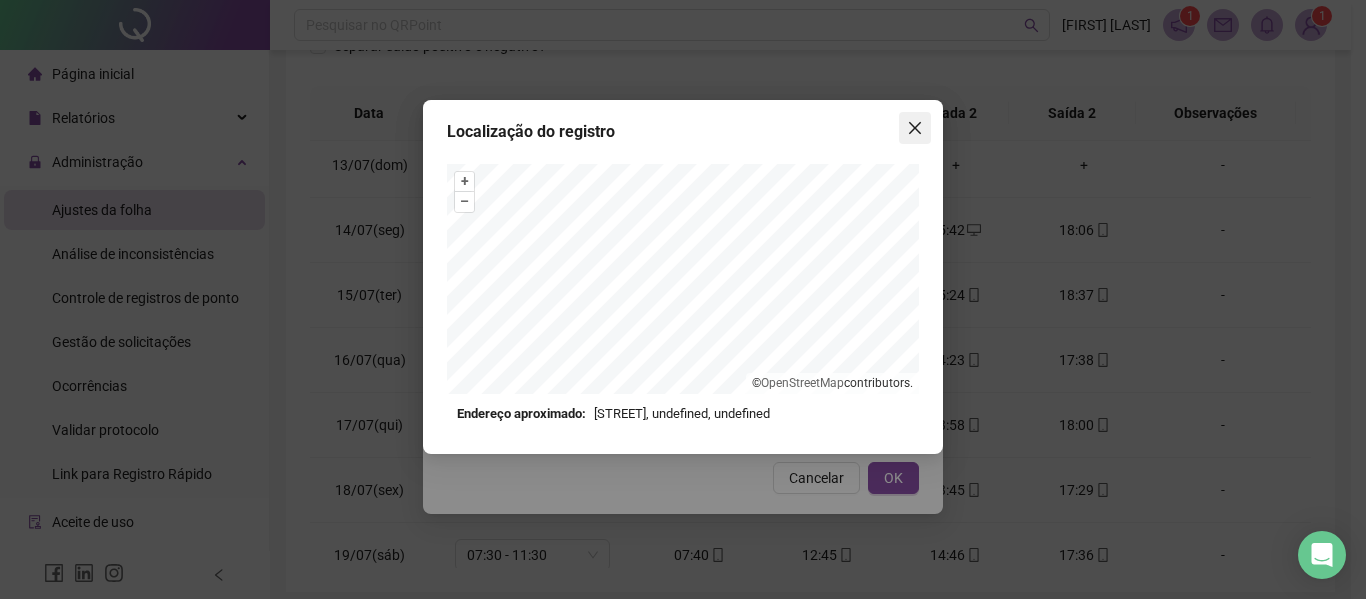 click at bounding box center [915, 128] 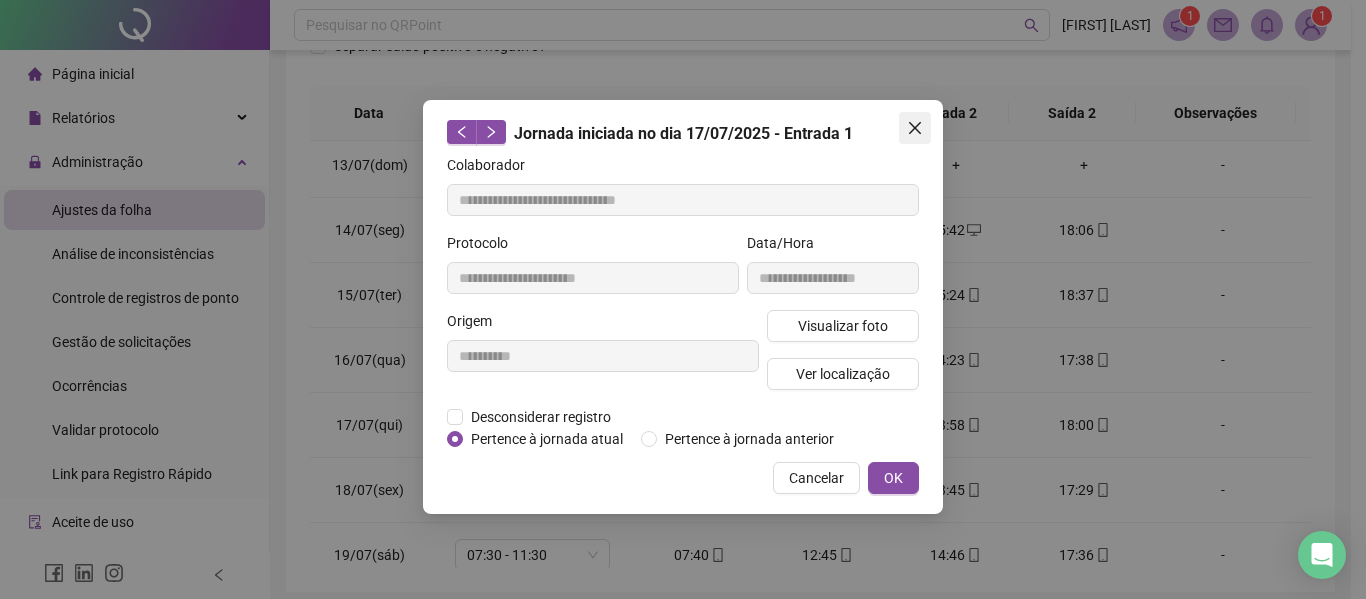 click 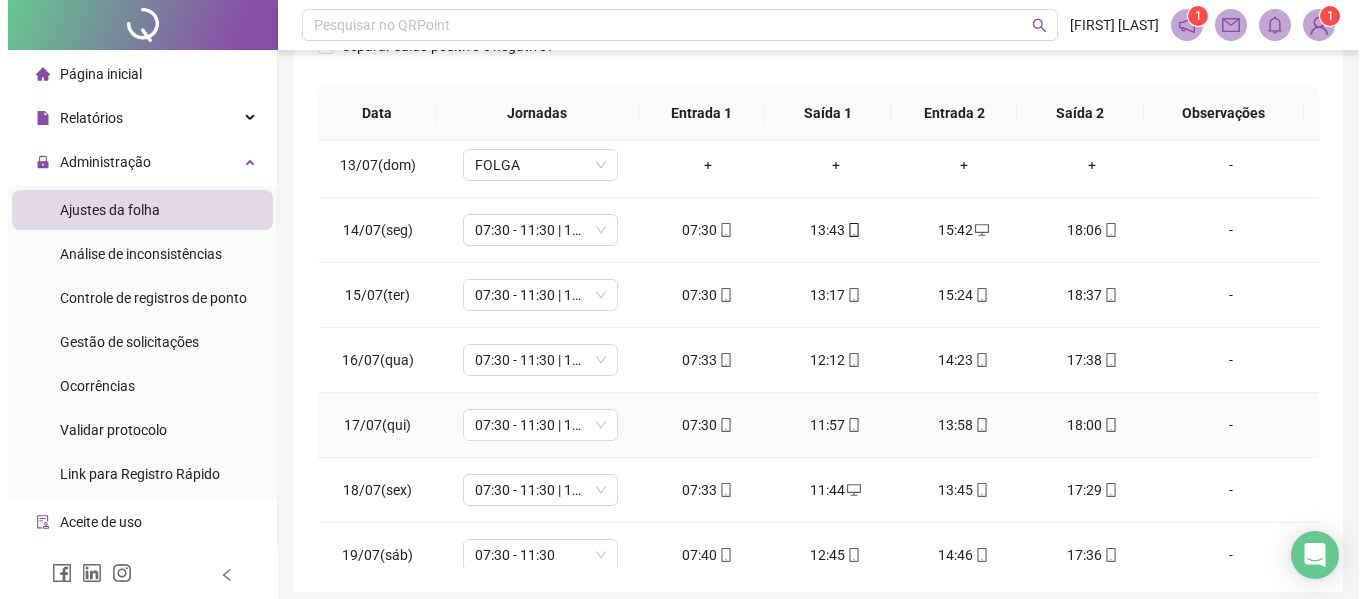 scroll, scrollTop: 888, scrollLeft: 0, axis: vertical 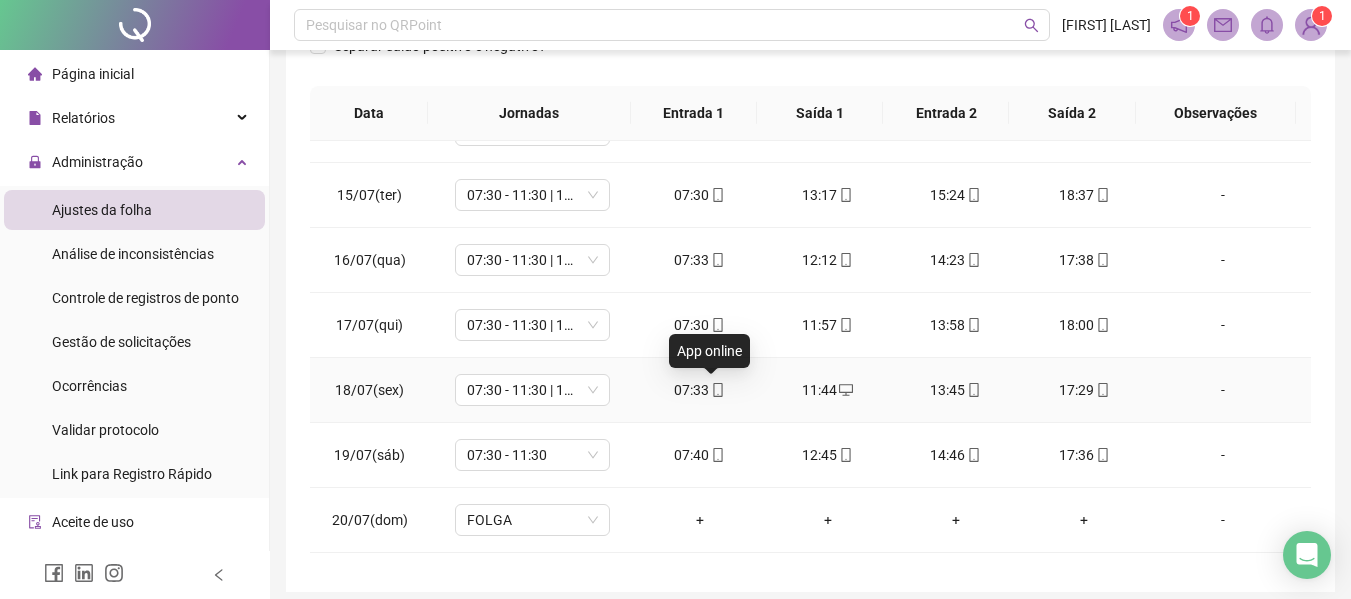 click 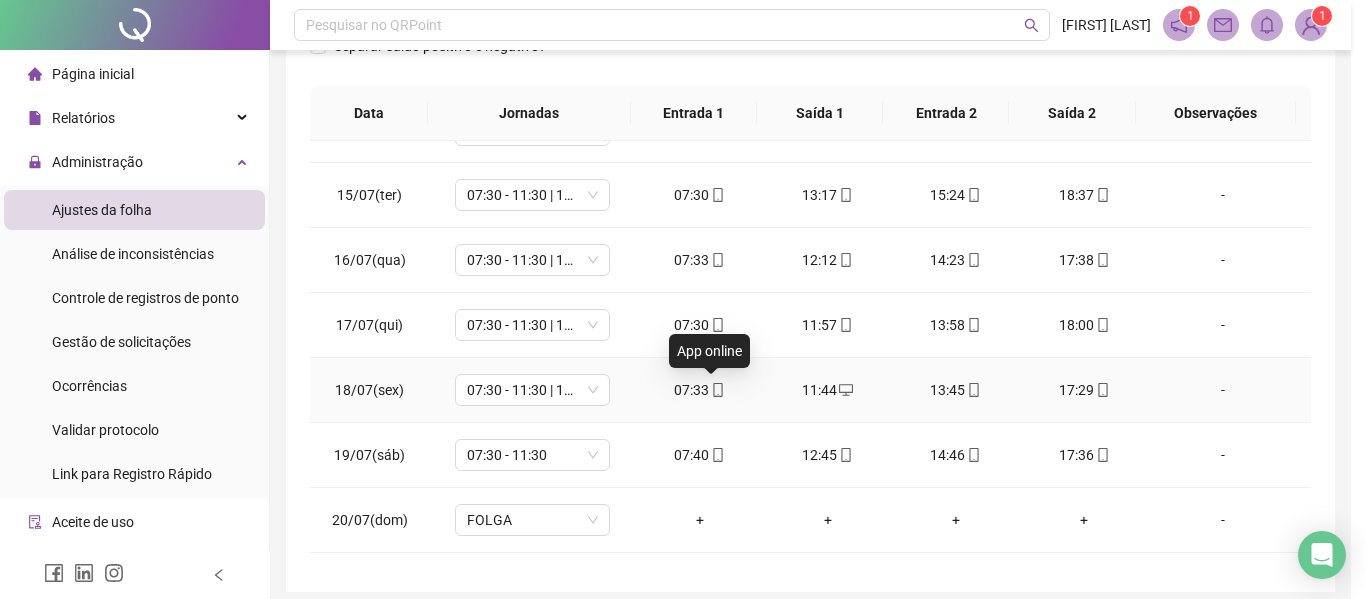 type on "**********" 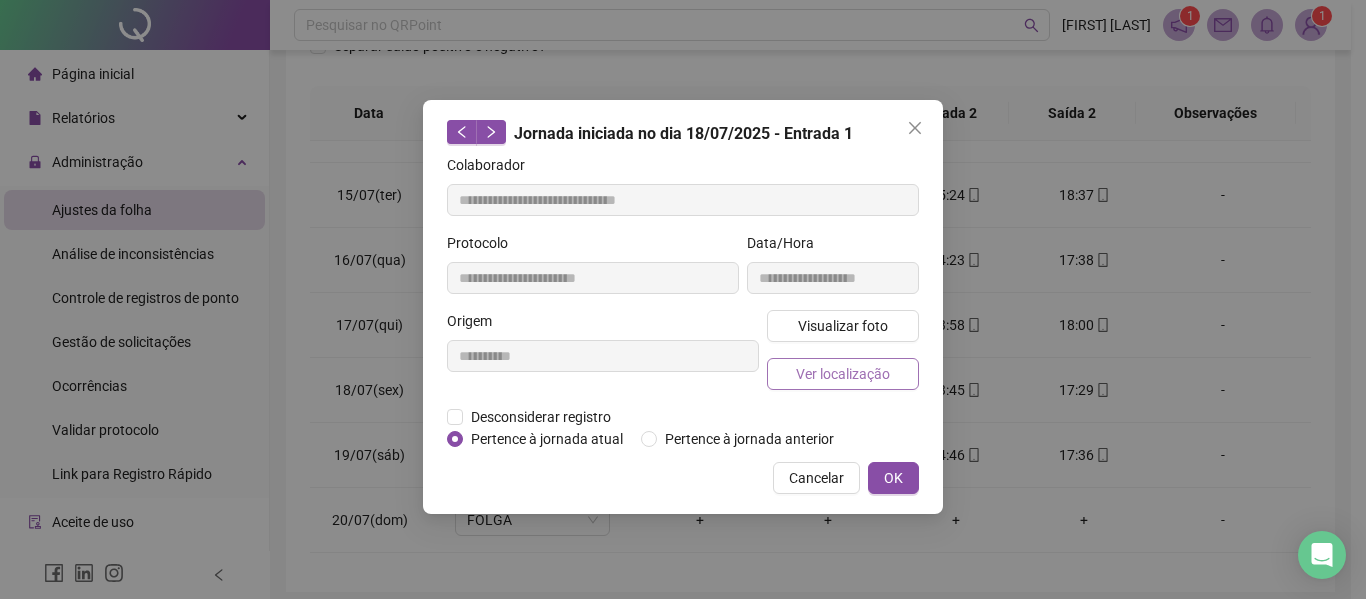 click on "Ver localização" at bounding box center [843, 374] 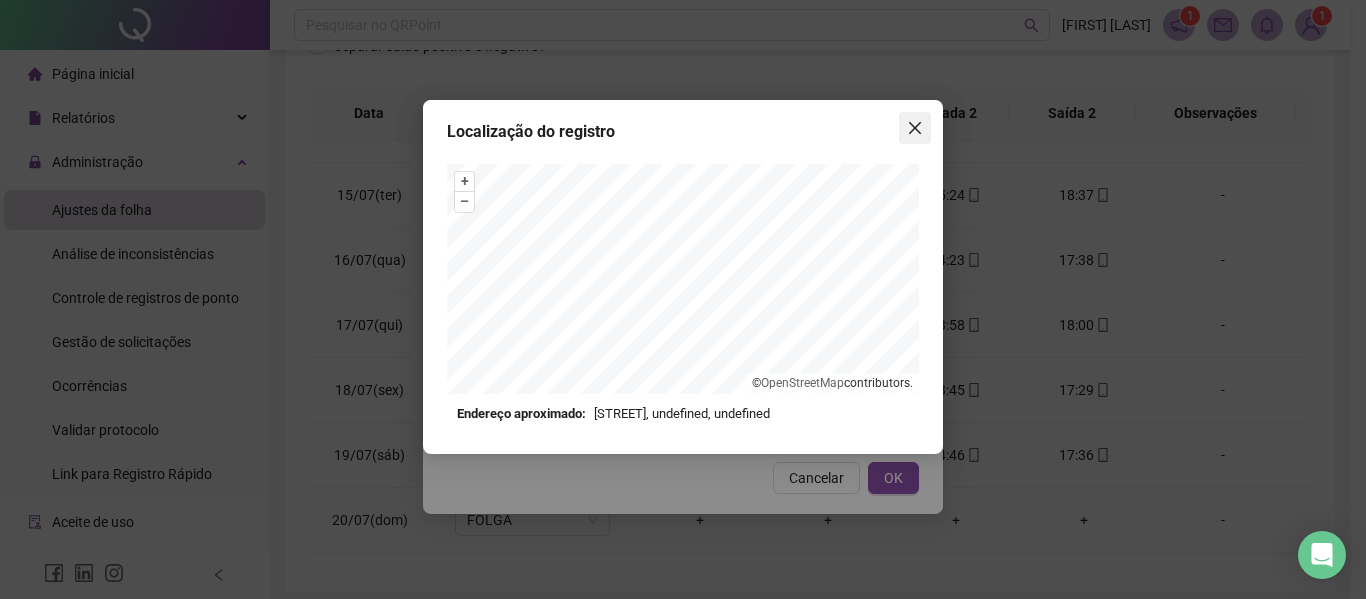 click 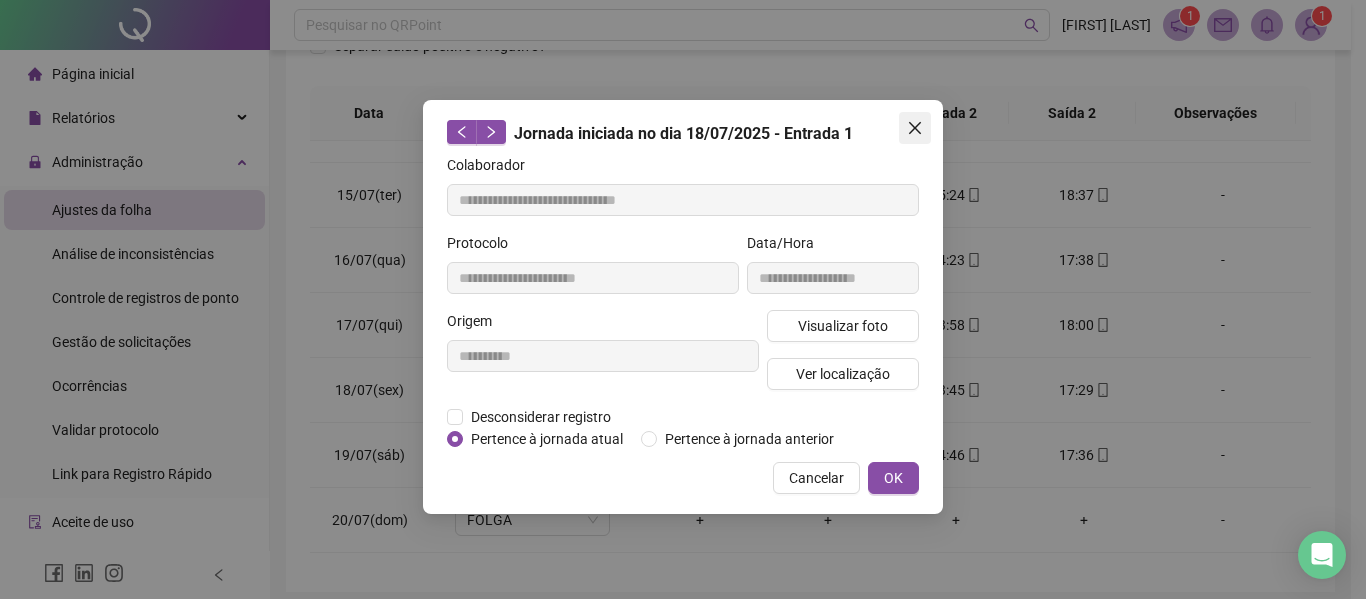 click at bounding box center (915, 128) 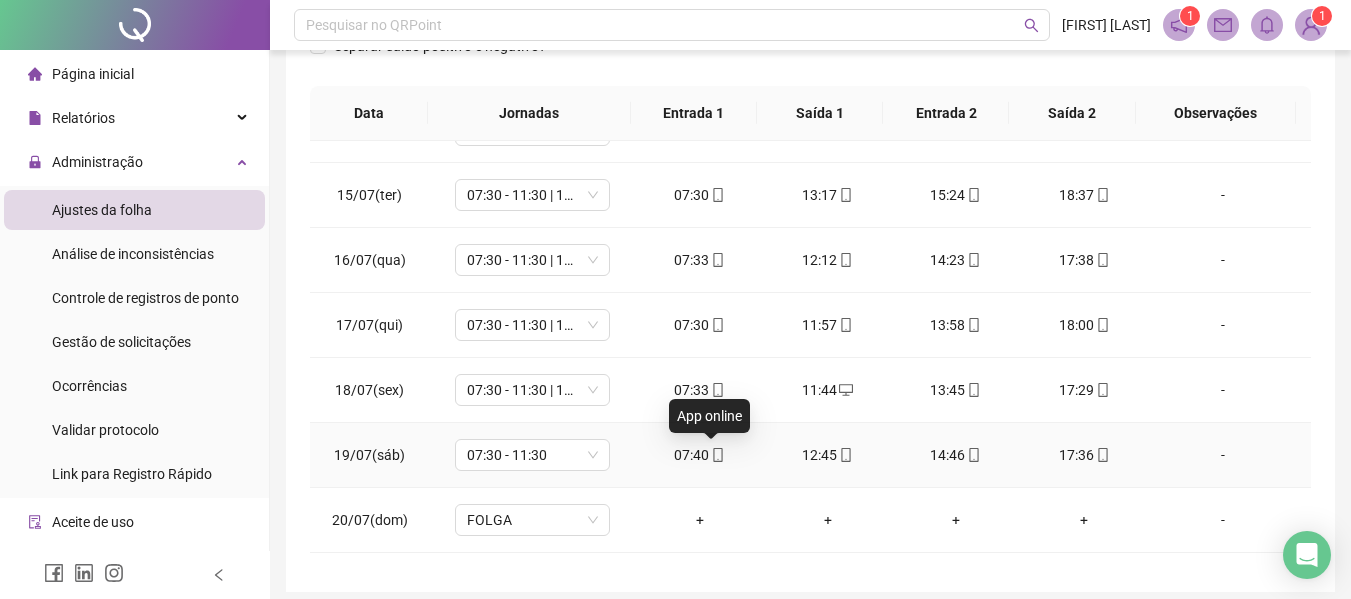 click 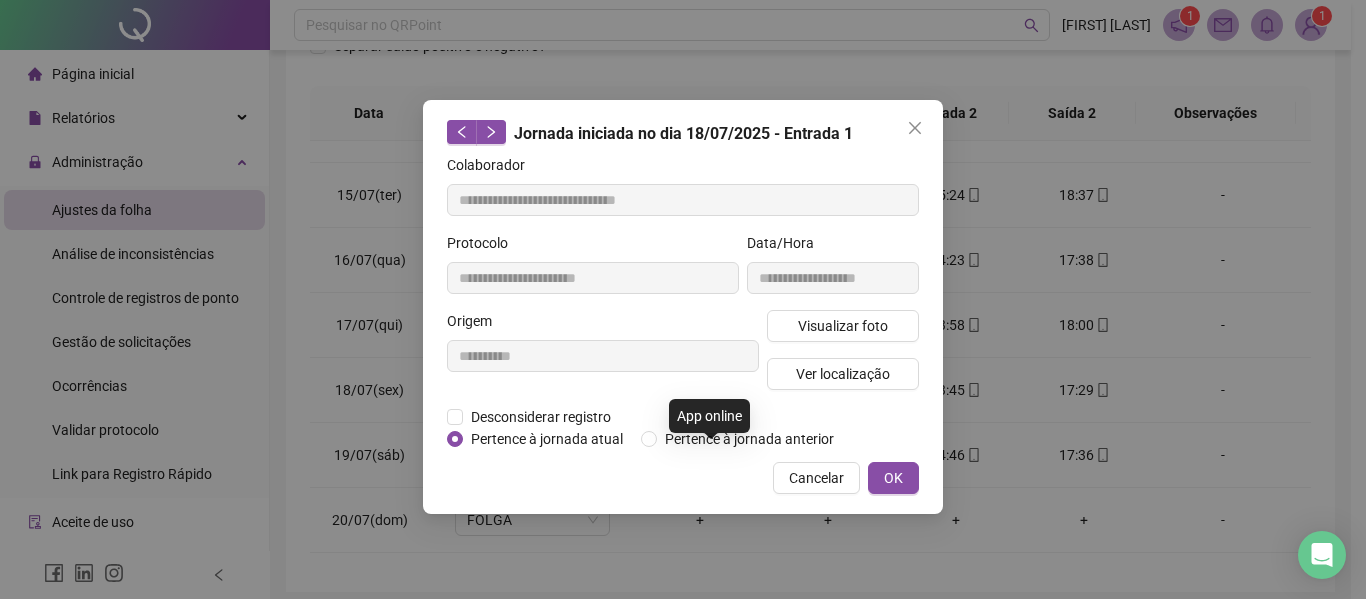 type on "**********" 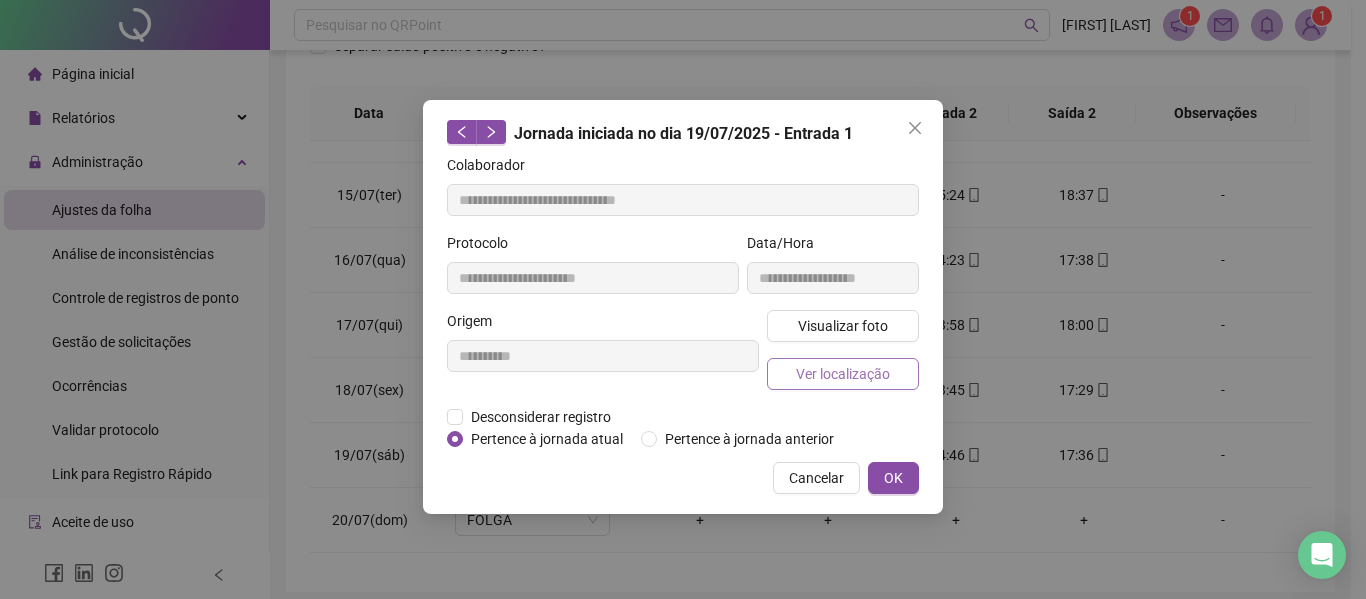 click on "Ver localização" at bounding box center (843, 374) 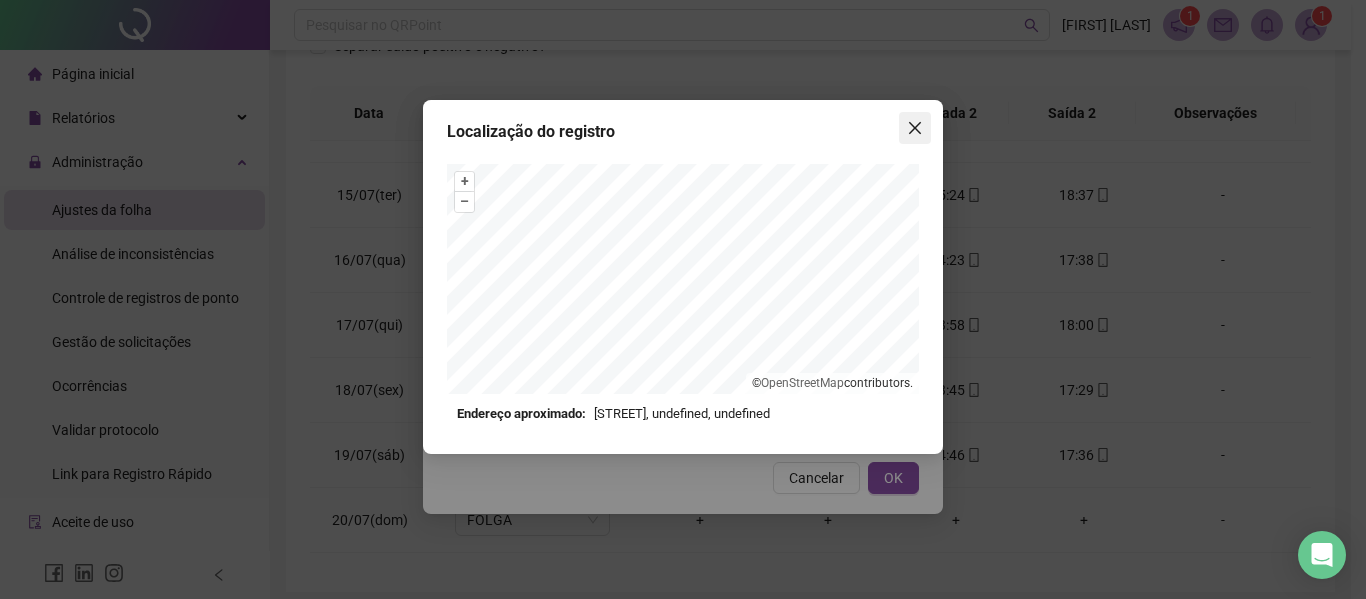click 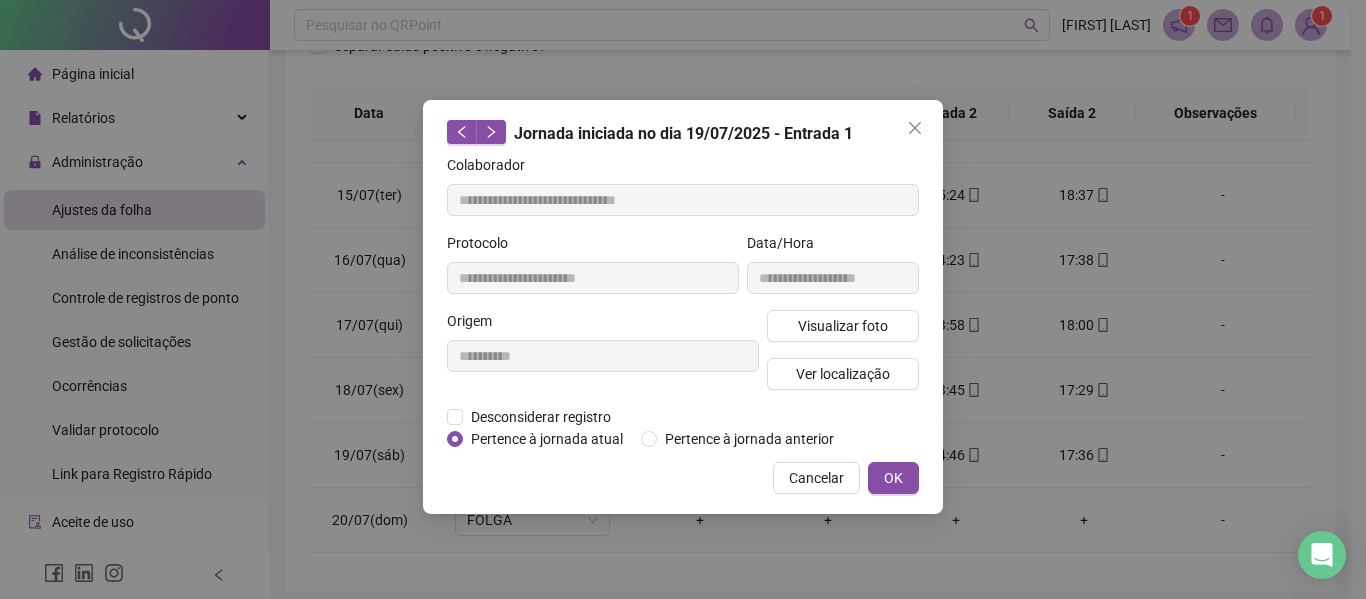 click 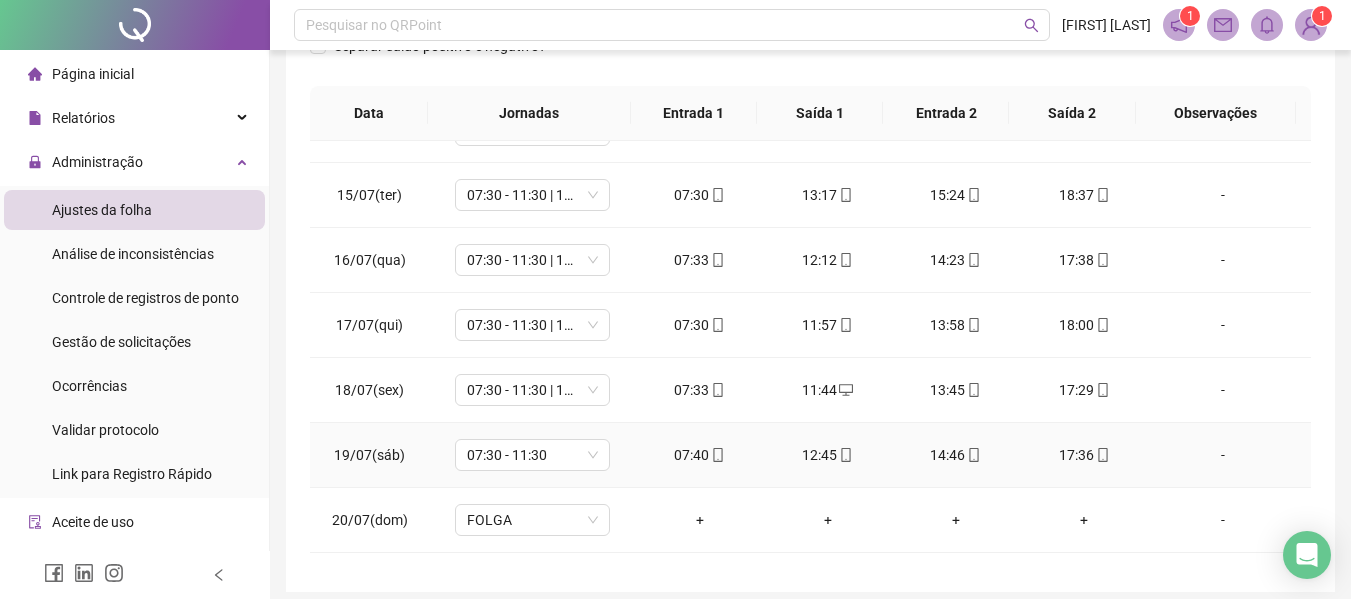 click on "07:40" at bounding box center [700, 455] 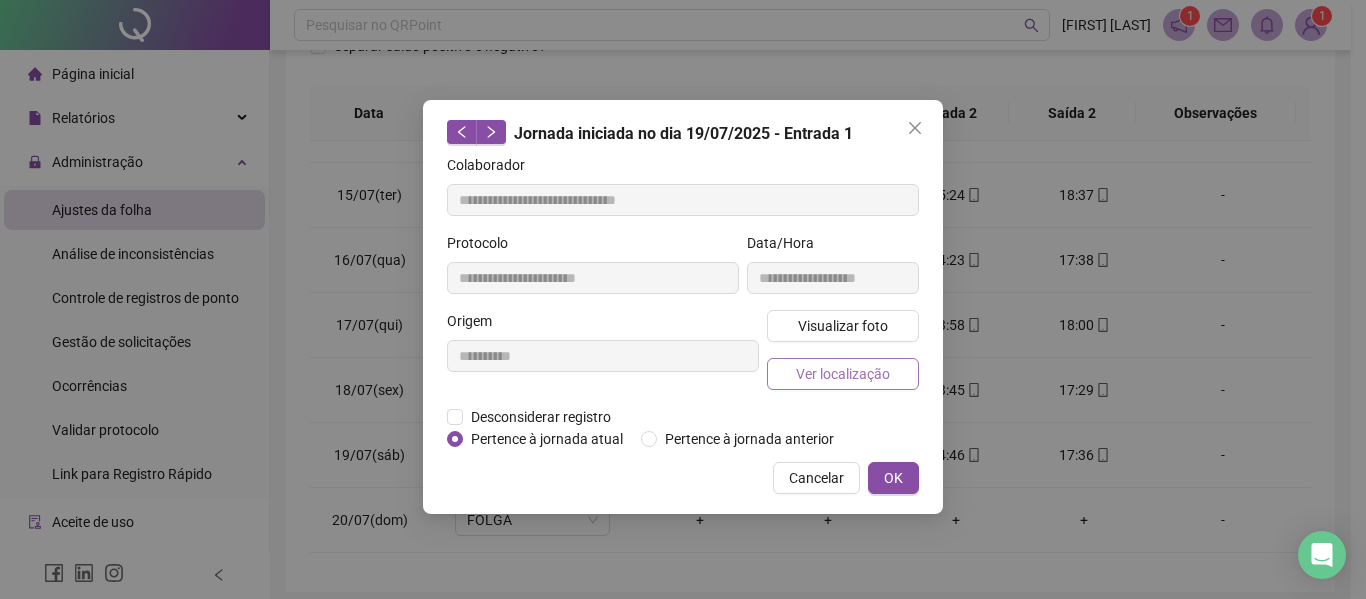 click on "Ver localização" at bounding box center [843, 374] 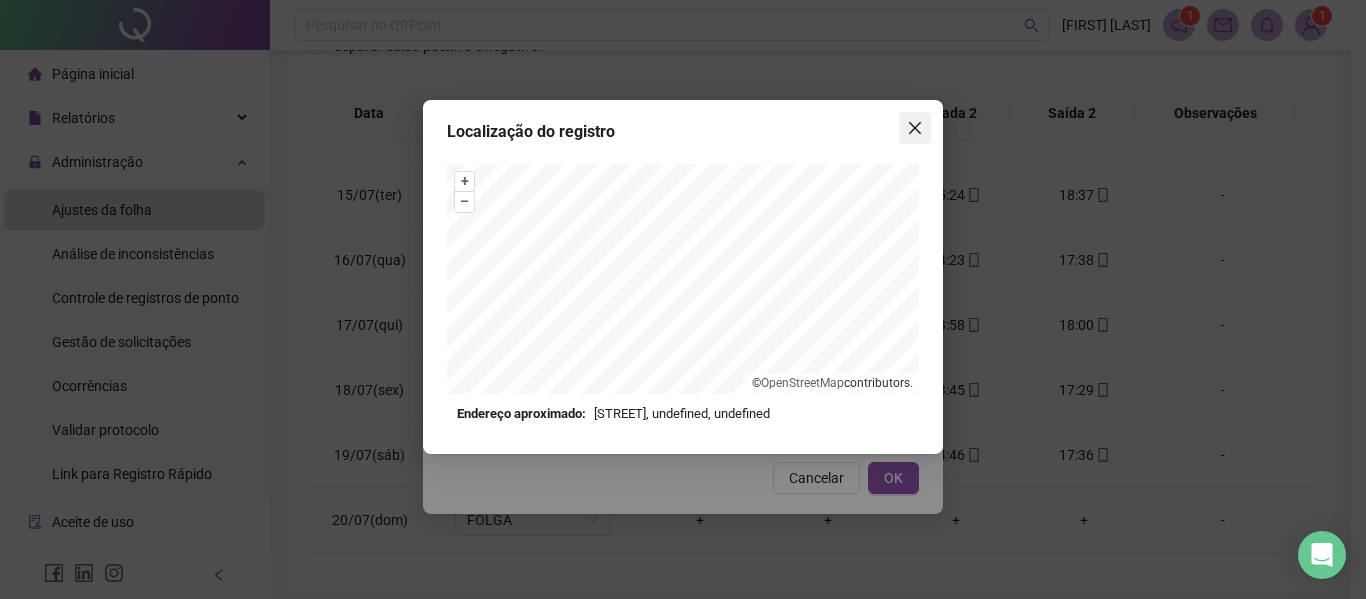 click at bounding box center (915, 128) 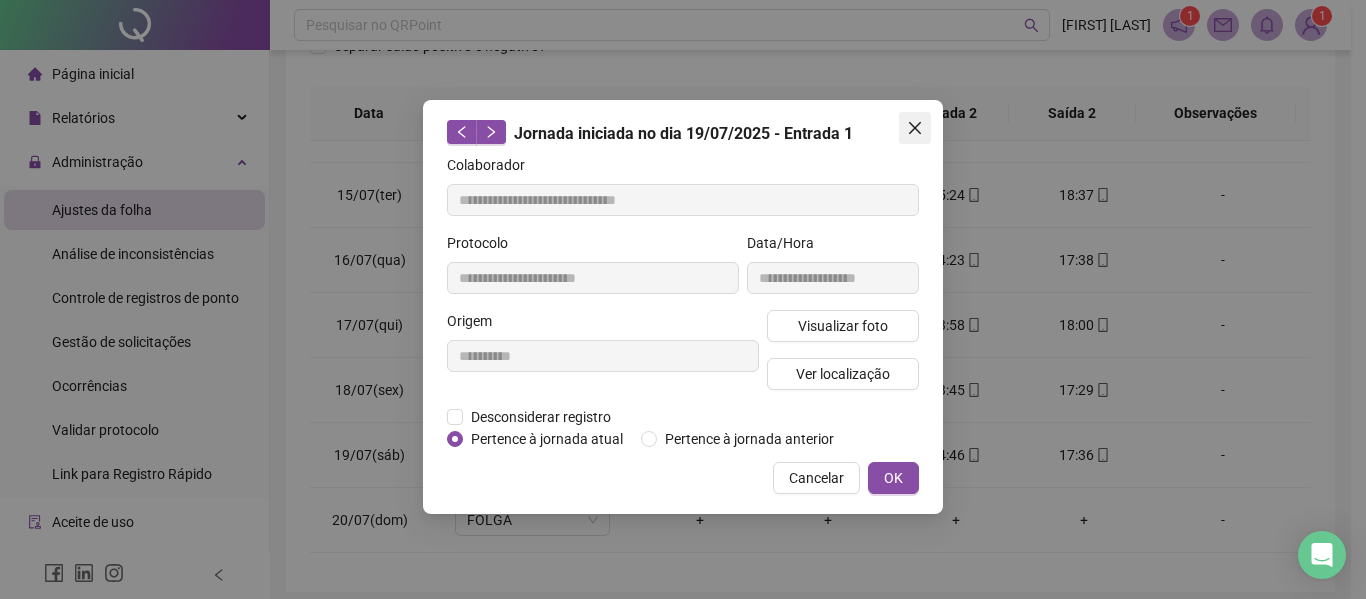 click 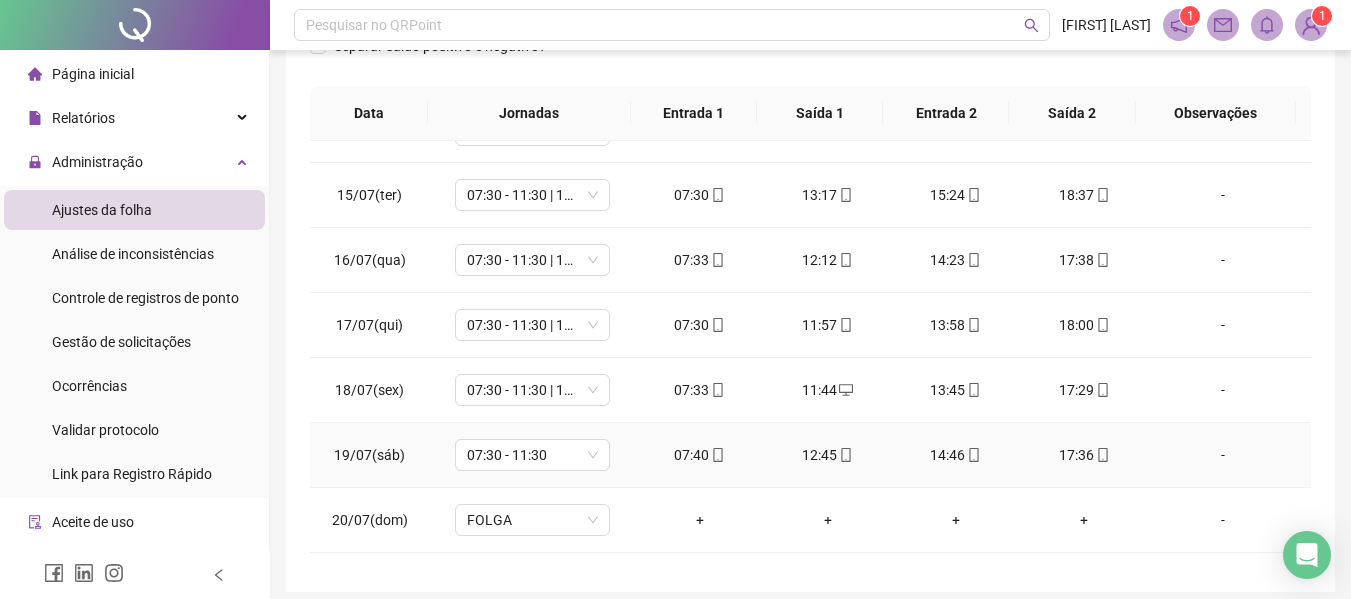 click 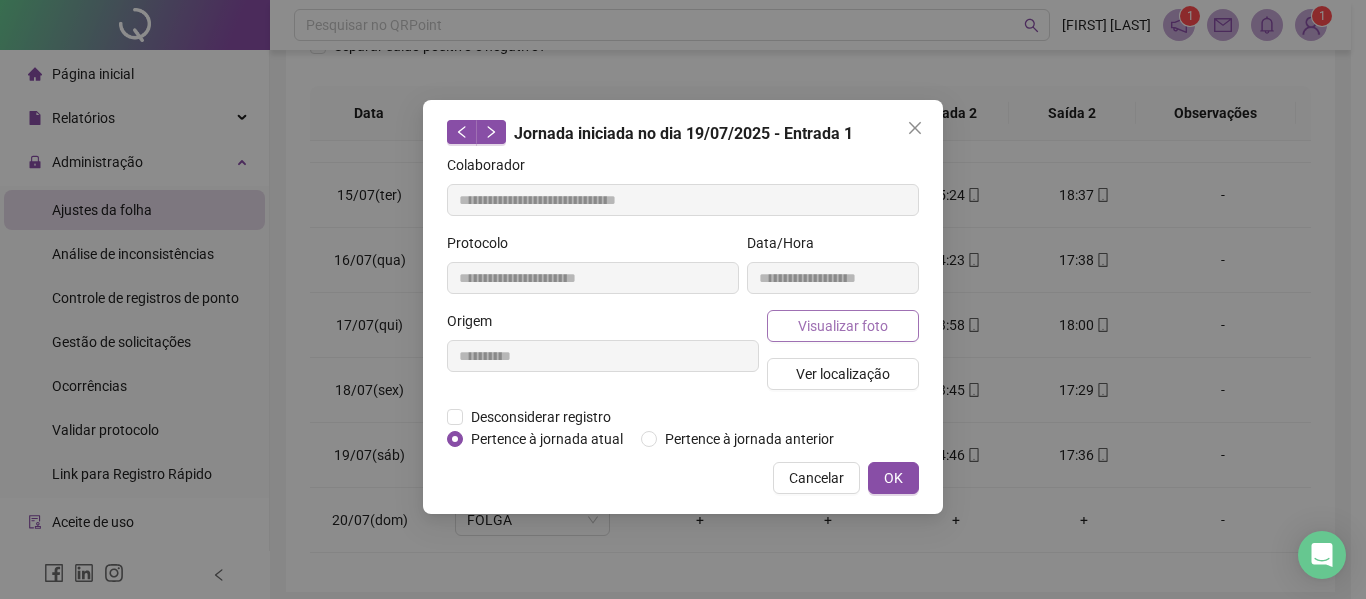 click on "Visualizar foto" at bounding box center [843, 326] 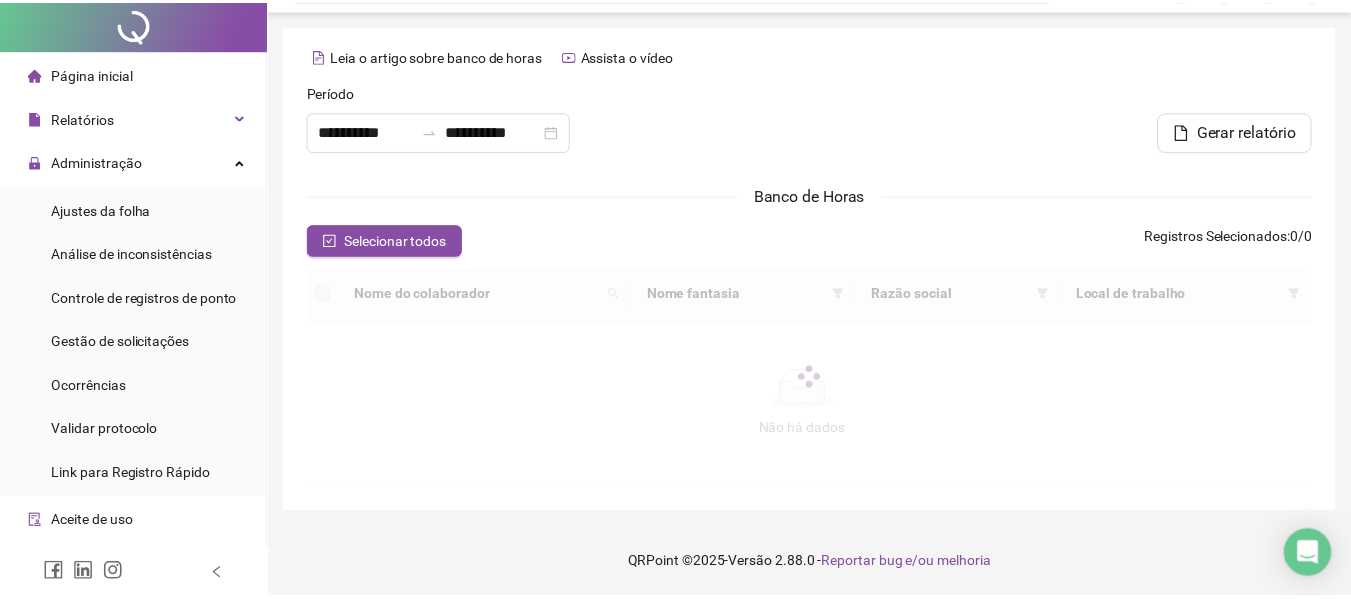 scroll, scrollTop: 0, scrollLeft: 0, axis: both 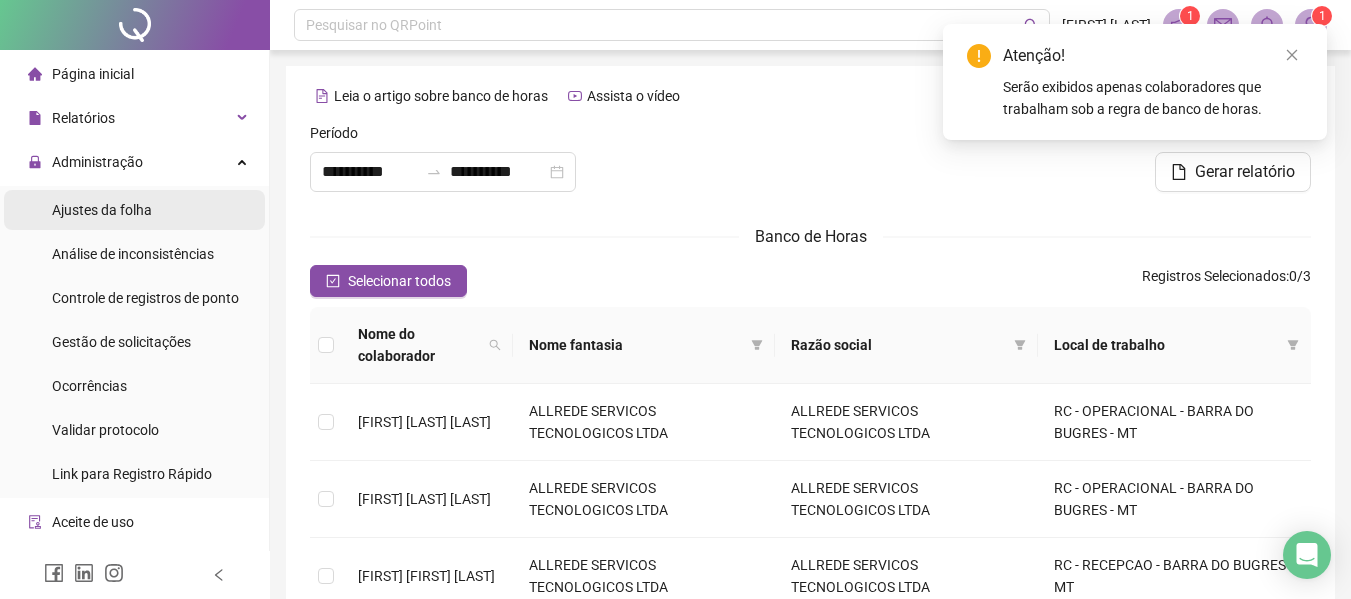 click on "Ajustes da folha" at bounding box center [102, 210] 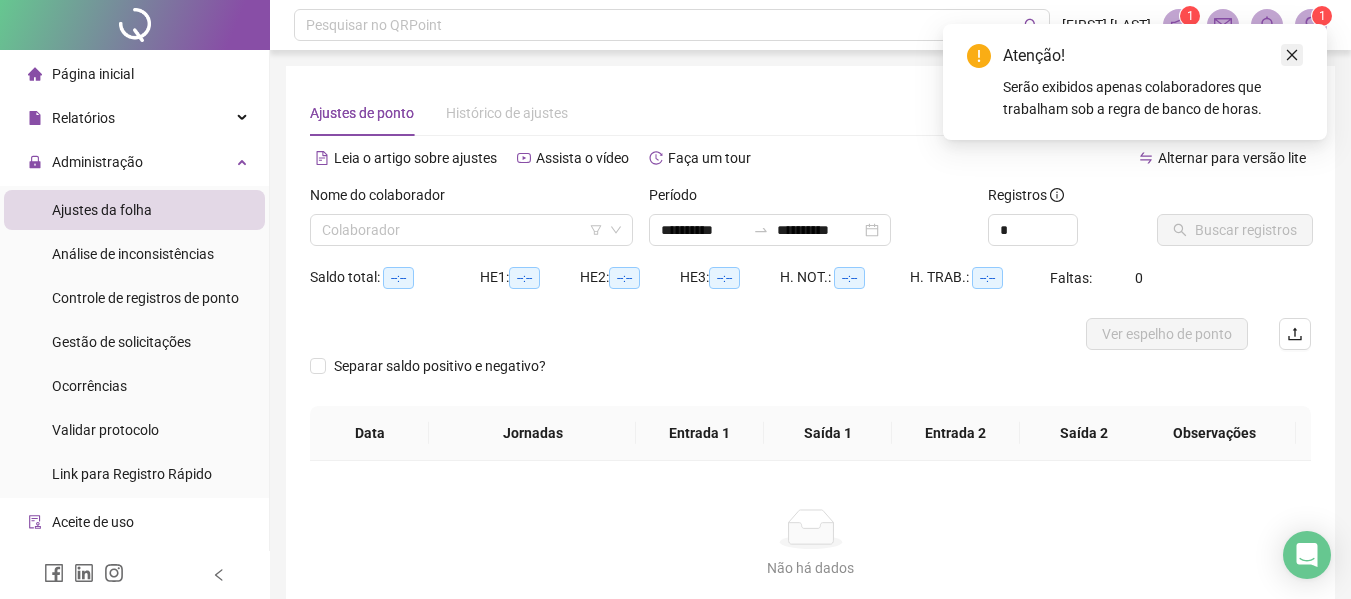 click at bounding box center (1292, 55) 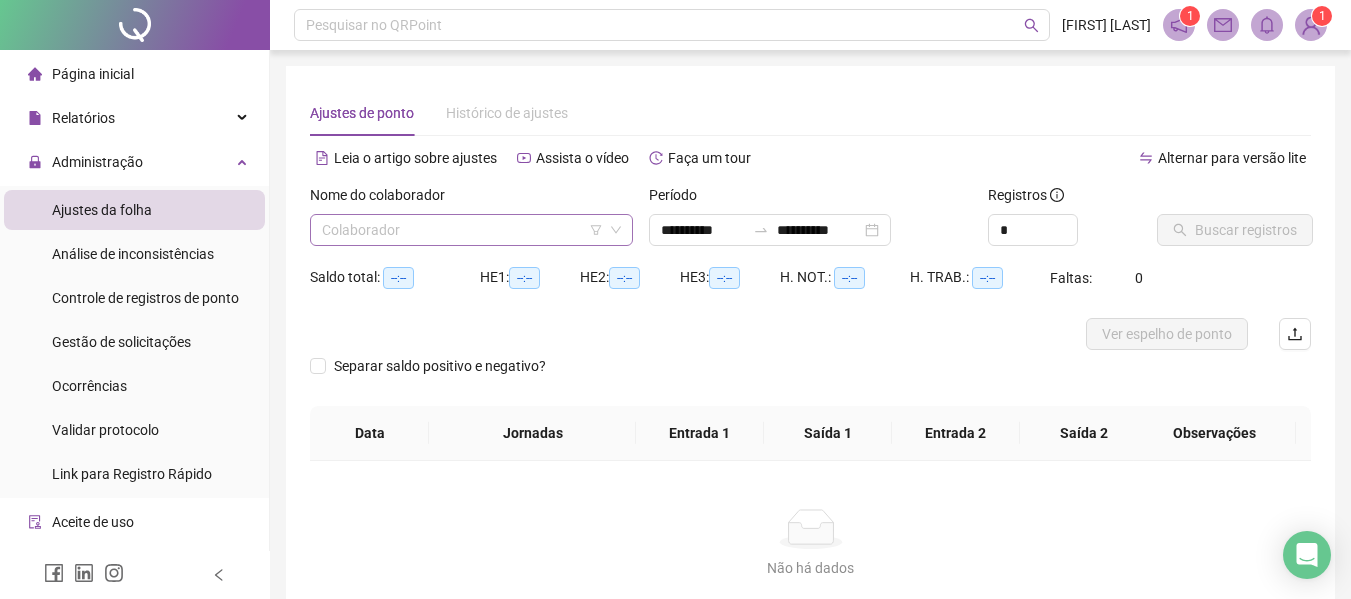 click at bounding box center (465, 230) 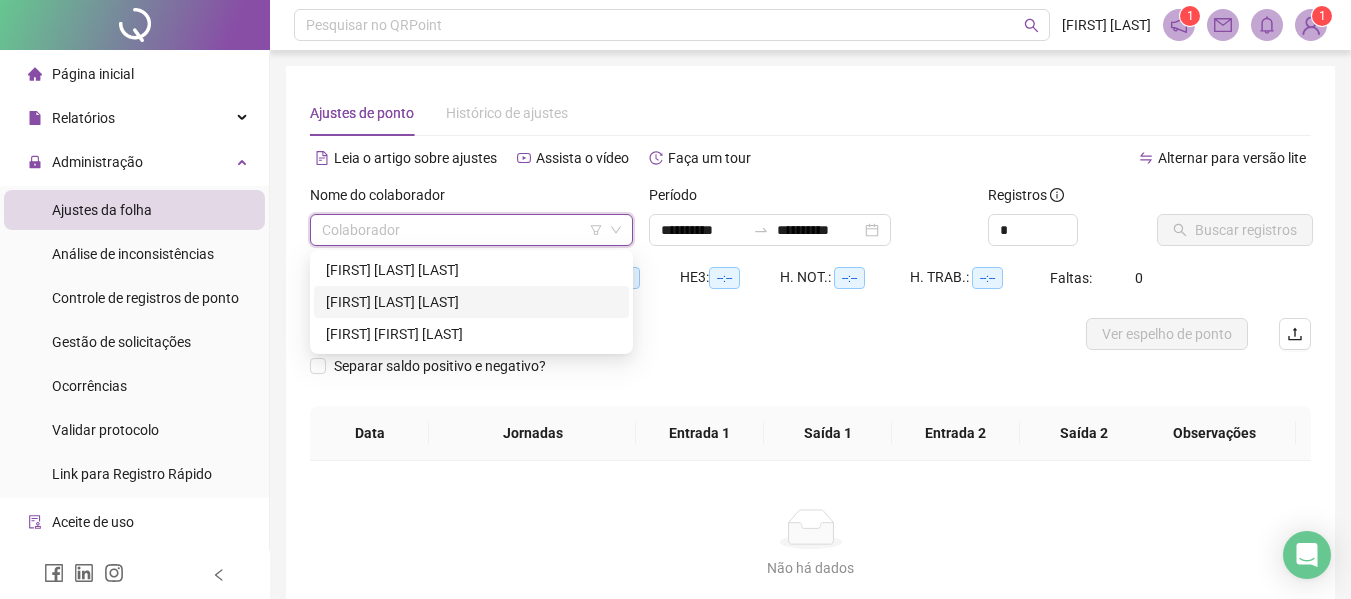 click on "[FIRST] [LAST] [LAST]" at bounding box center [471, 302] 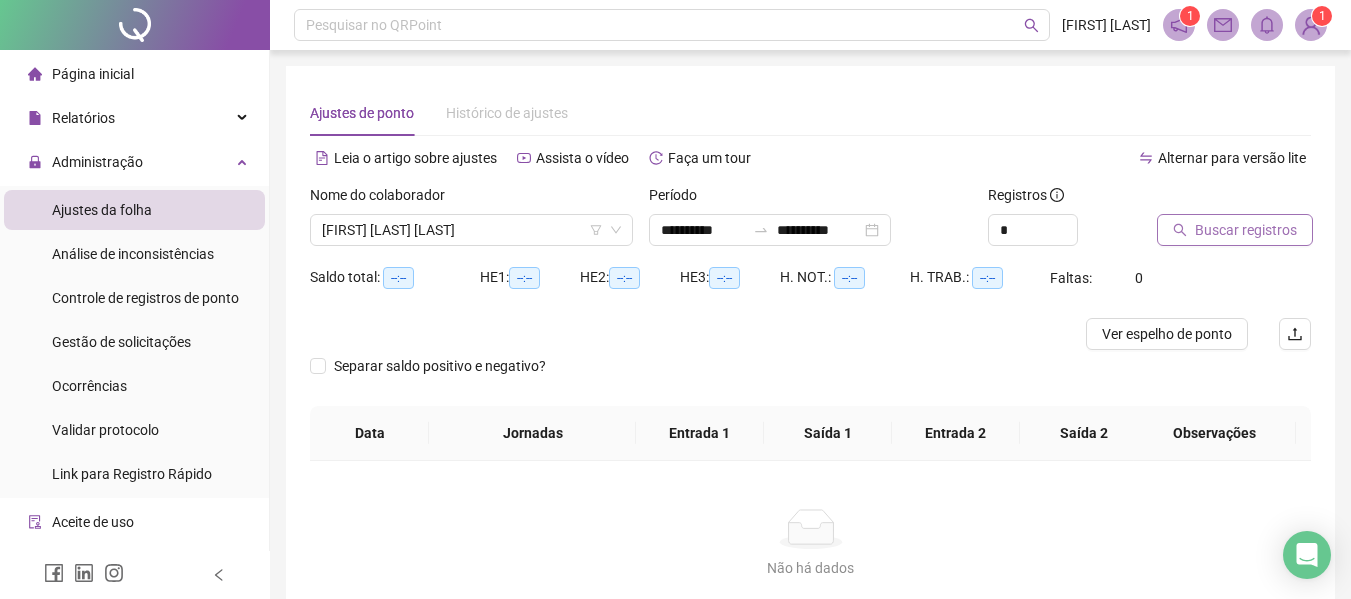 click on "Buscar registros" at bounding box center [1246, 230] 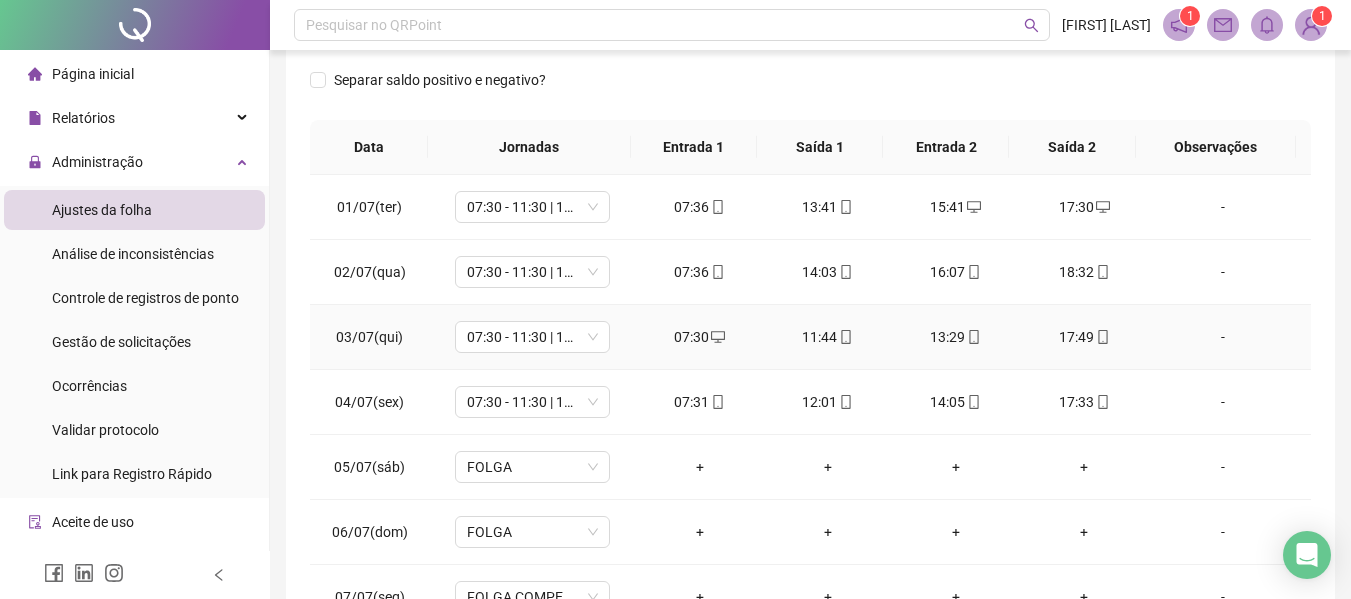 scroll, scrollTop: 479, scrollLeft: 0, axis: vertical 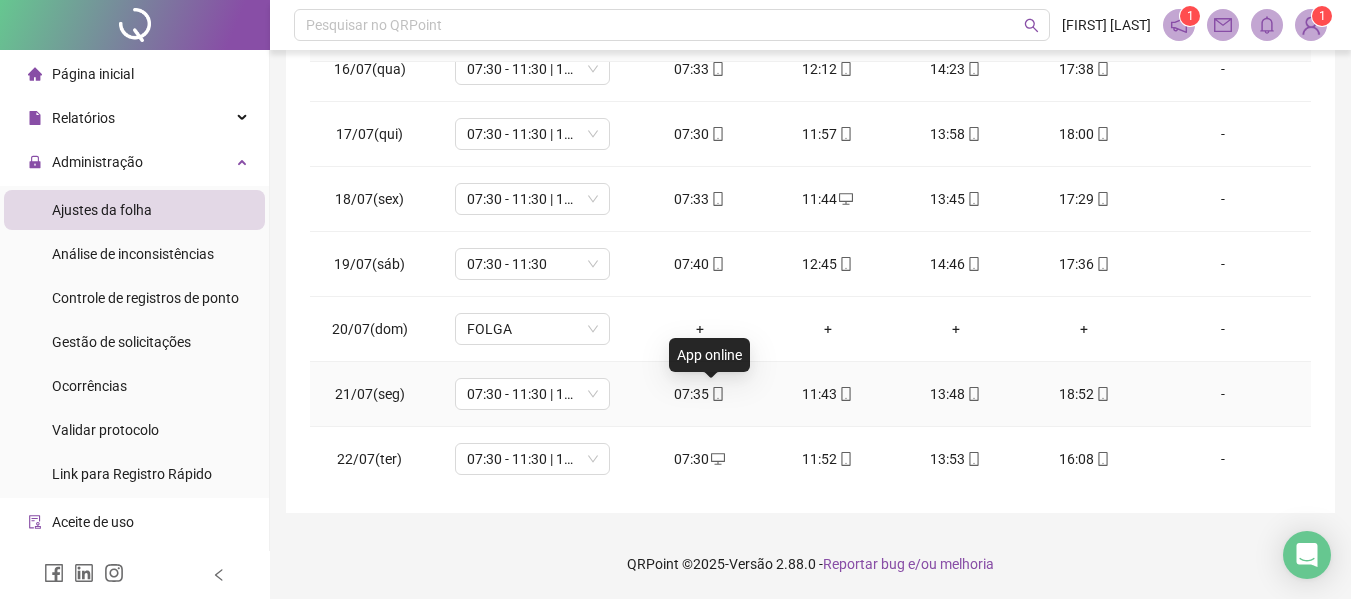 click 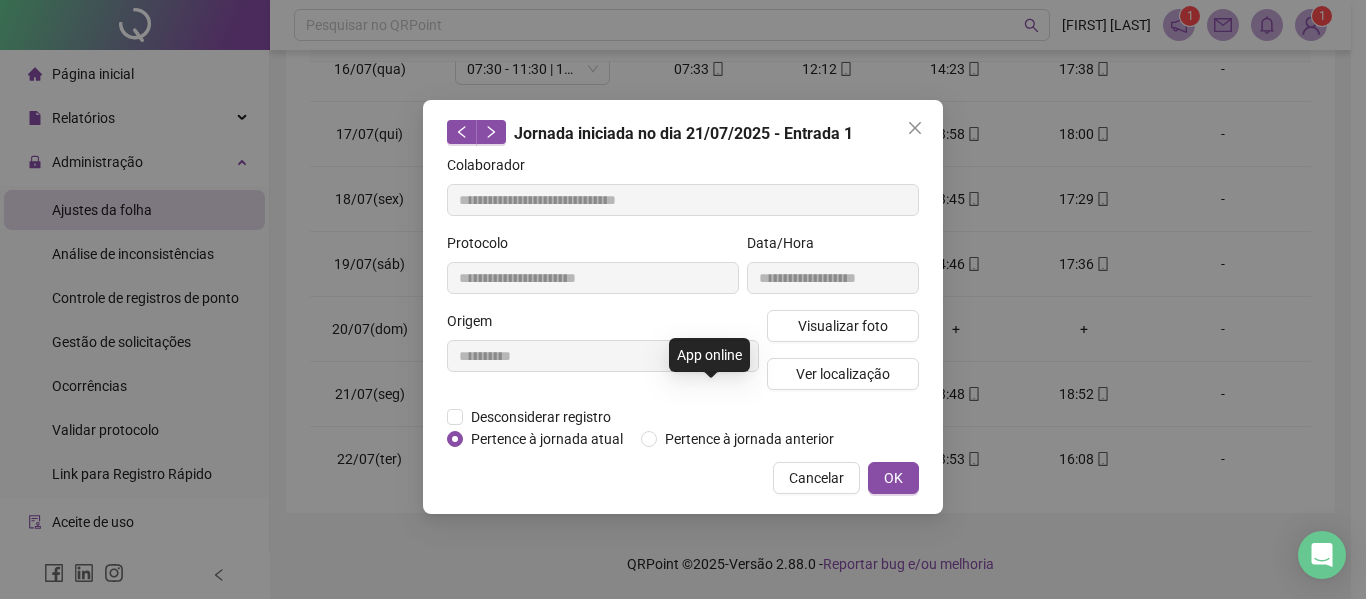 type on "**********" 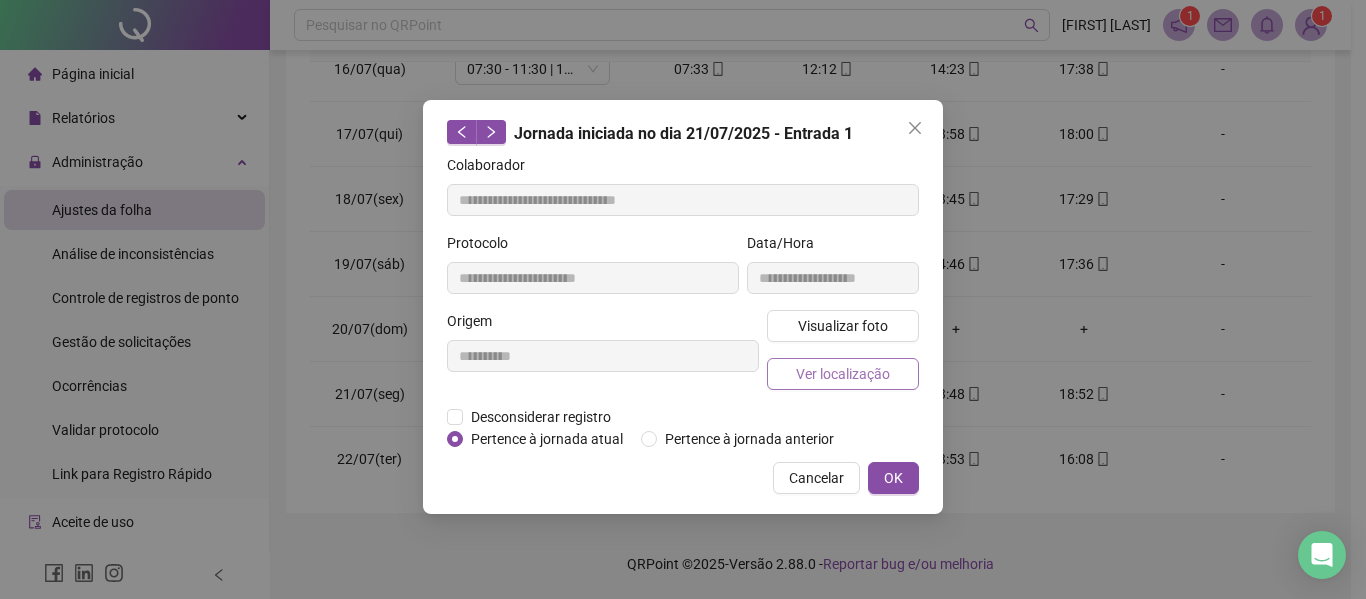 click on "Ver localização" at bounding box center [843, 374] 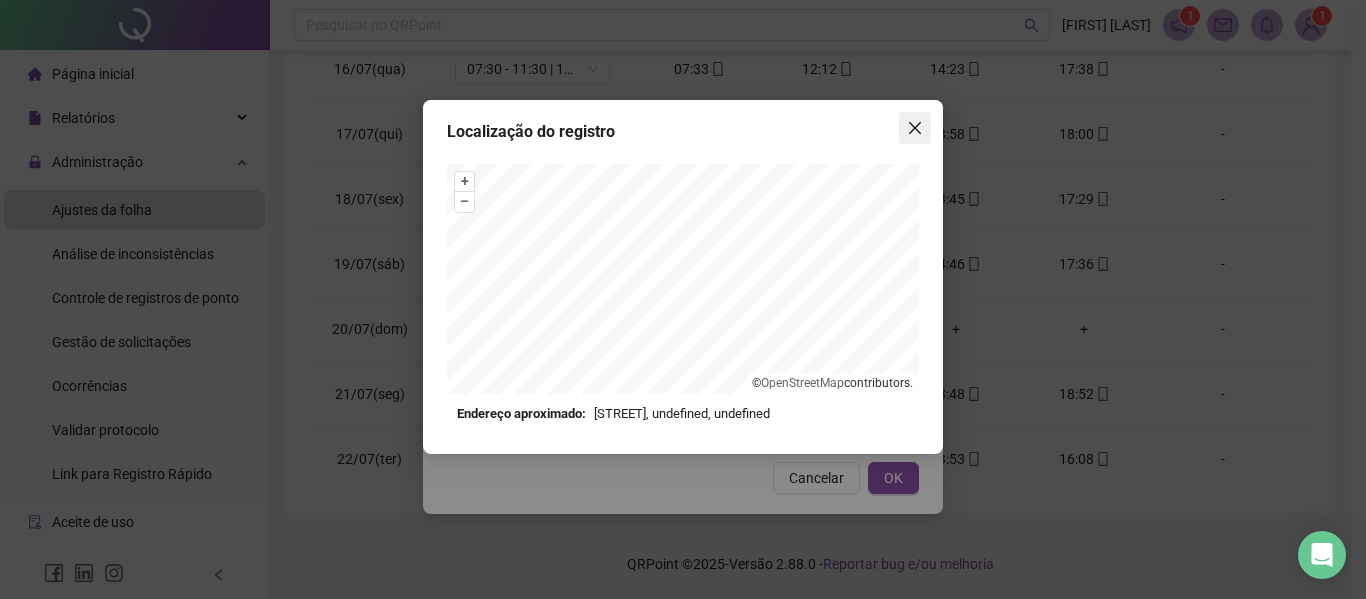 click 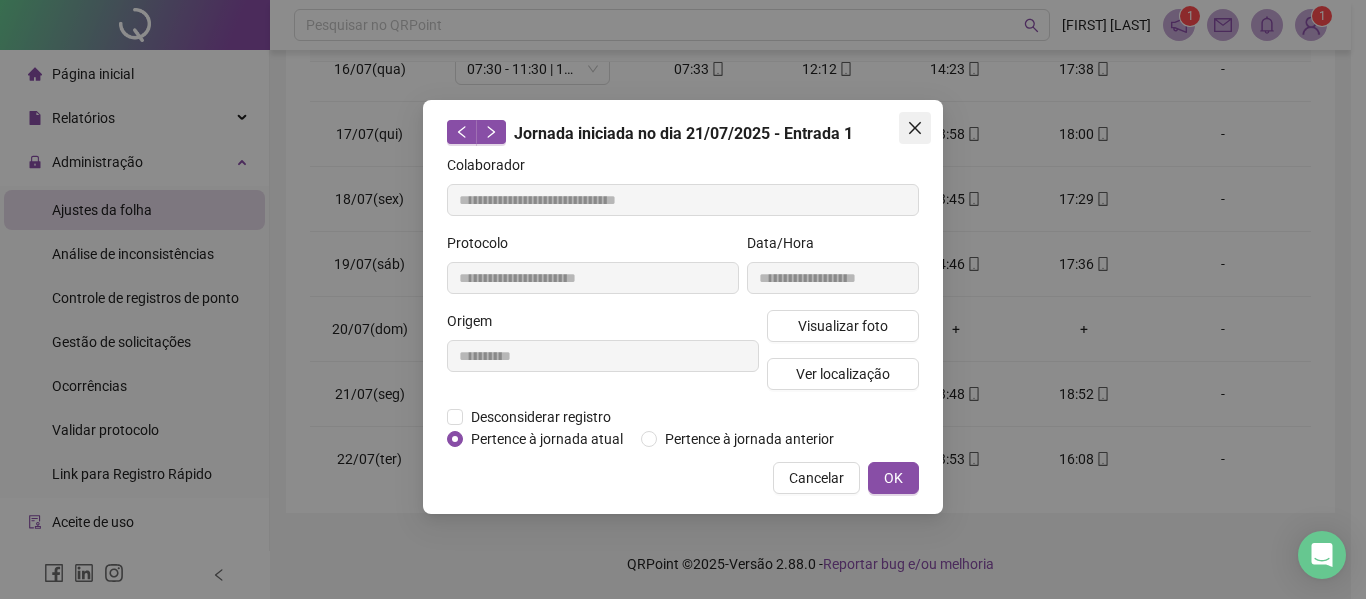 click 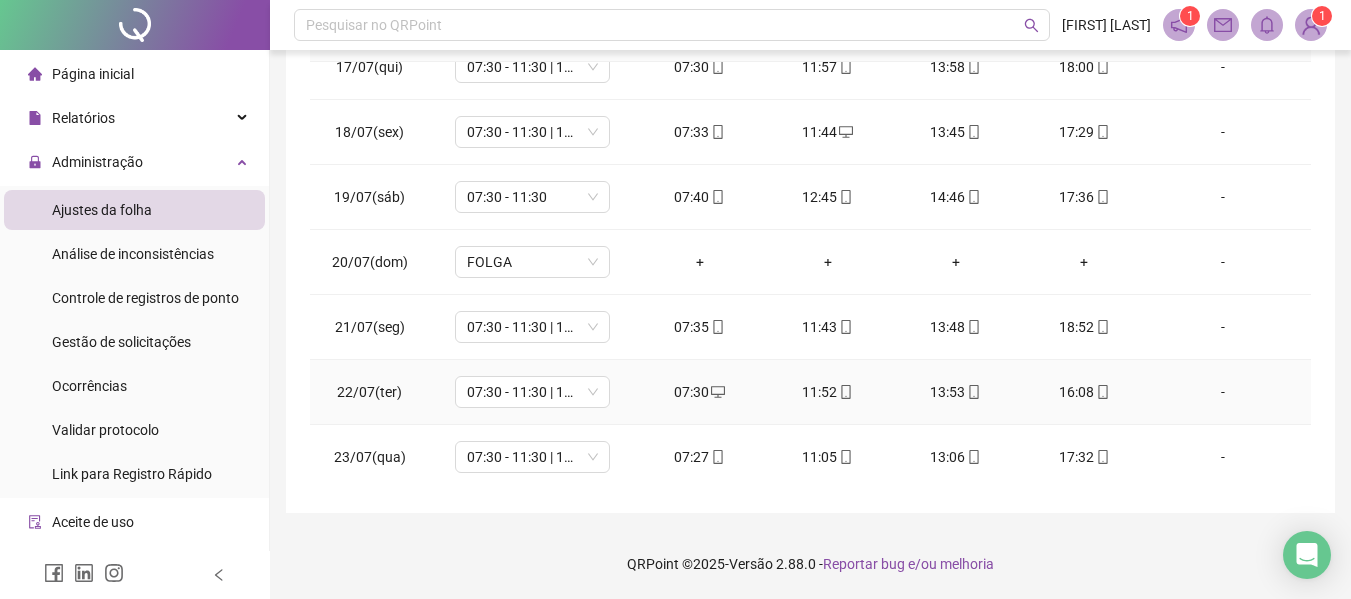 scroll, scrollTop: 1100, scrollLeft: 0, axis: vertical 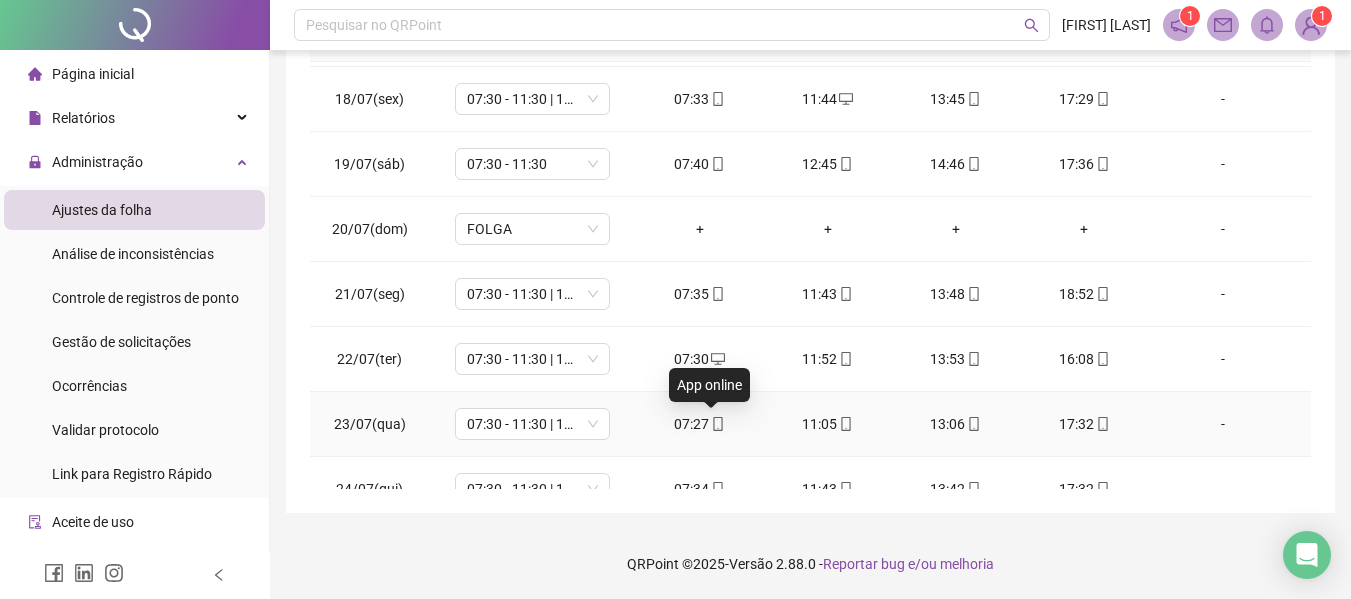 click 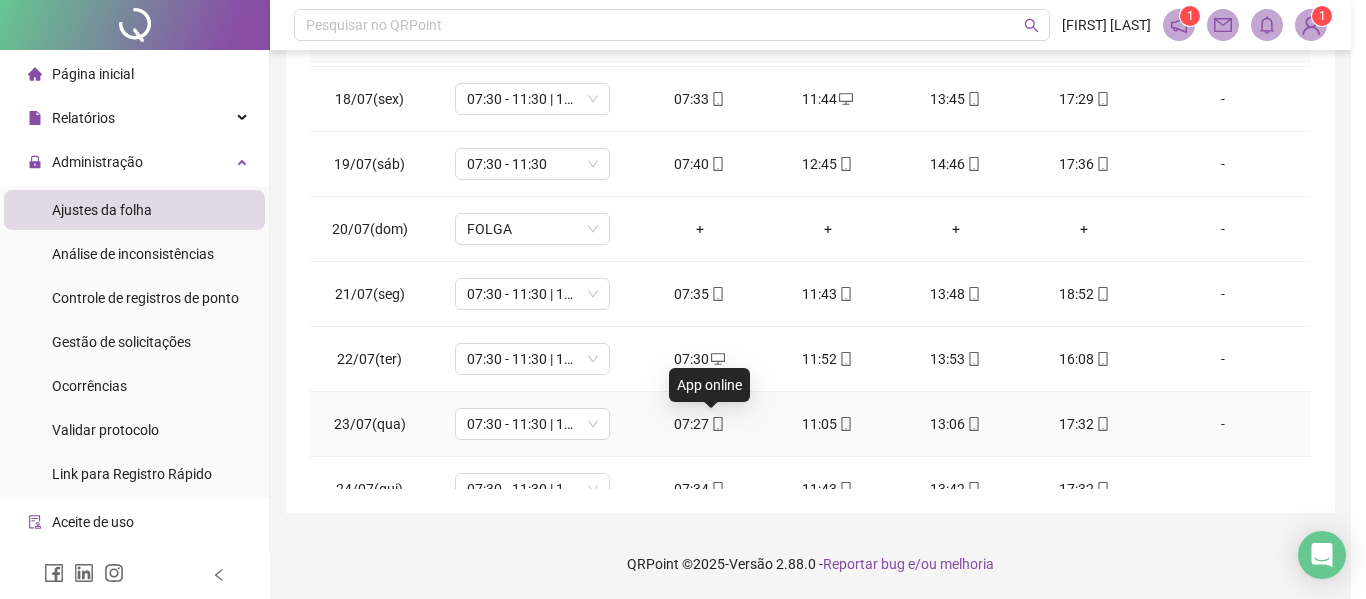 type on "**********" 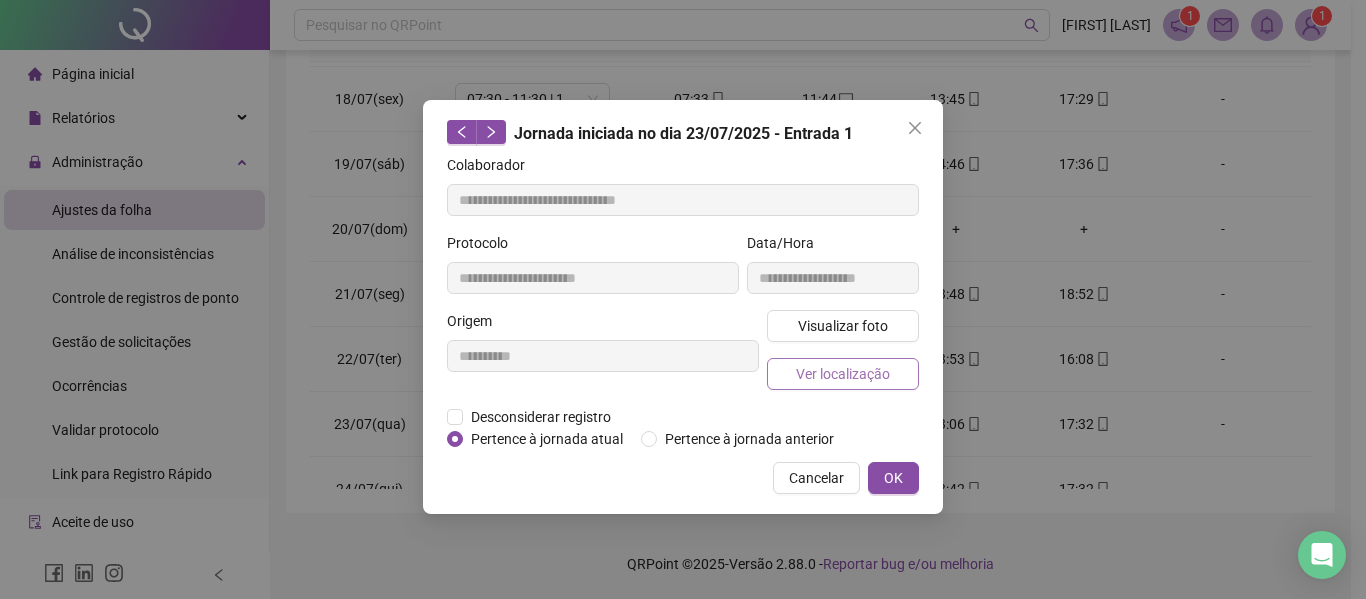 click on "Ver localização" at bounding box center (843, 374) 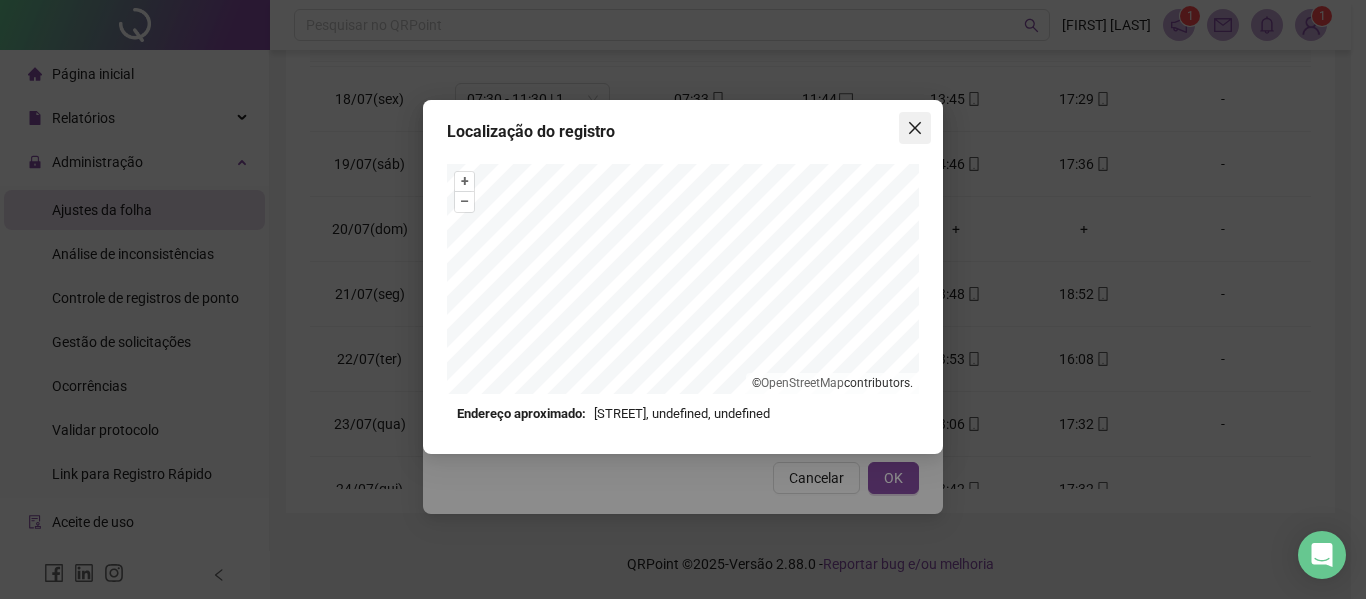 click at bounding box center [915, 128] 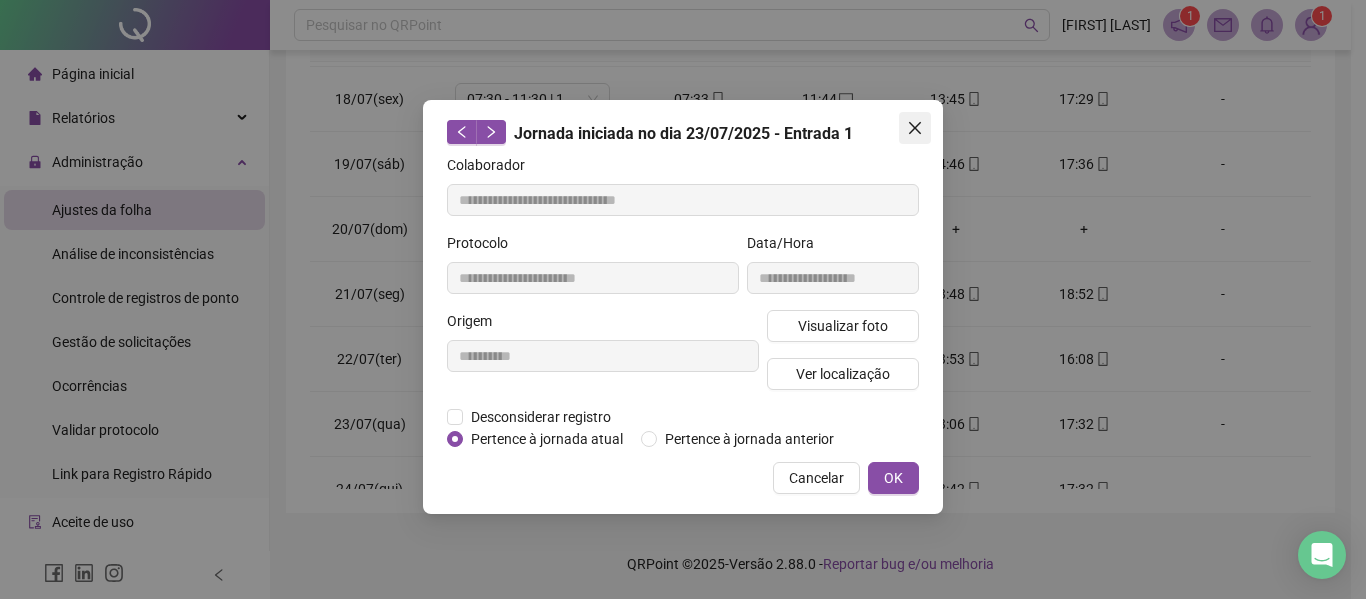 click at bounding box center [915, 128] 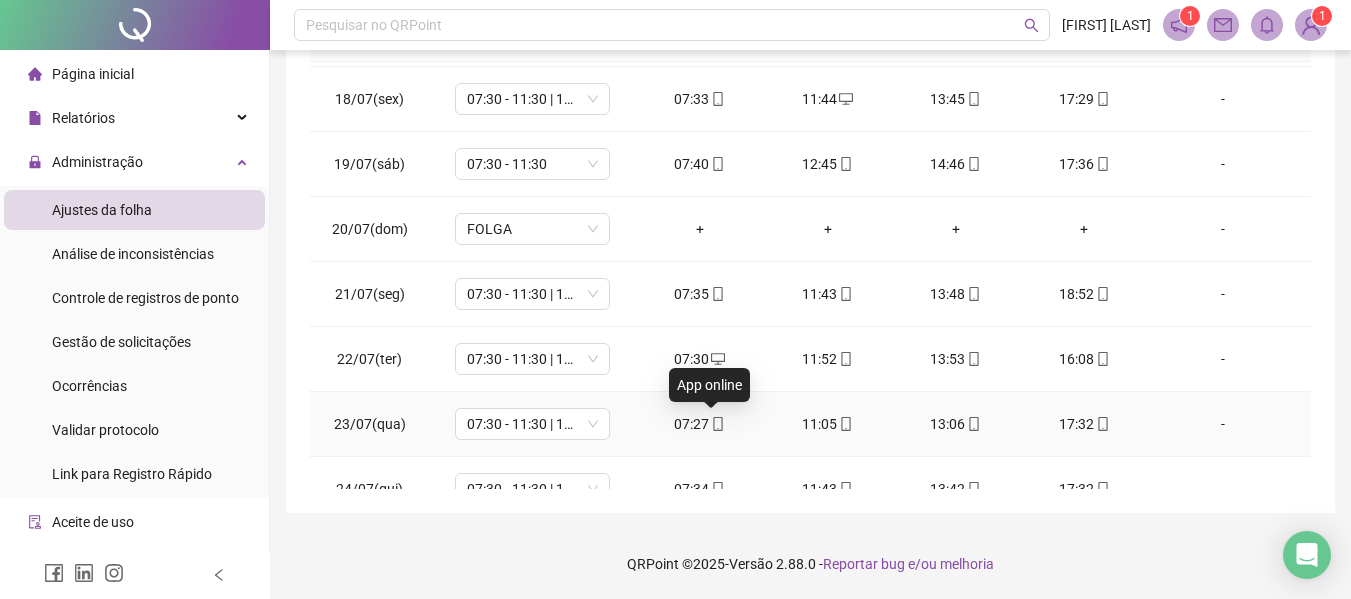 click 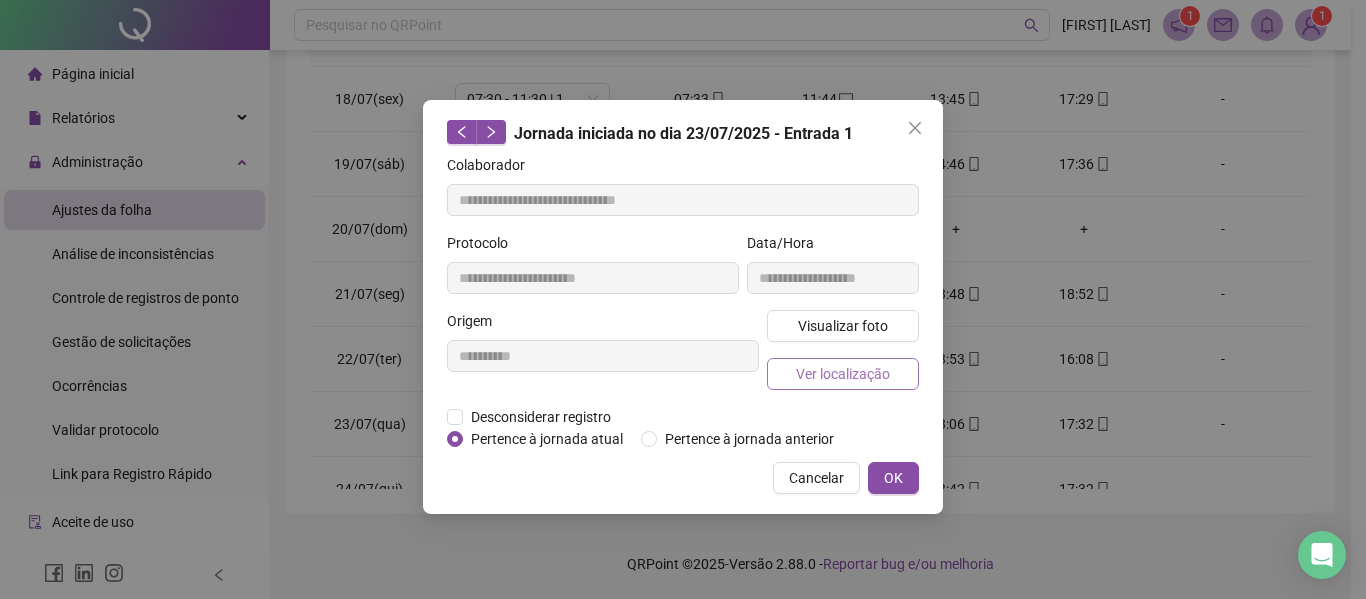 click on "Ver localização" at bounding box center (843, 374) 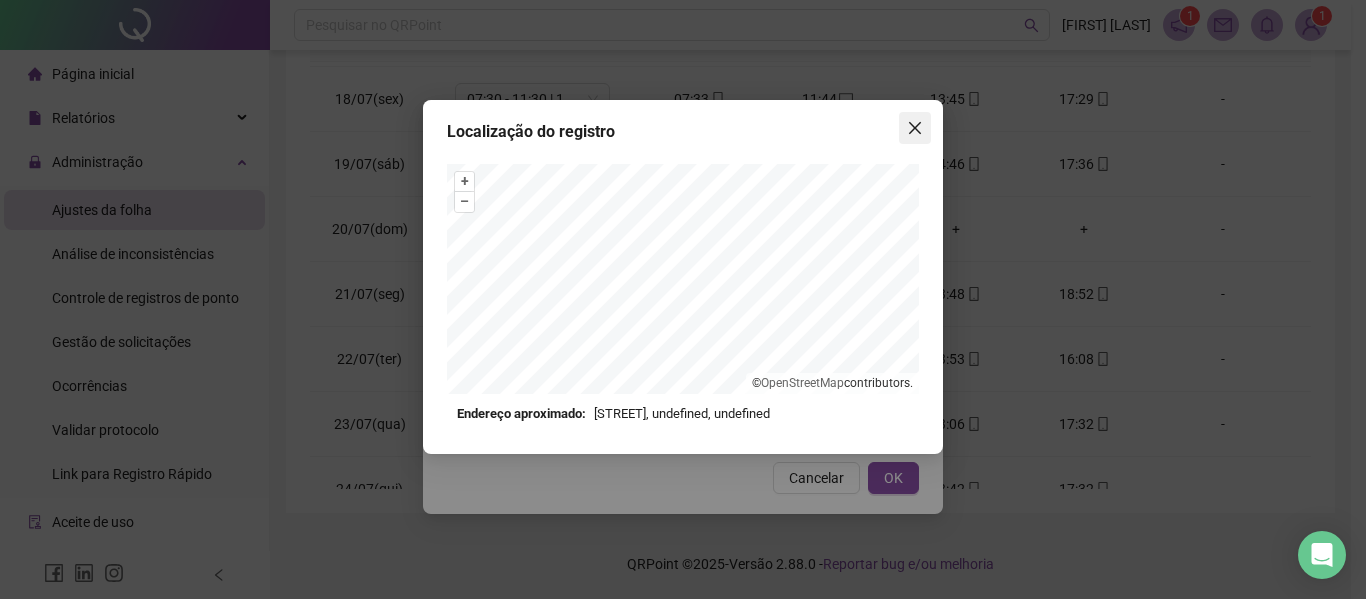 click at bounding box center (915, 128) 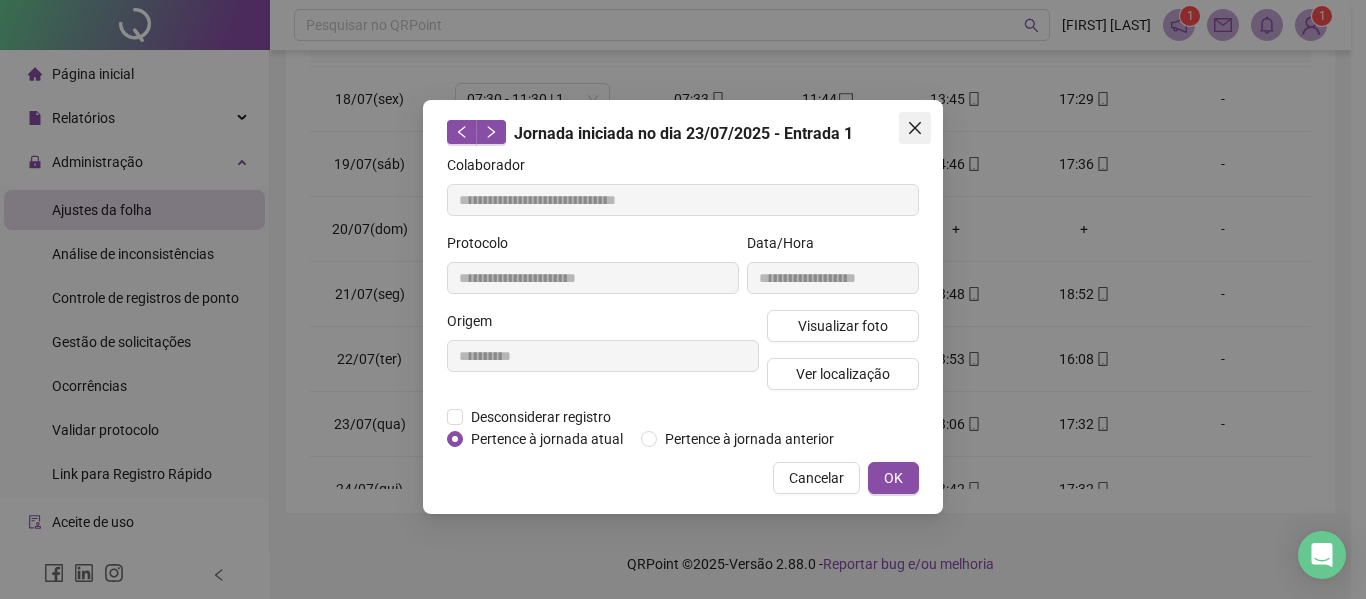 click at bounding box center [915, 128] 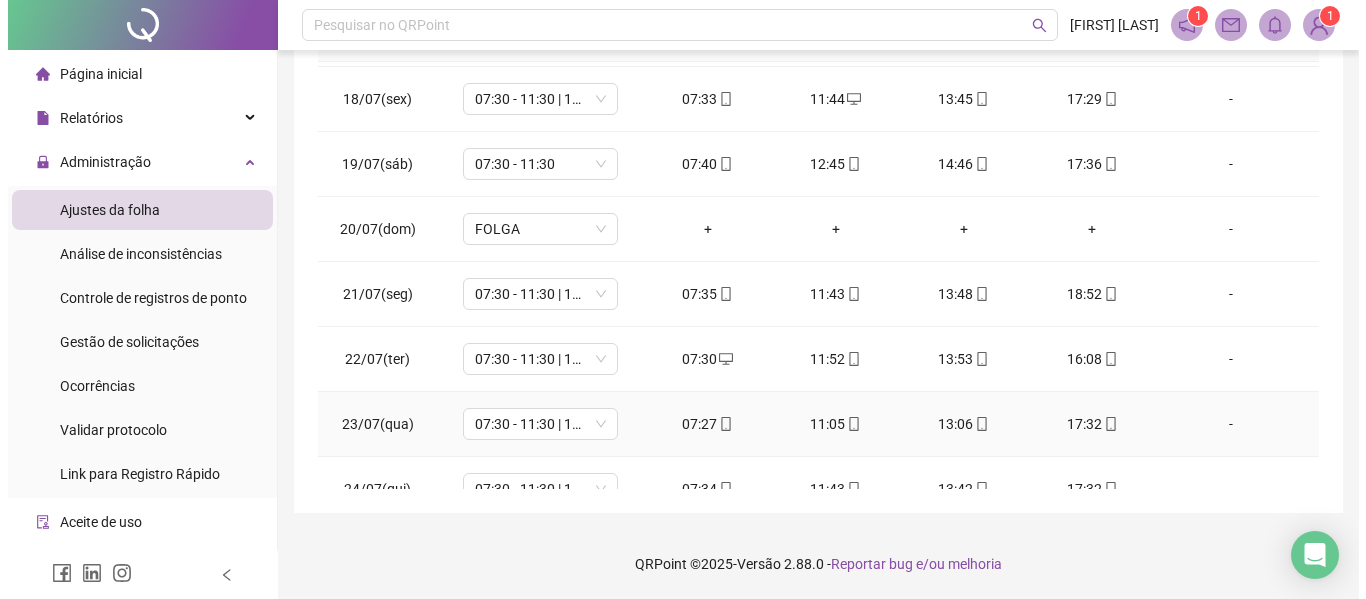 scroll, scrollTop: 1200, scrollLeft: 0, axis: vertical 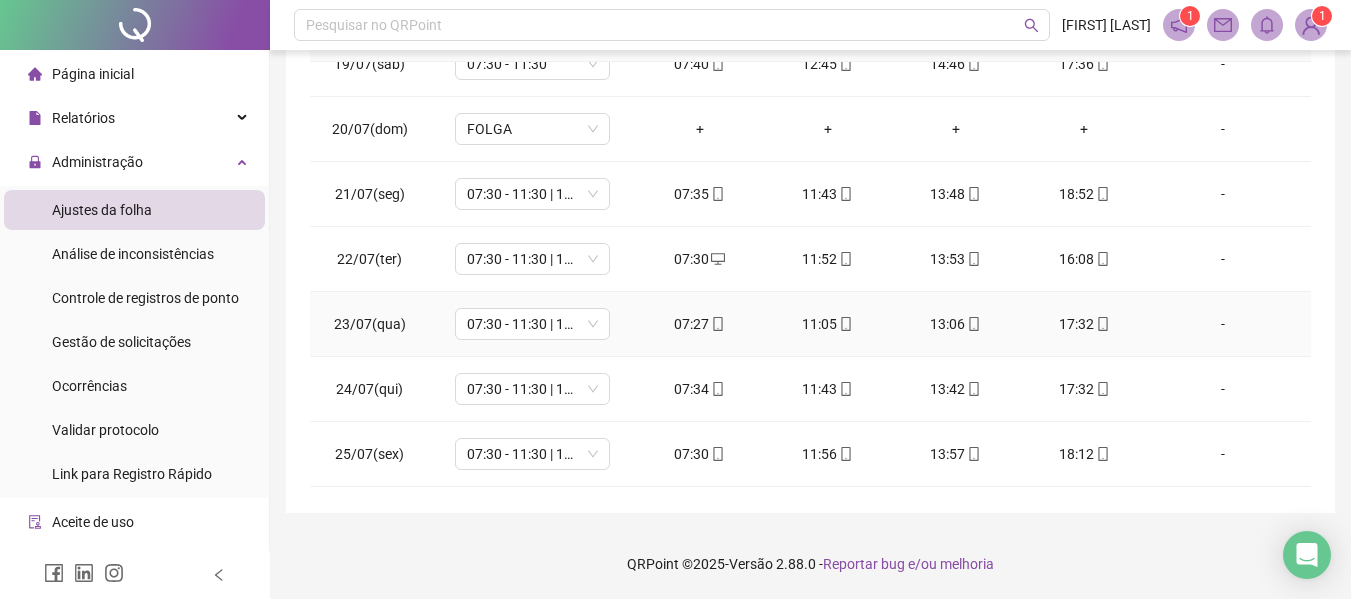 click on "07:27" at bounding box center (700, 324) 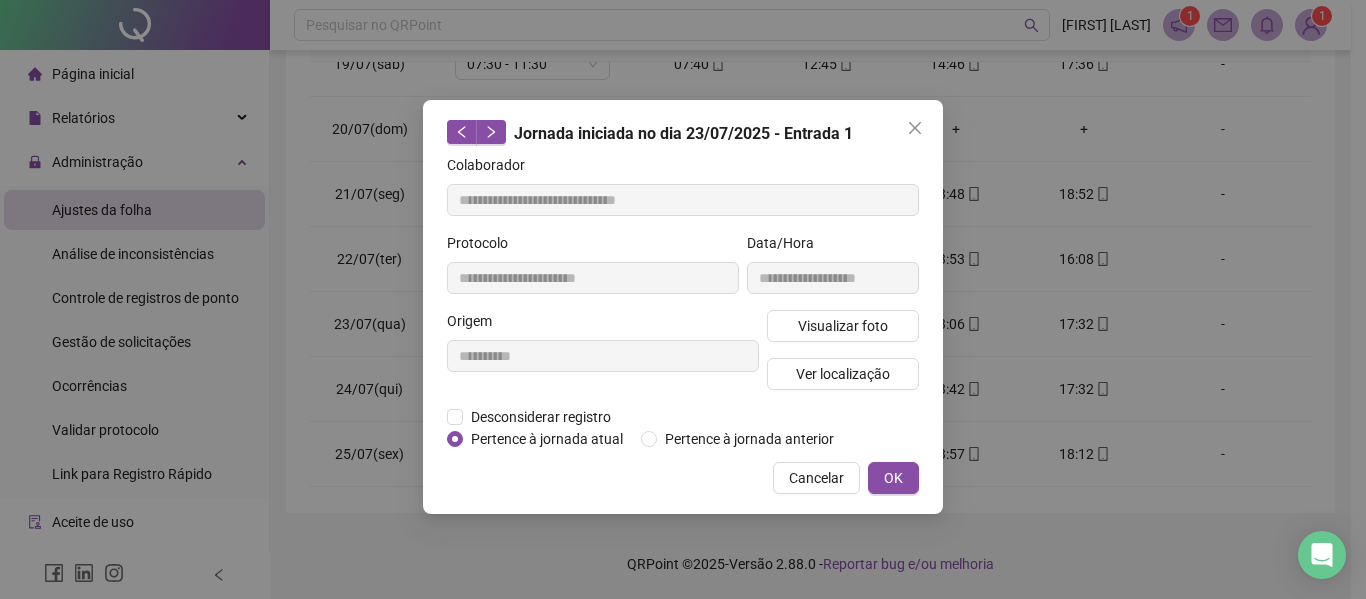 click on "Origem" at bounding box center (603, 325) 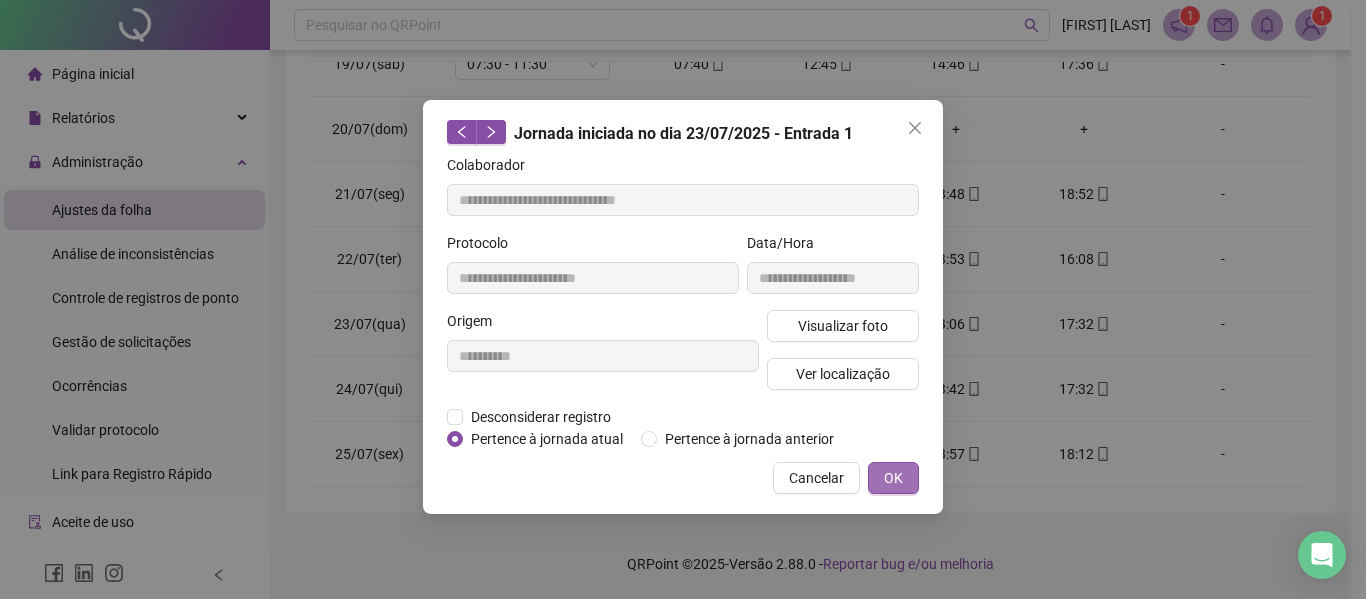 click on "OK" at bounding box center [893, 478] 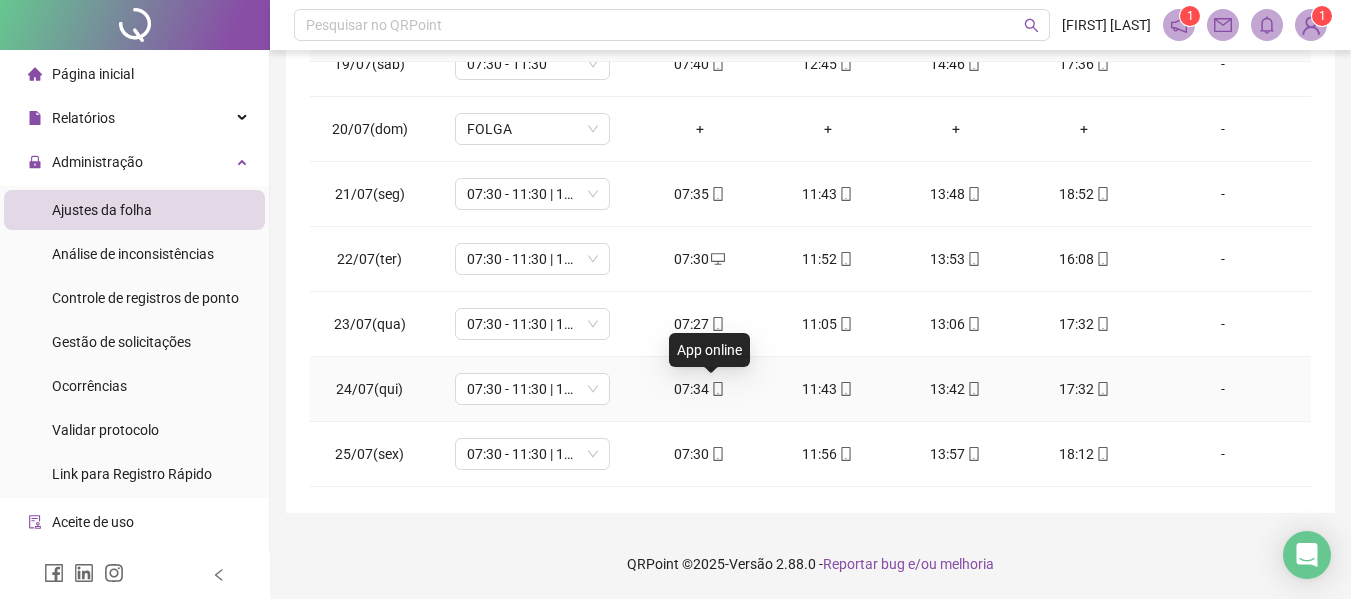 click 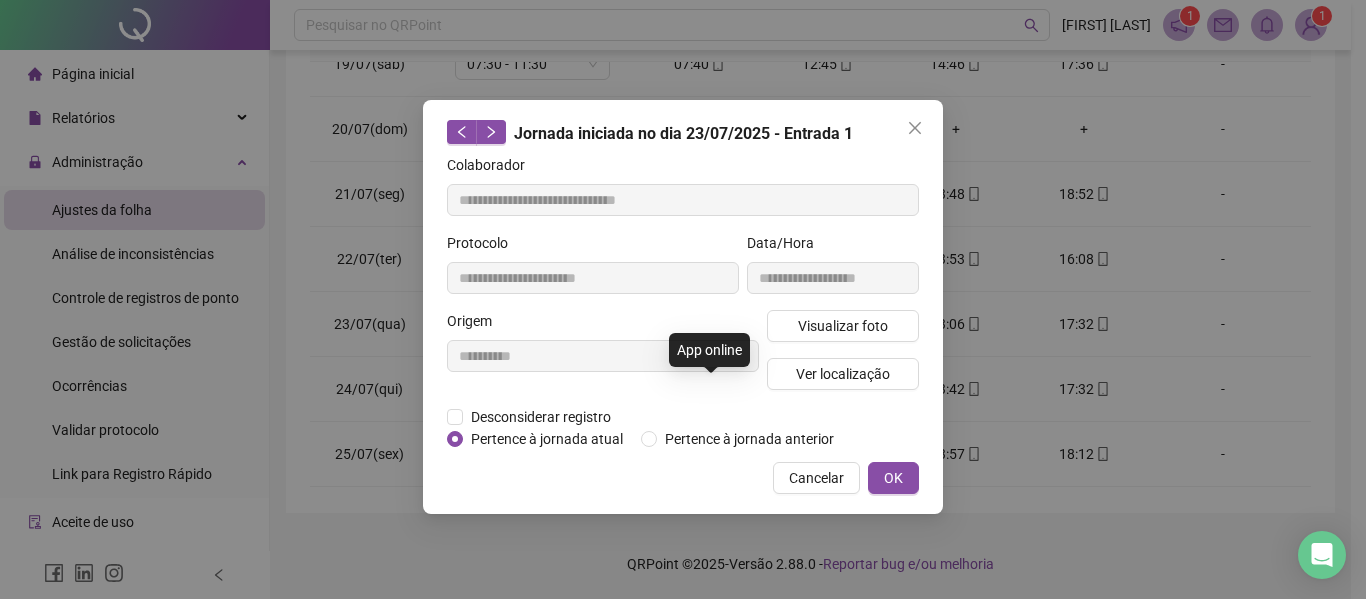 type on "**********" 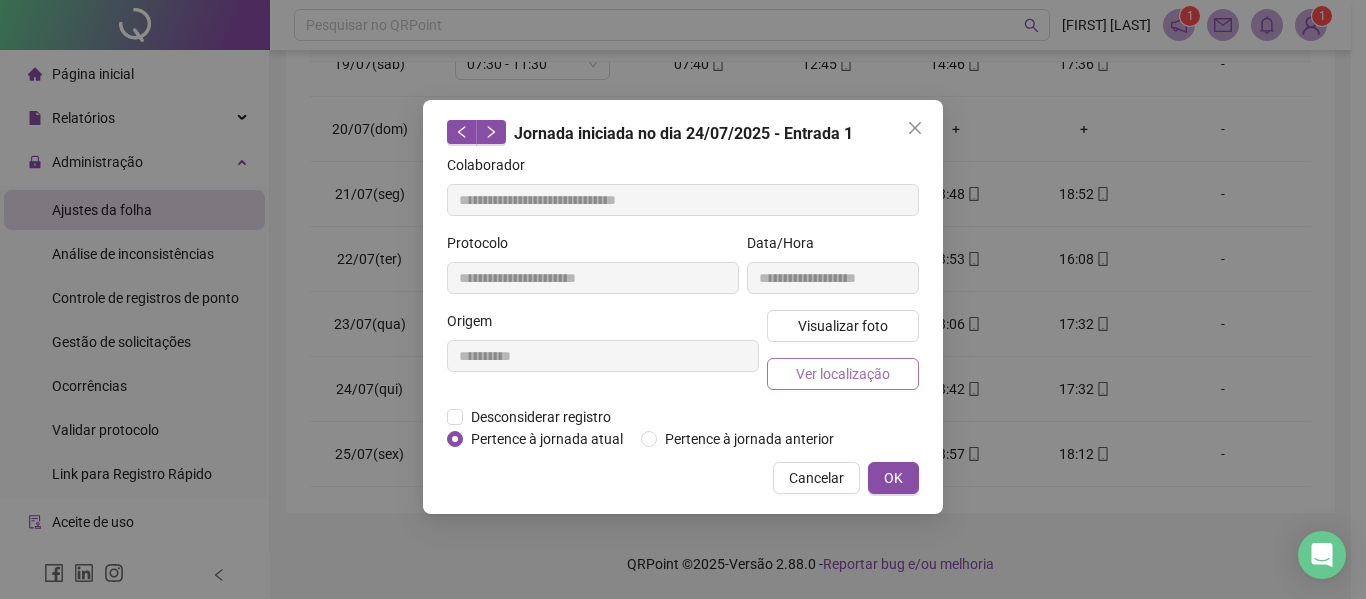 click on "Ver localização" at bounding box center (843, 374) 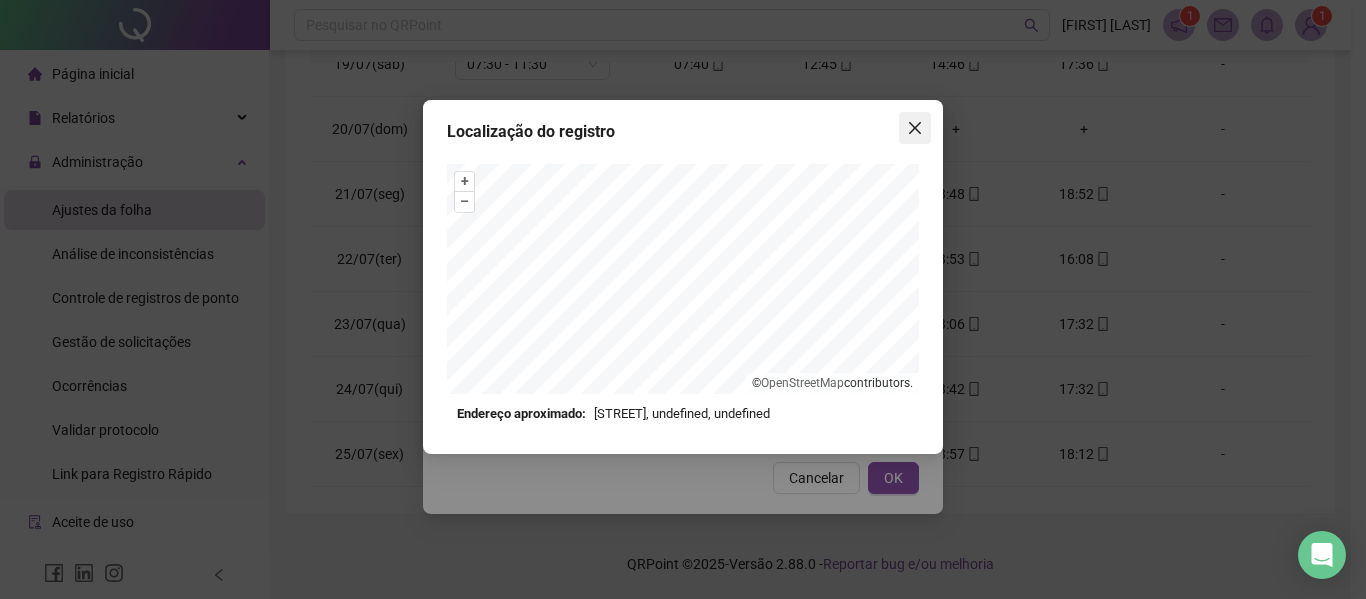 click 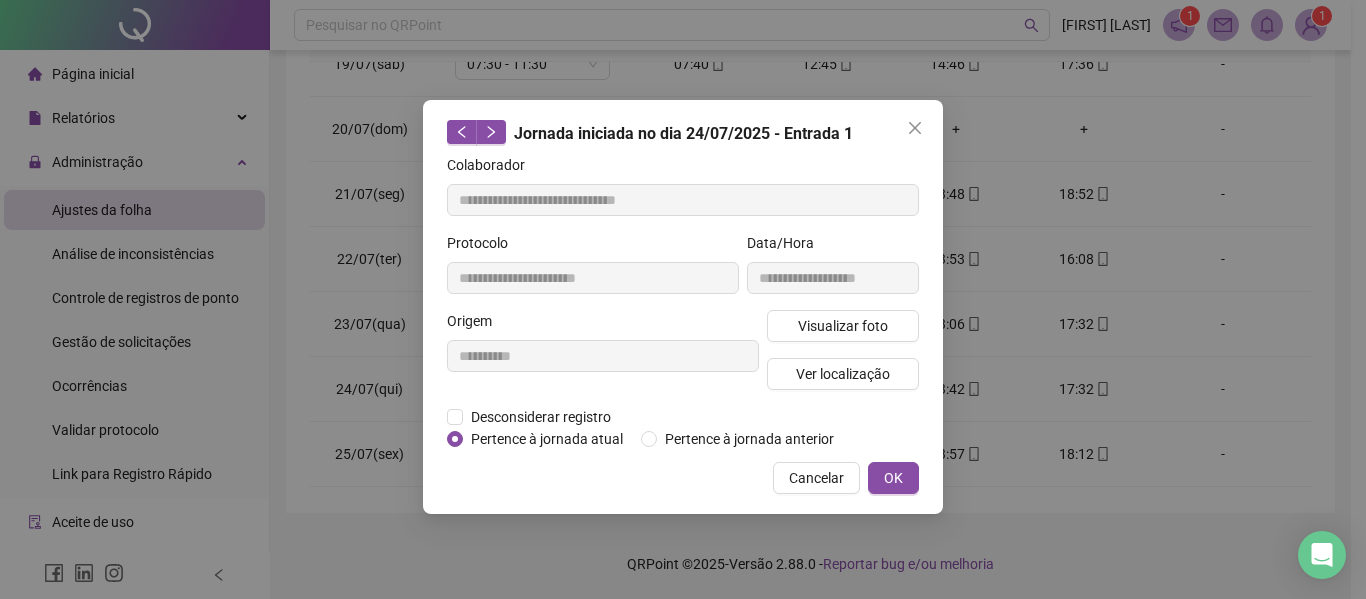 click 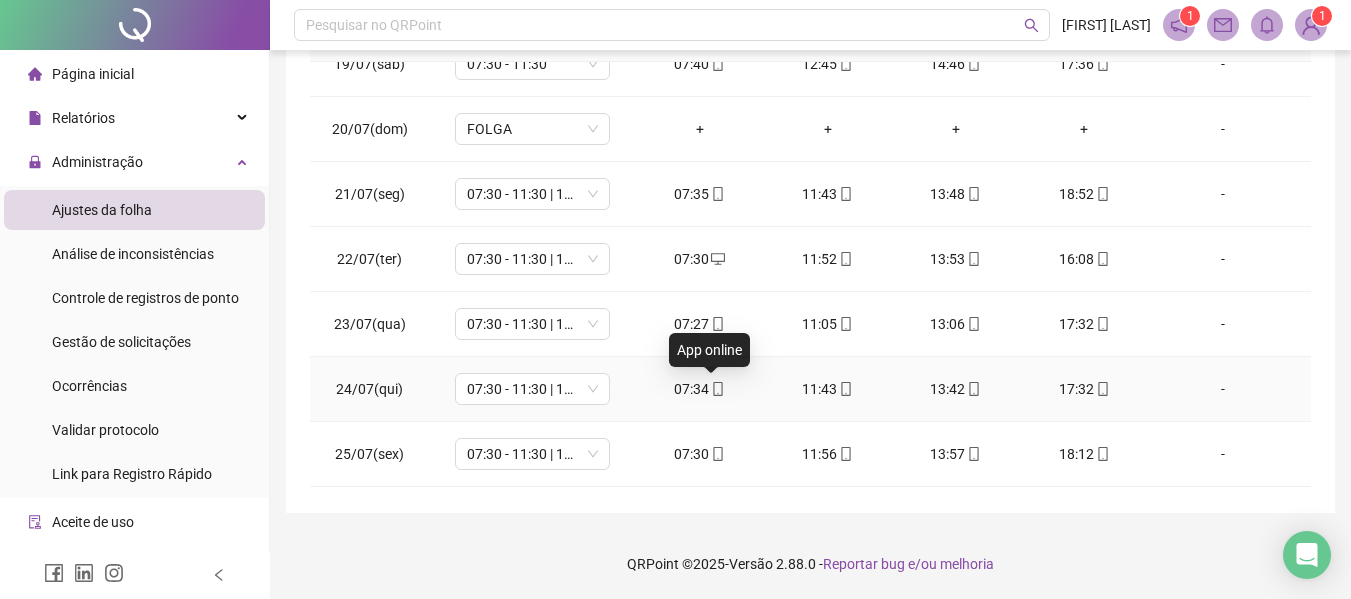 click 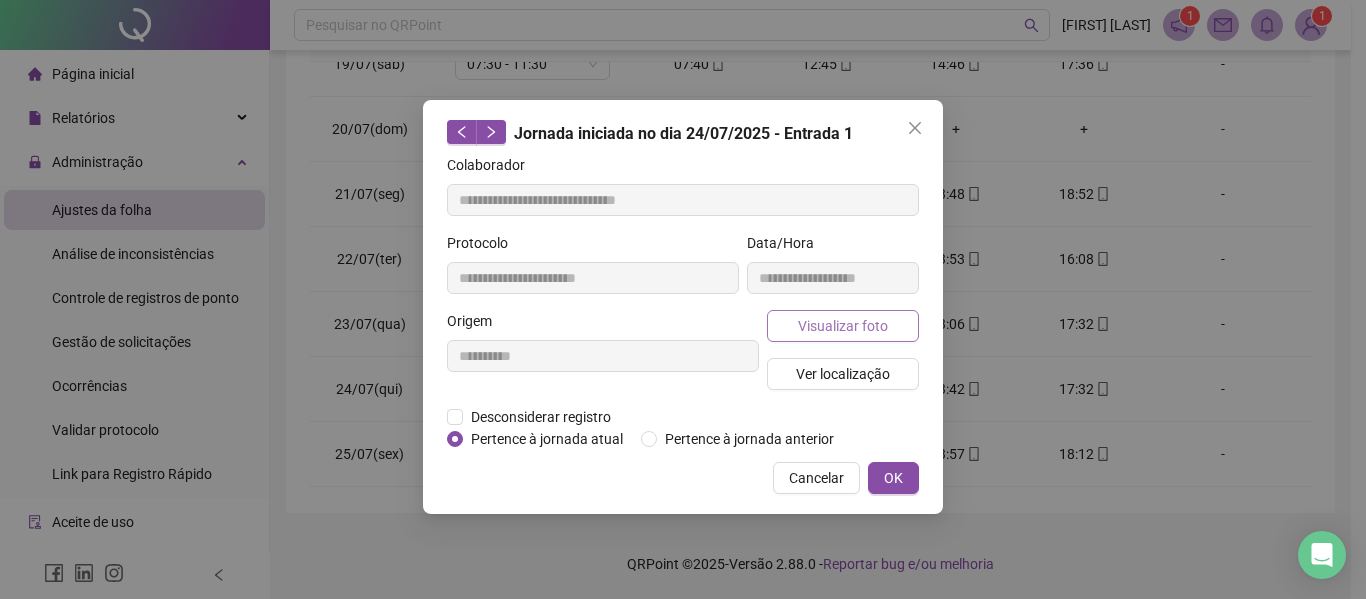 click on "Visualizar foto" at bounding box center (843, 326) 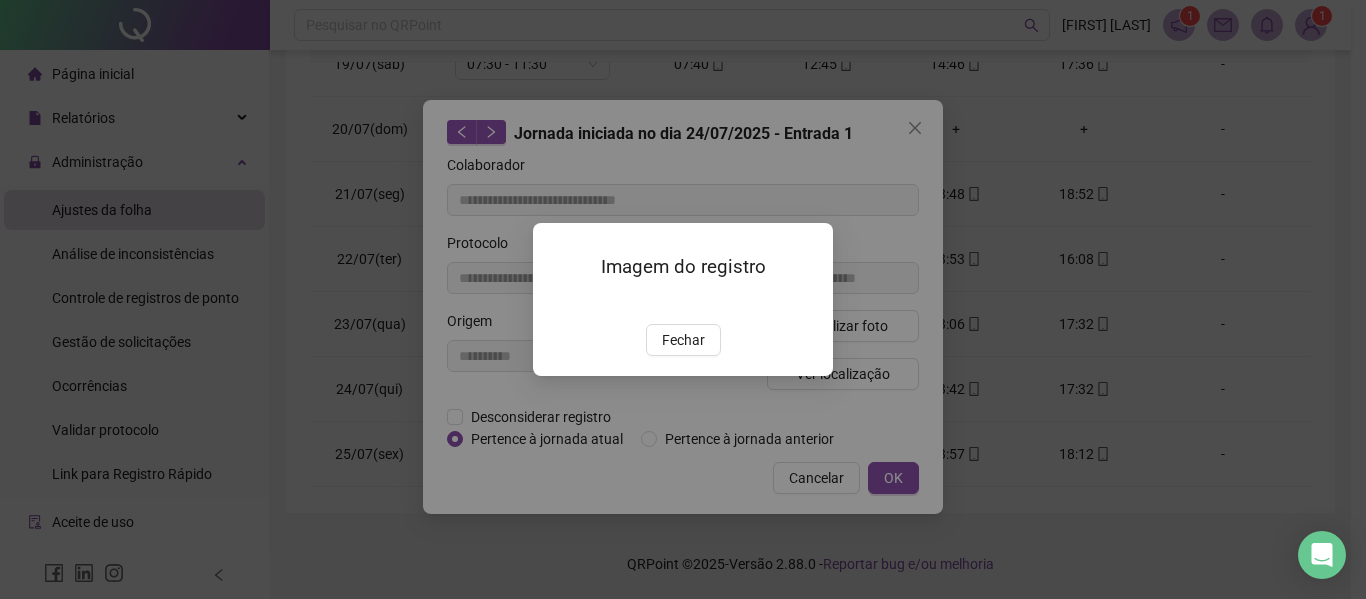 click on "Imagem do registro Fechar" at bounding box center (683, 299) 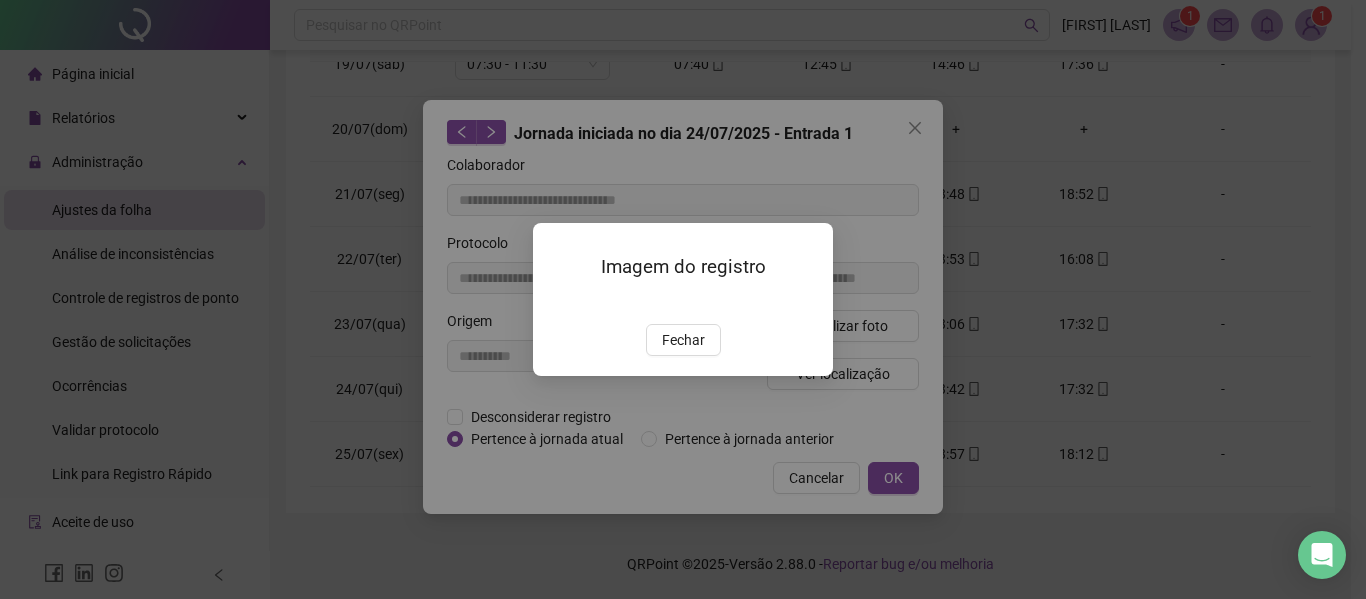 click 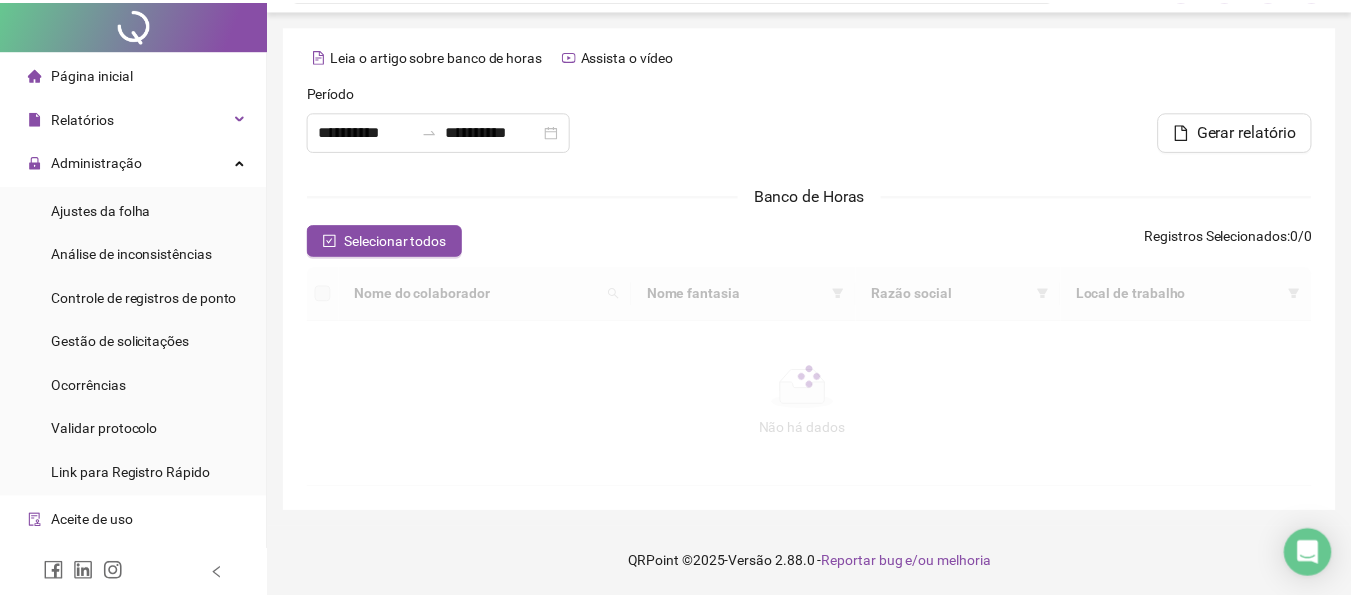 scroll, scrollTop: 0, scrollLeft: 0, axis: both 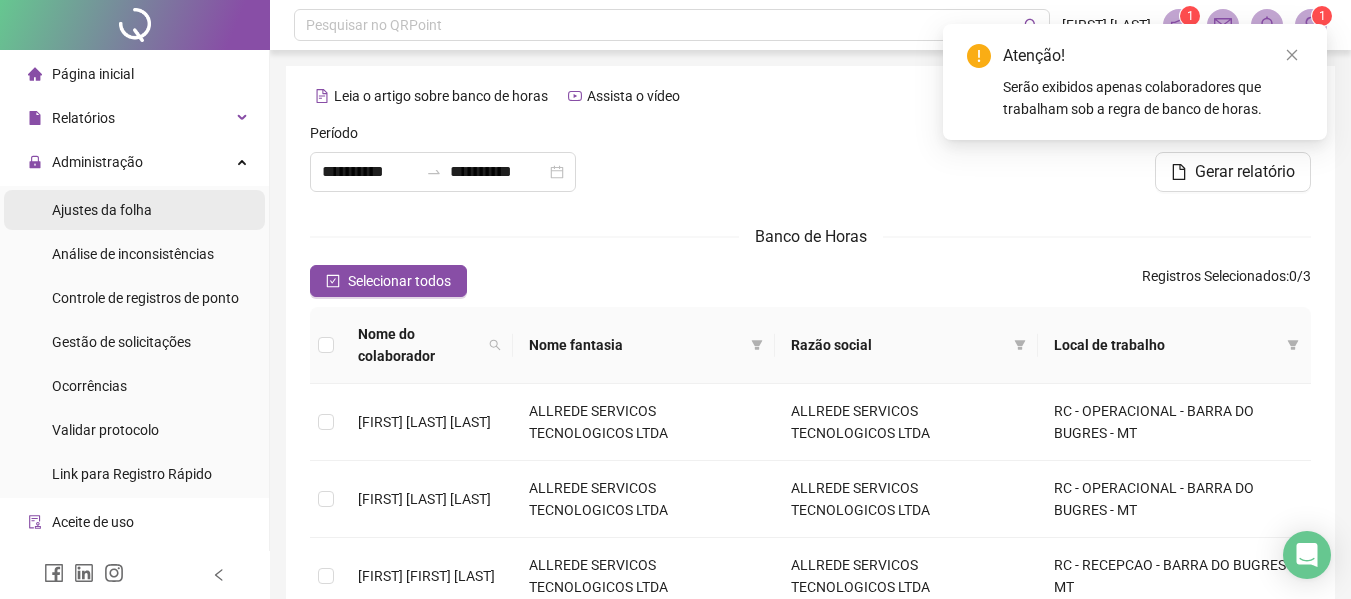 click on "Ajustes da folha" at bounding box center [134, 210] 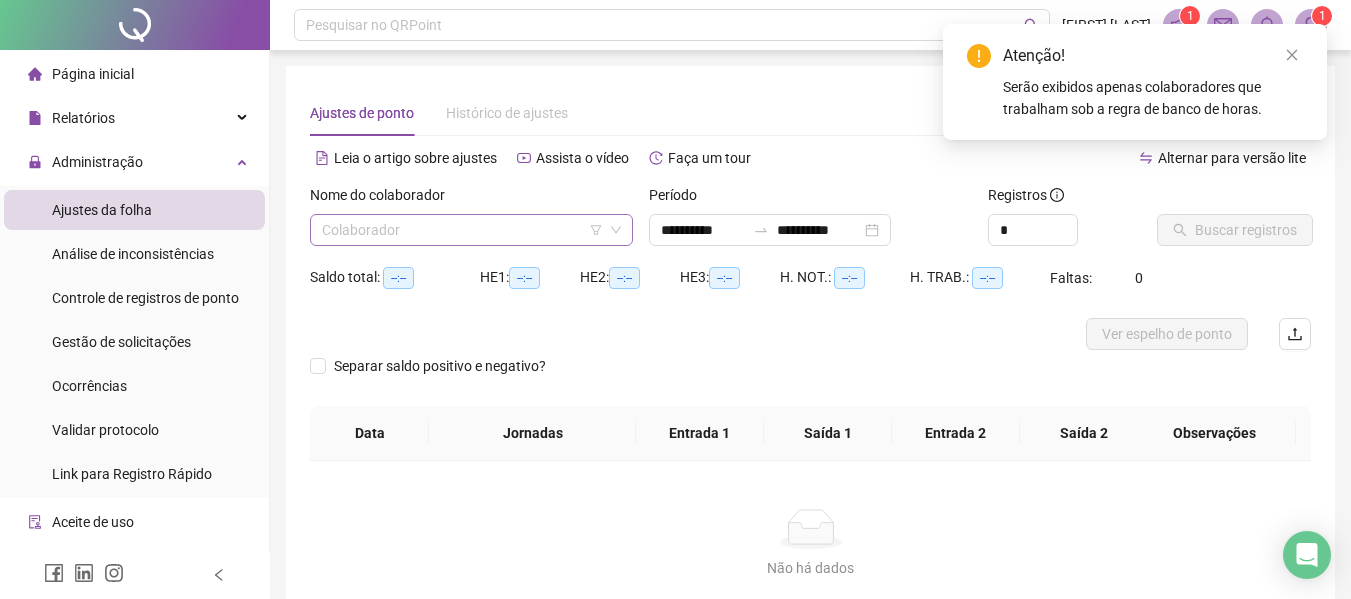click at bounding box center [465, 230] 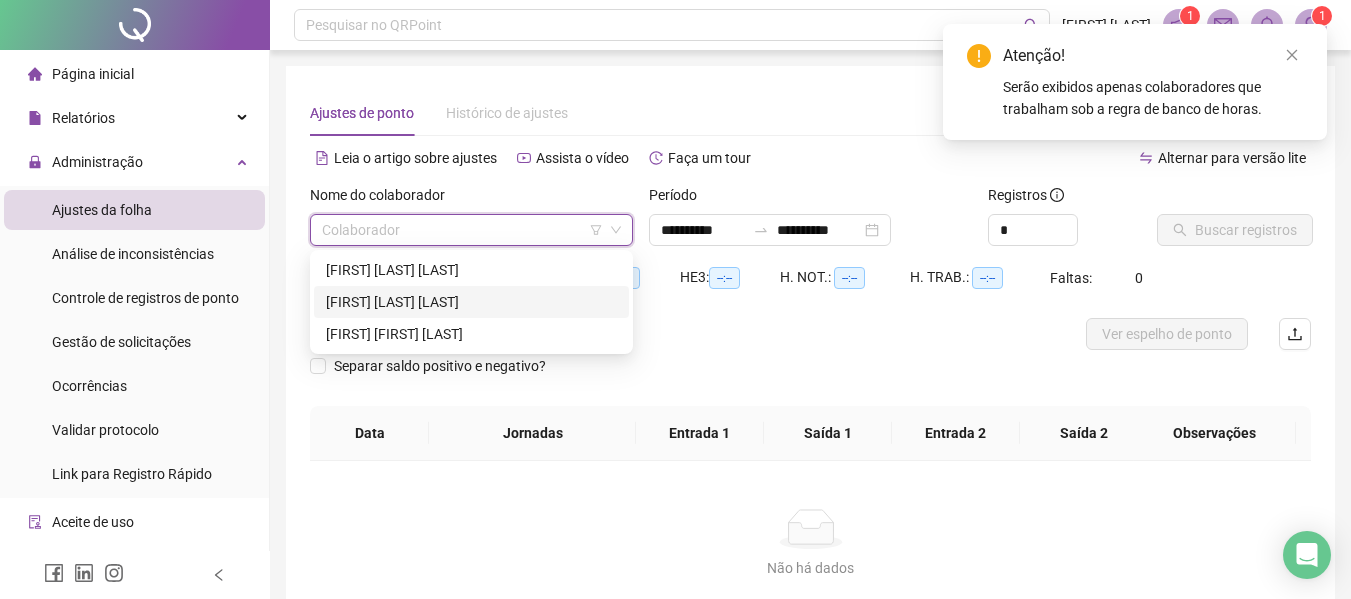 click on "[FIRST] [LAST] [LAST]" at bounding box center (471, 302) 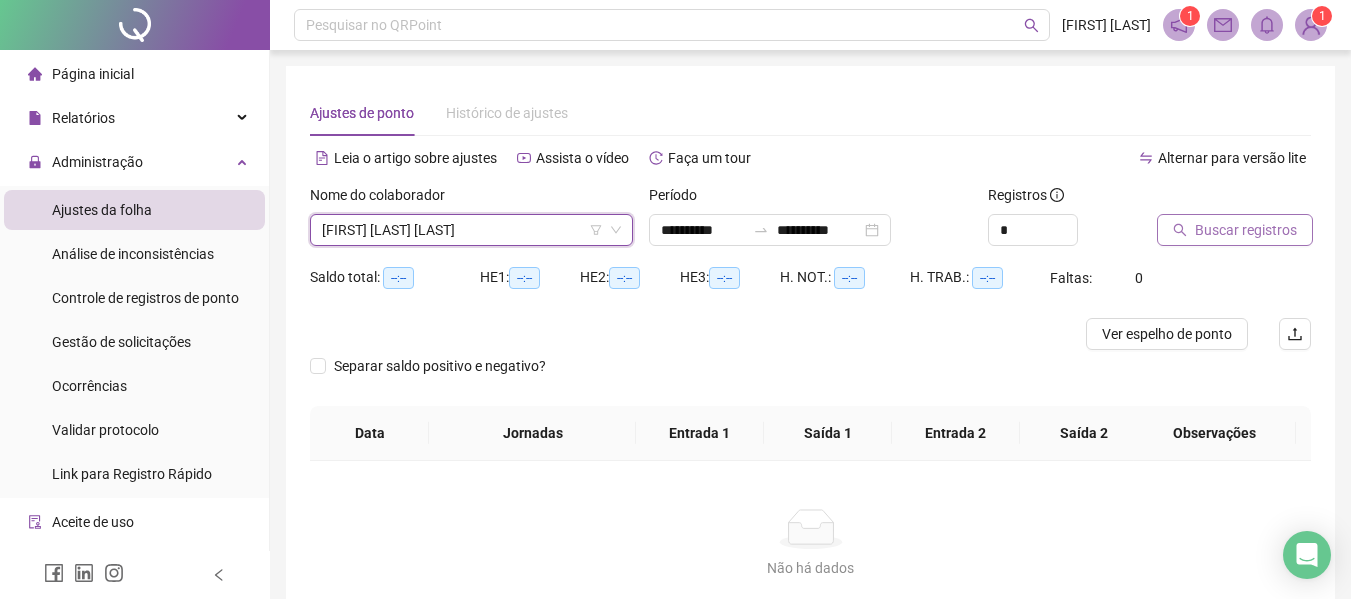 click on "Buscar registros" at bounding box center (1246, 230) 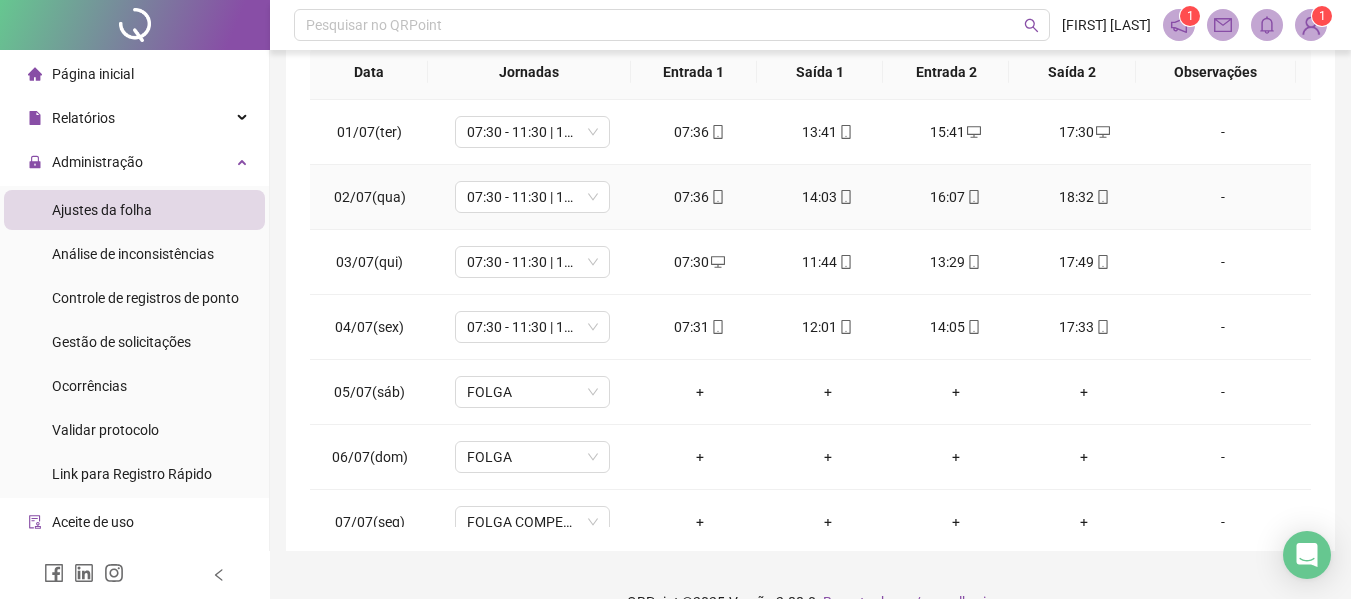 scroll, scrollTop: 479, scrollLeft: 0, axis: vertical 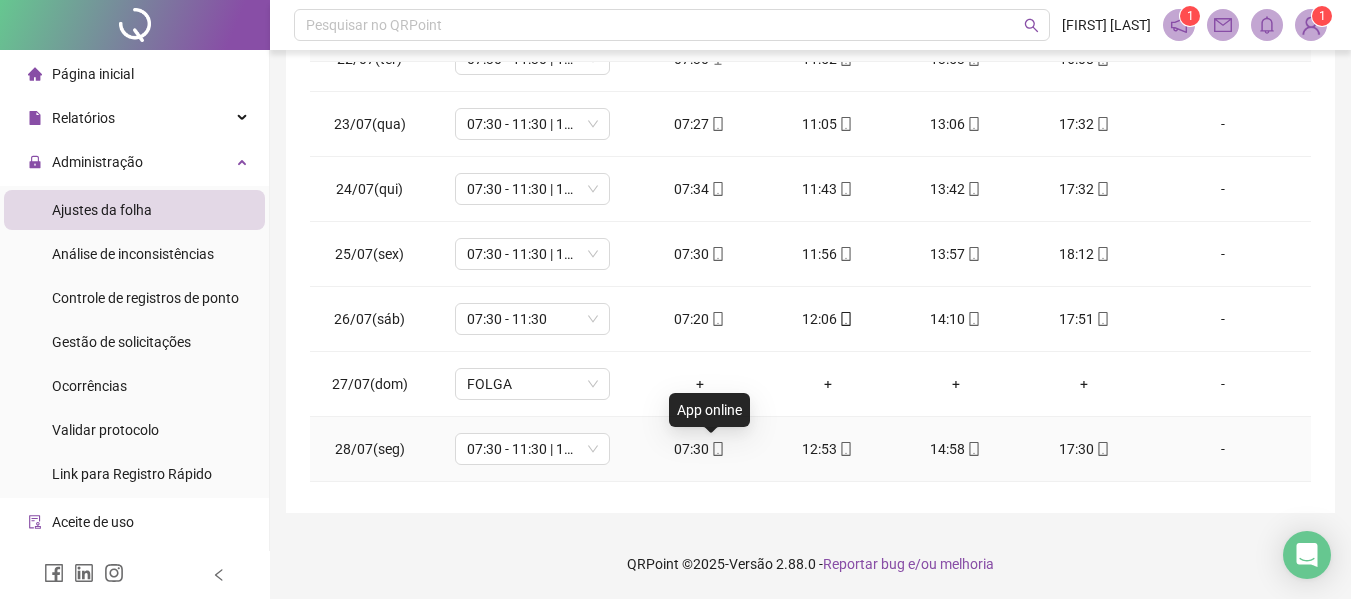 click 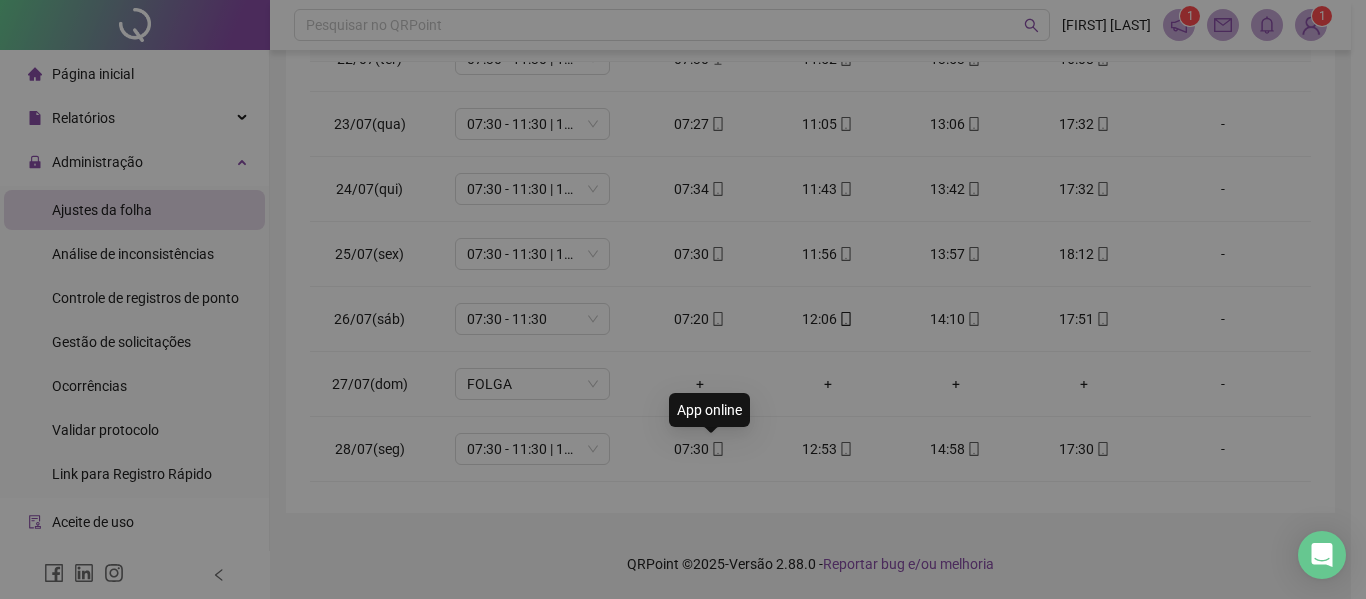 type on "**********" 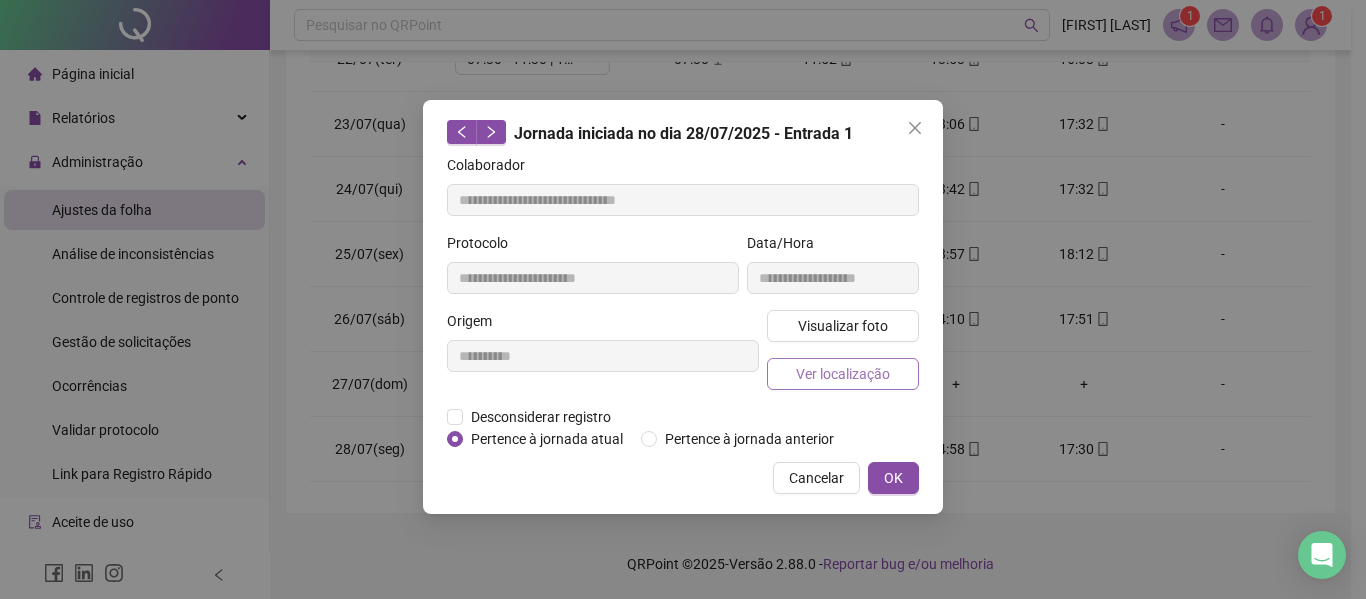 click on "Ver localização" at bounding box center [843, 374] 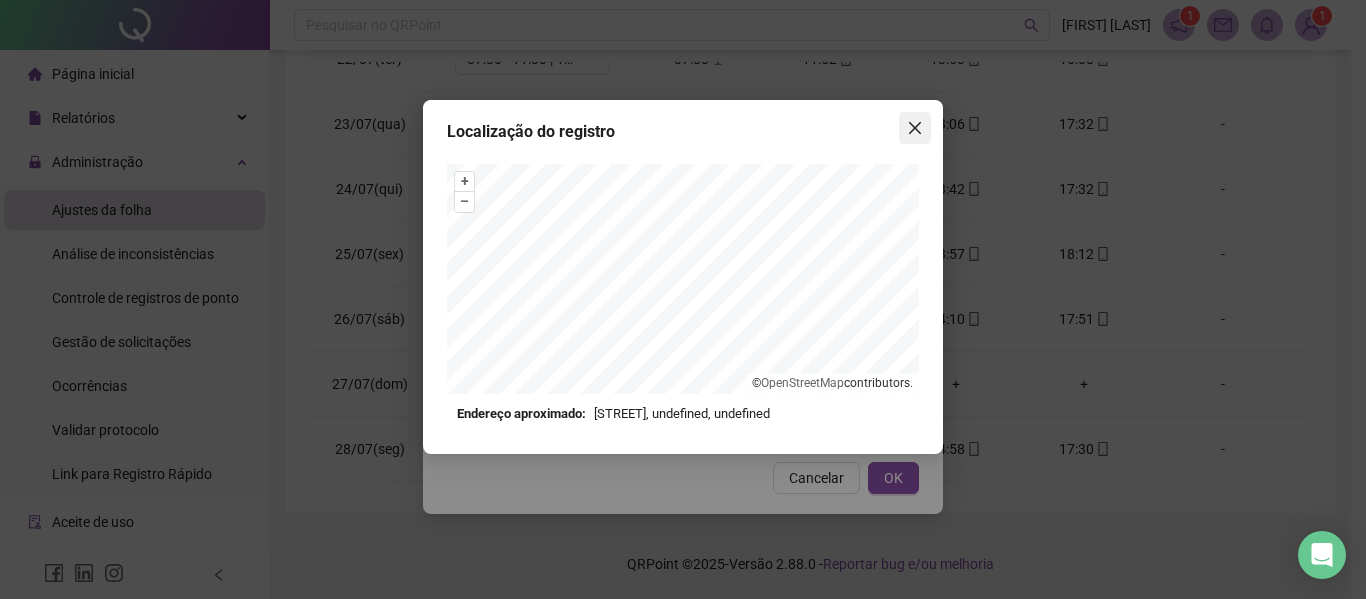 click 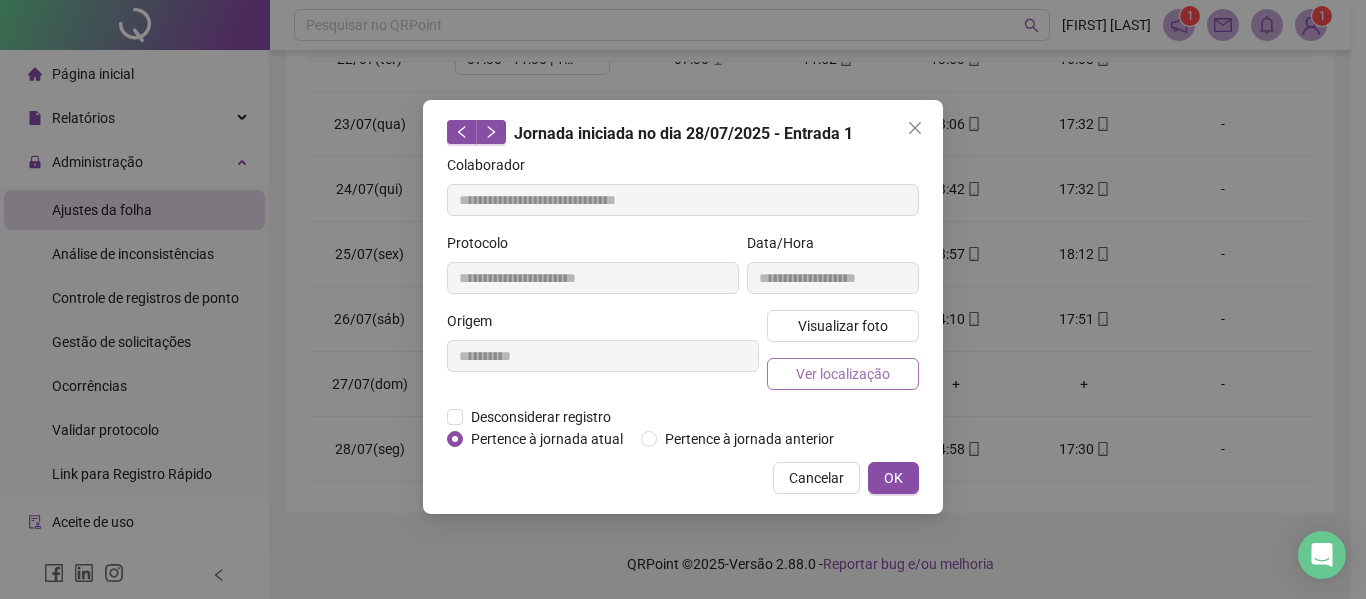 click on "Ver localização" at bounding box center (843, 374) 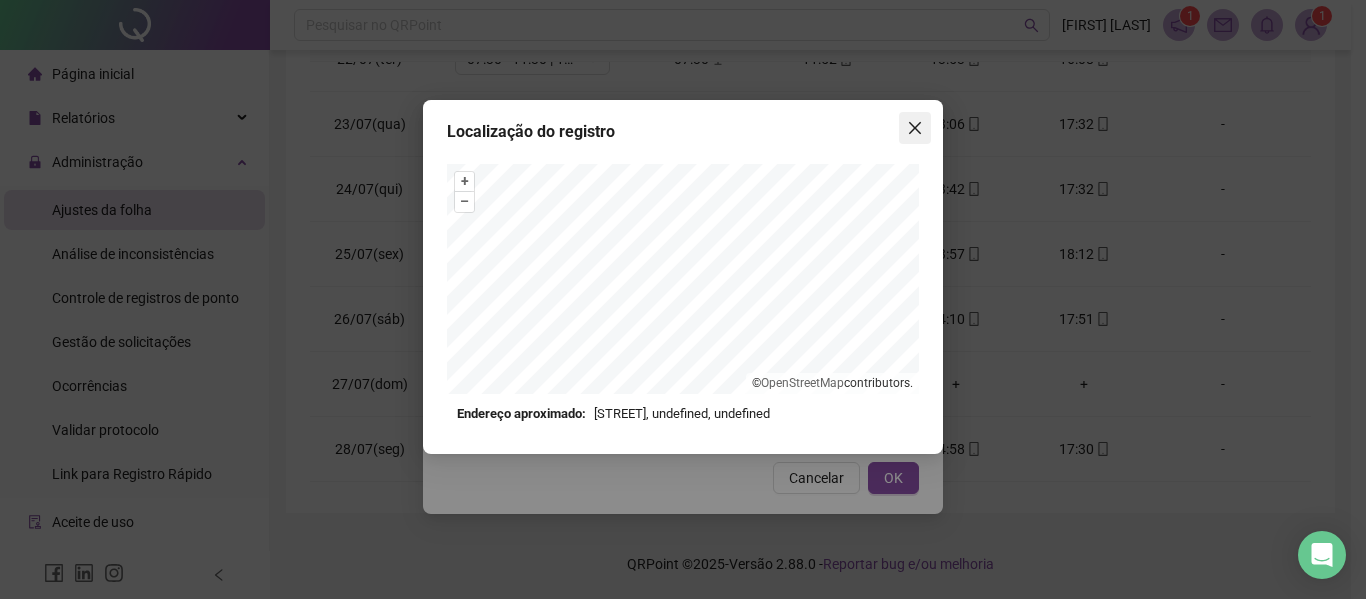 click 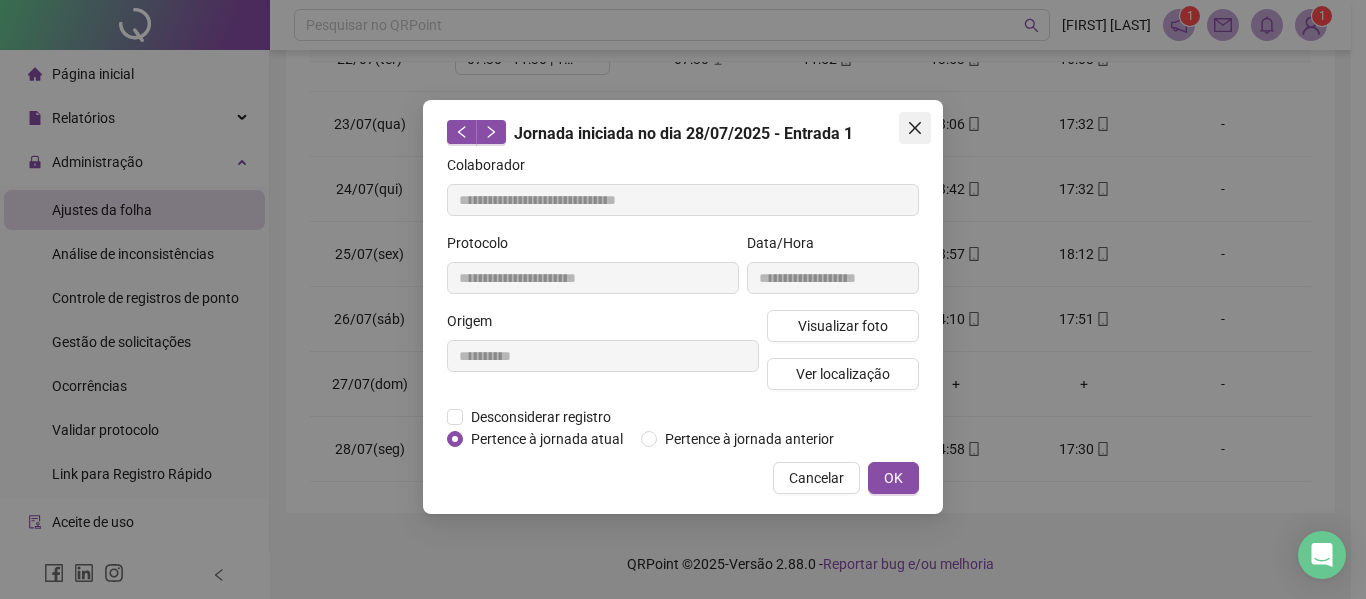 click 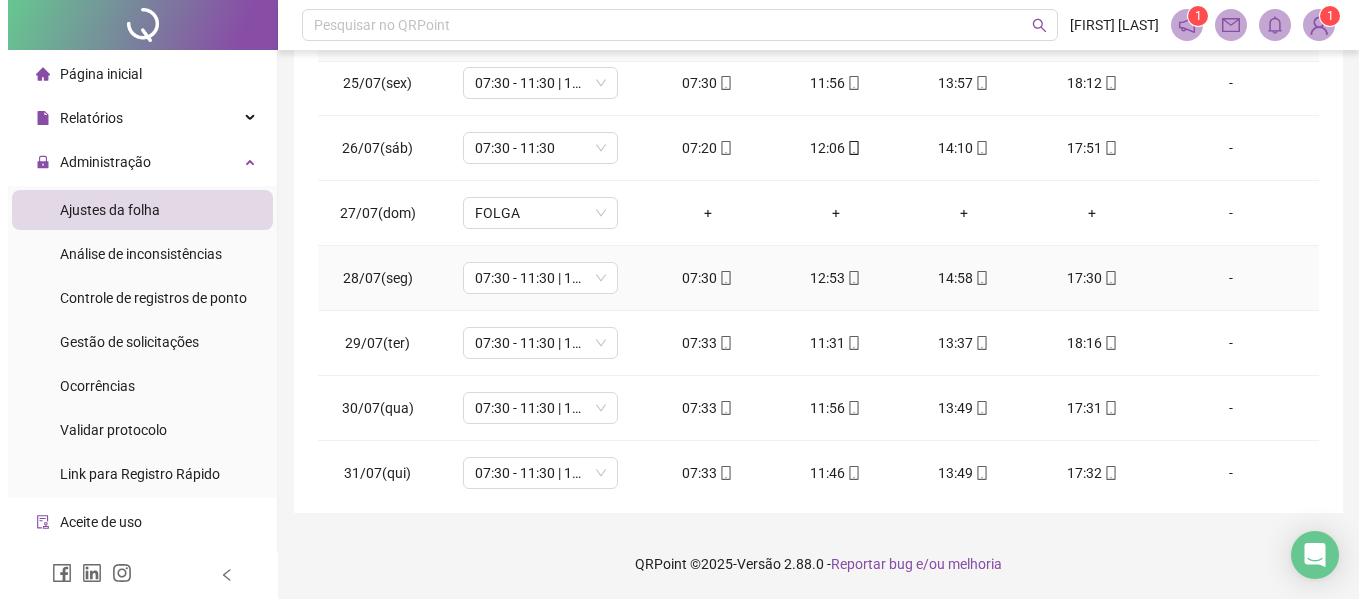 scroll, scrollTop: 1588, scrollLeft: 0, axis: vertical 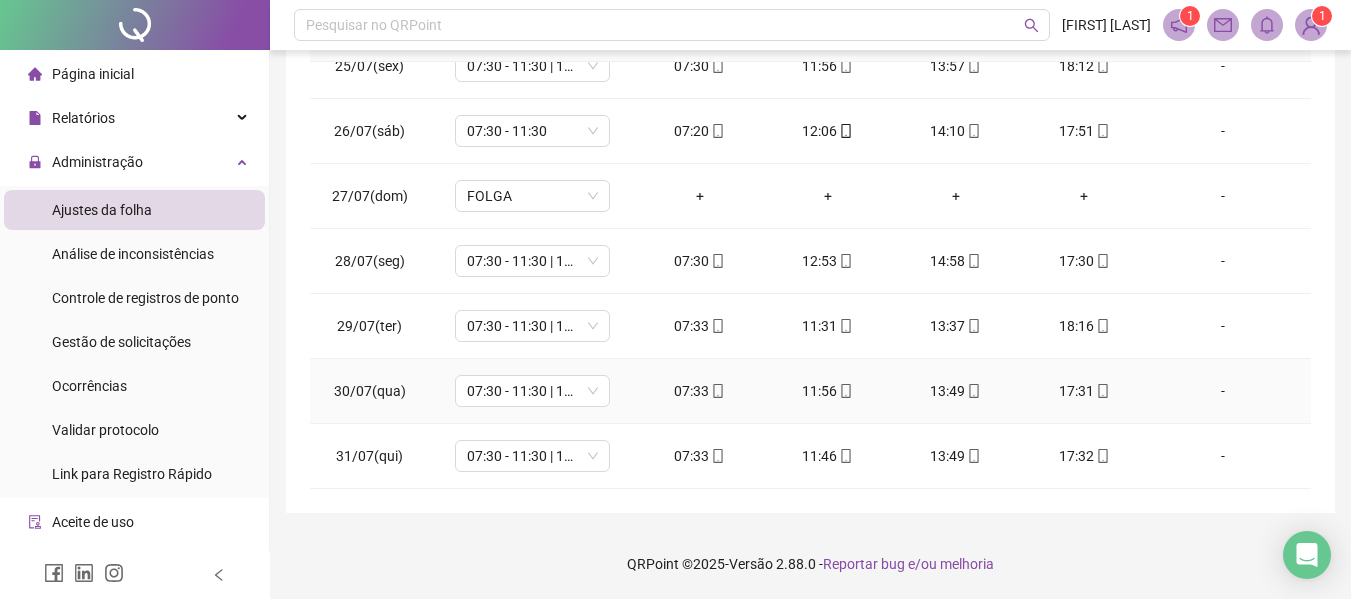 click on "07:33" at bounding box center [700, 391] 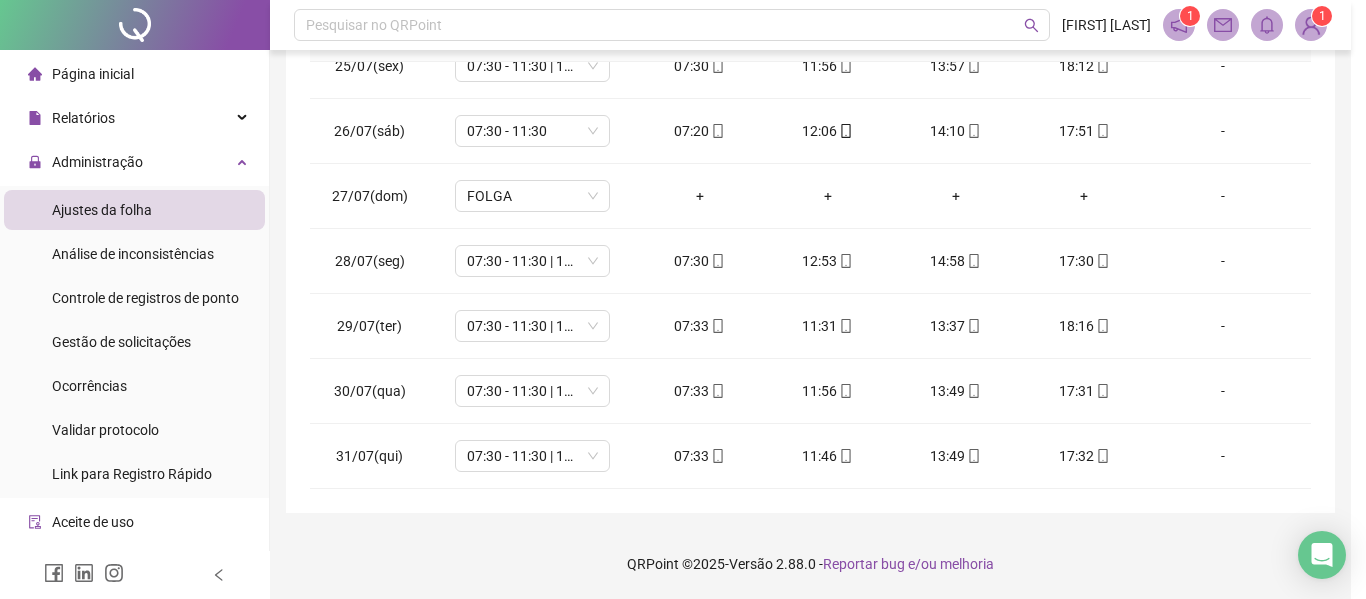 type on "**********" 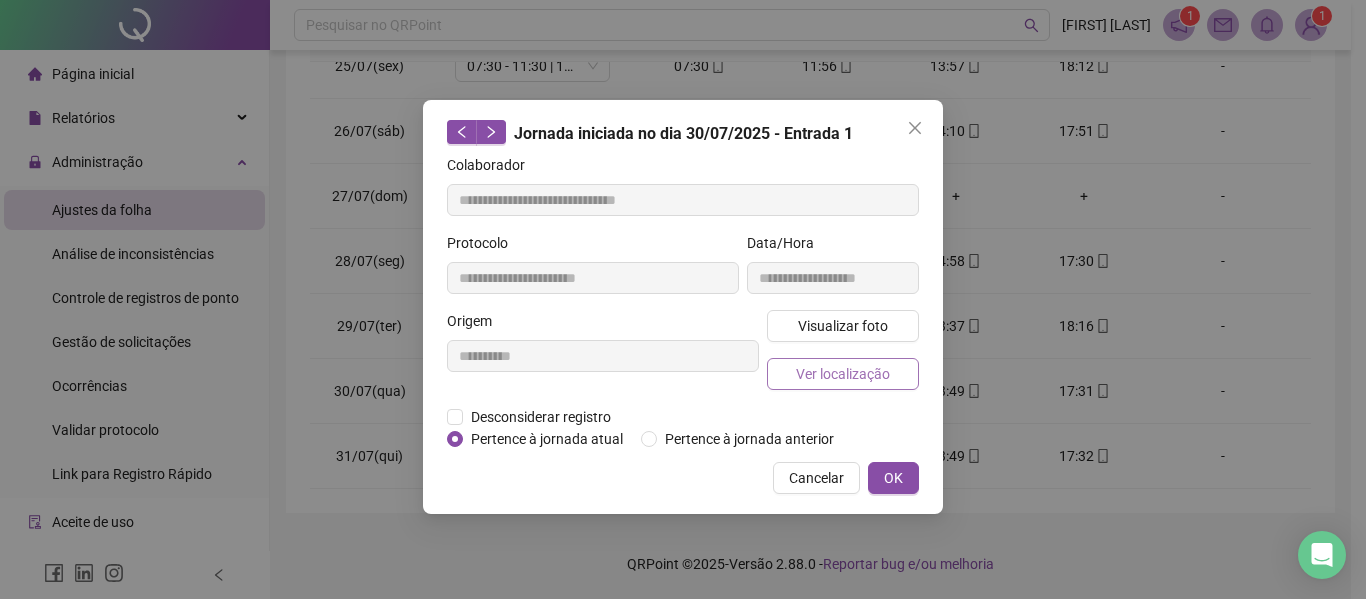 click on "Ver localização" at bounding box center (843, 374) 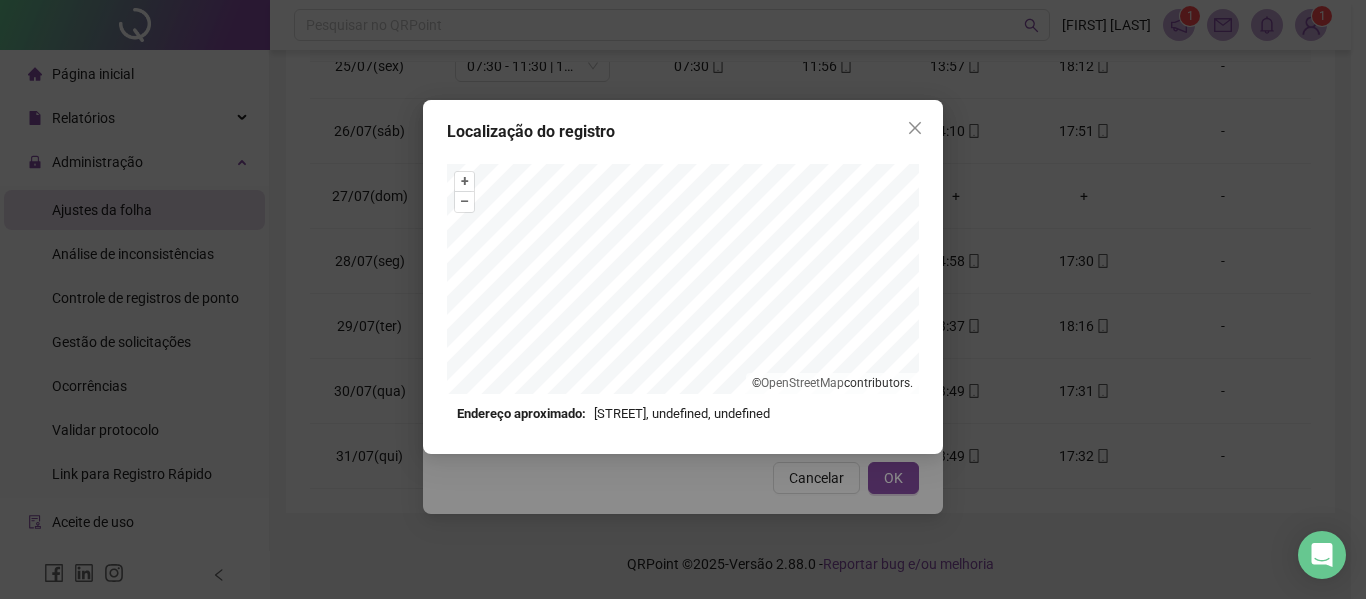 click at bounding box center [915, 128] 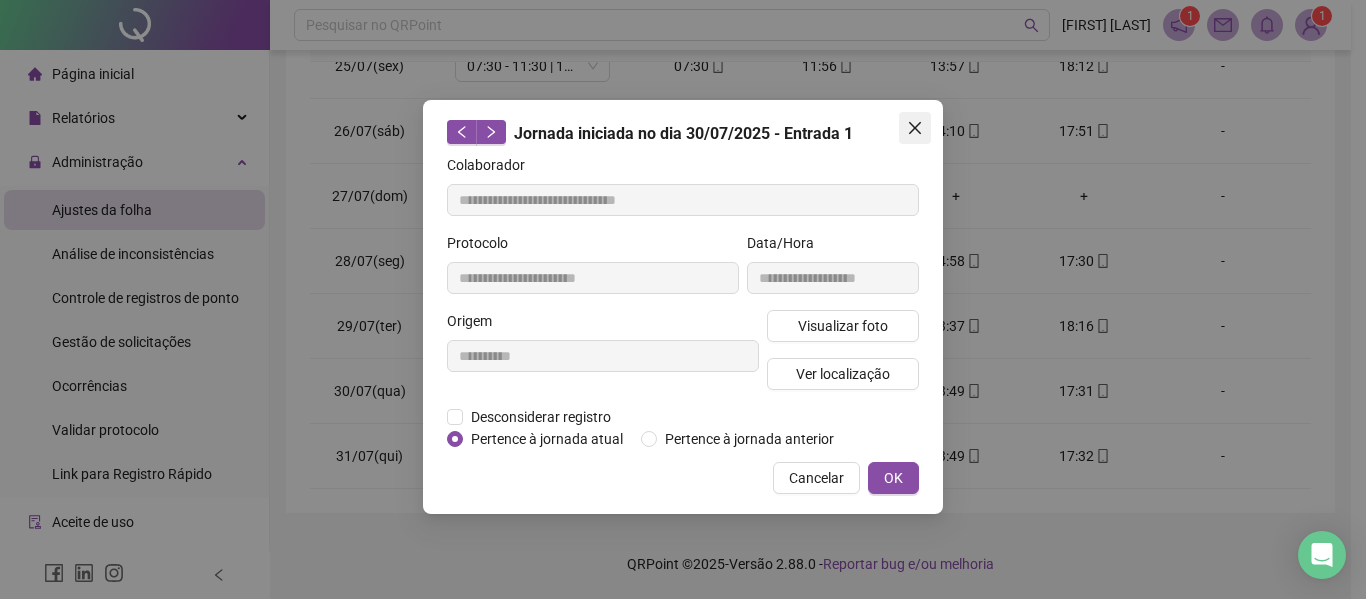 click 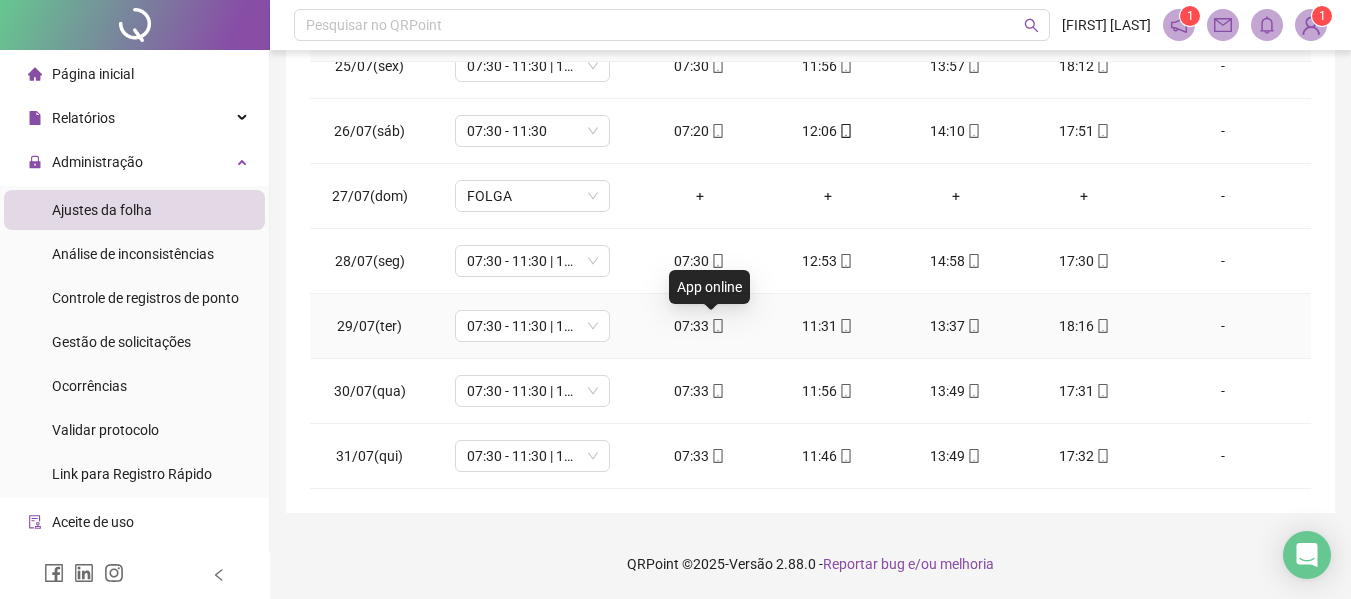 click 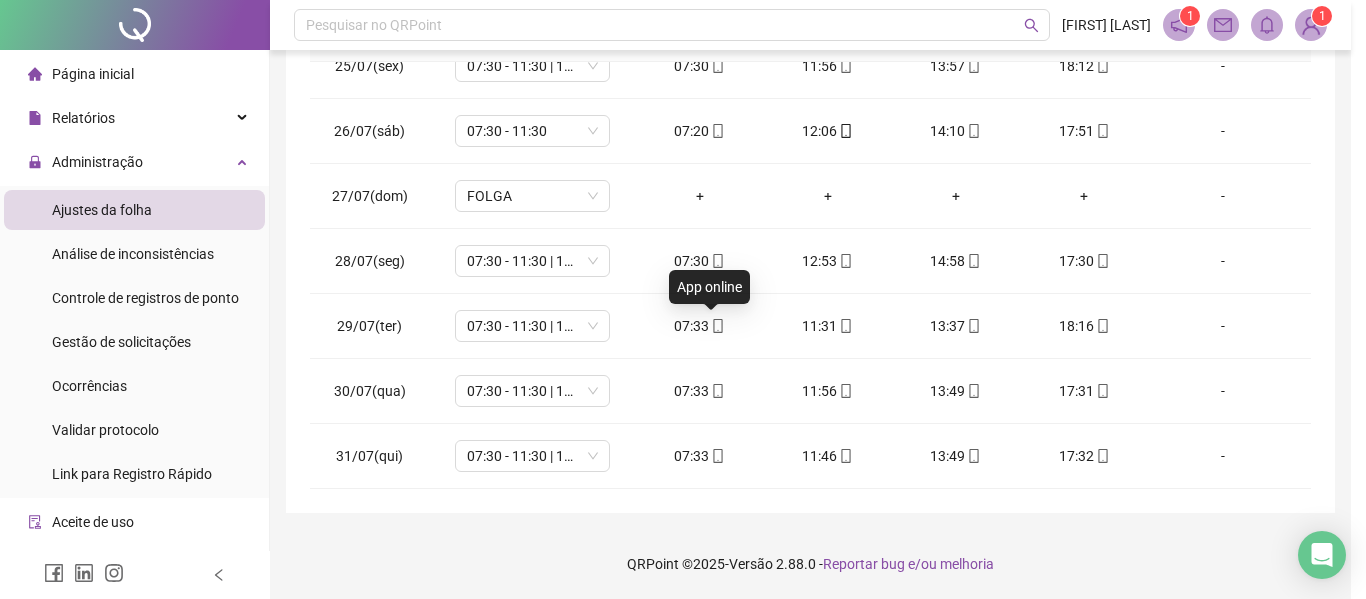 type on "**********" 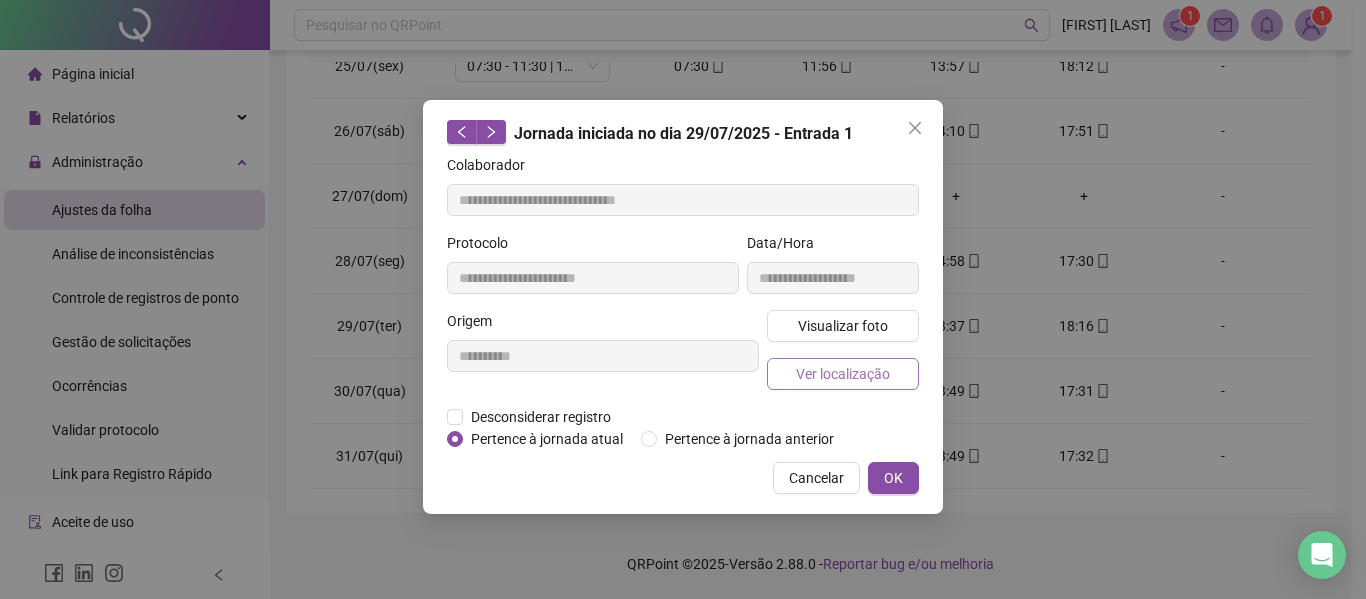 click on "Ver localização" at bounding box center [843, 374] 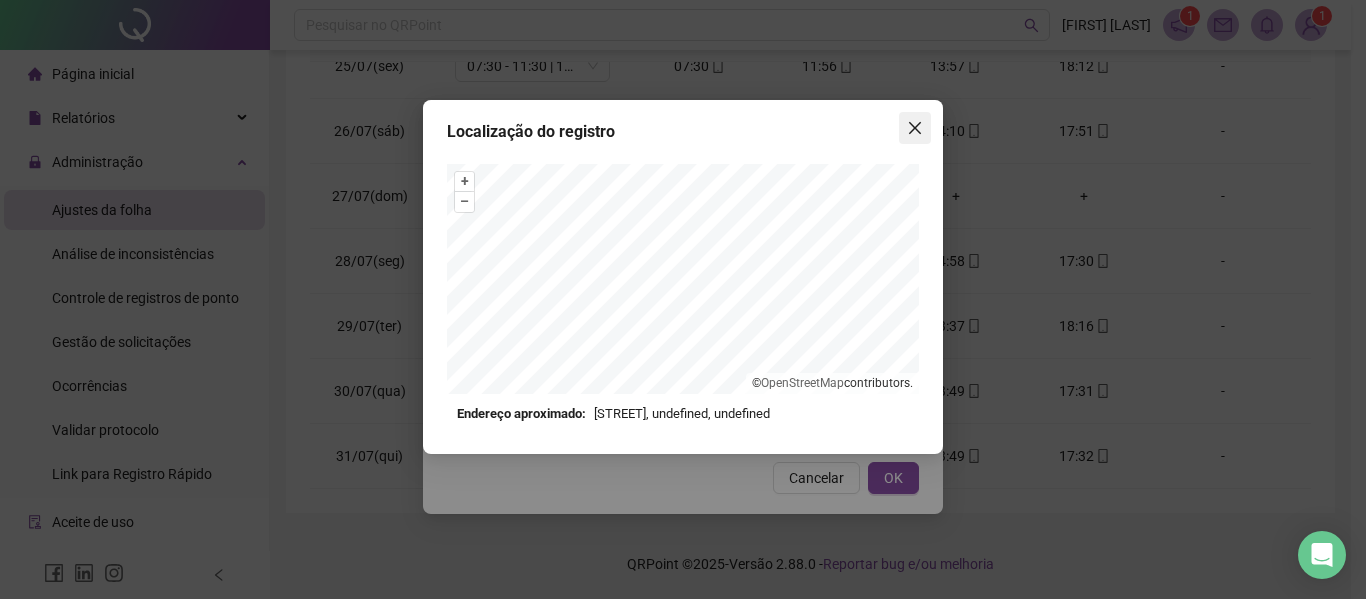 click 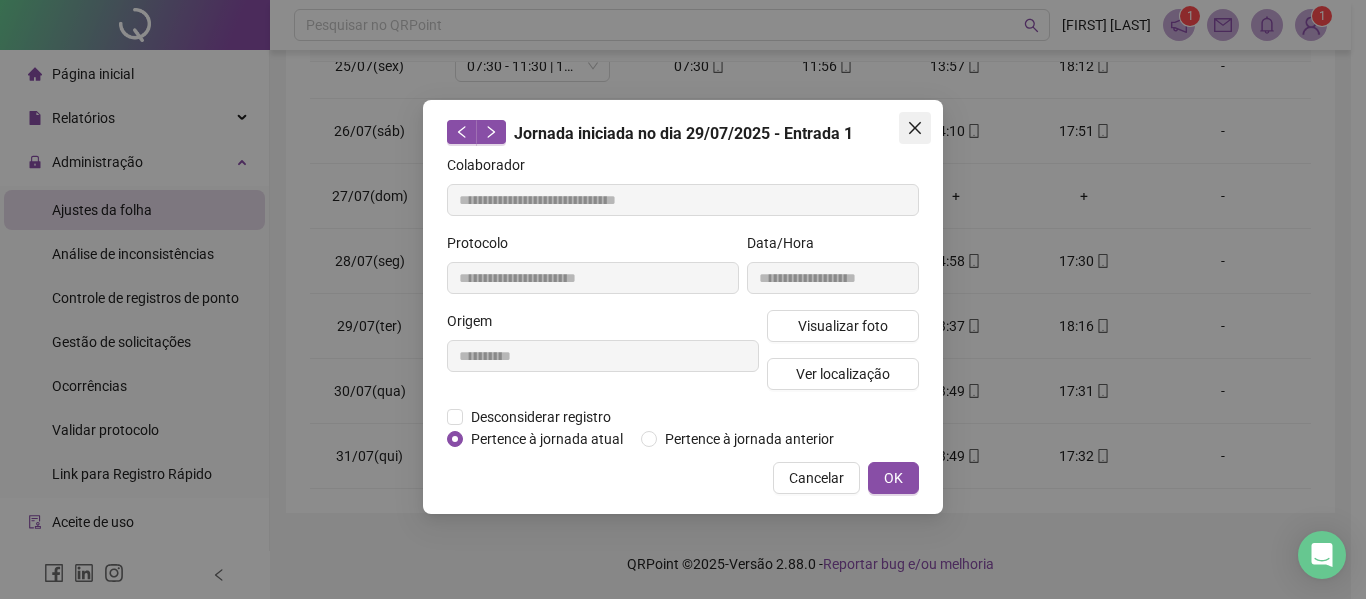 click 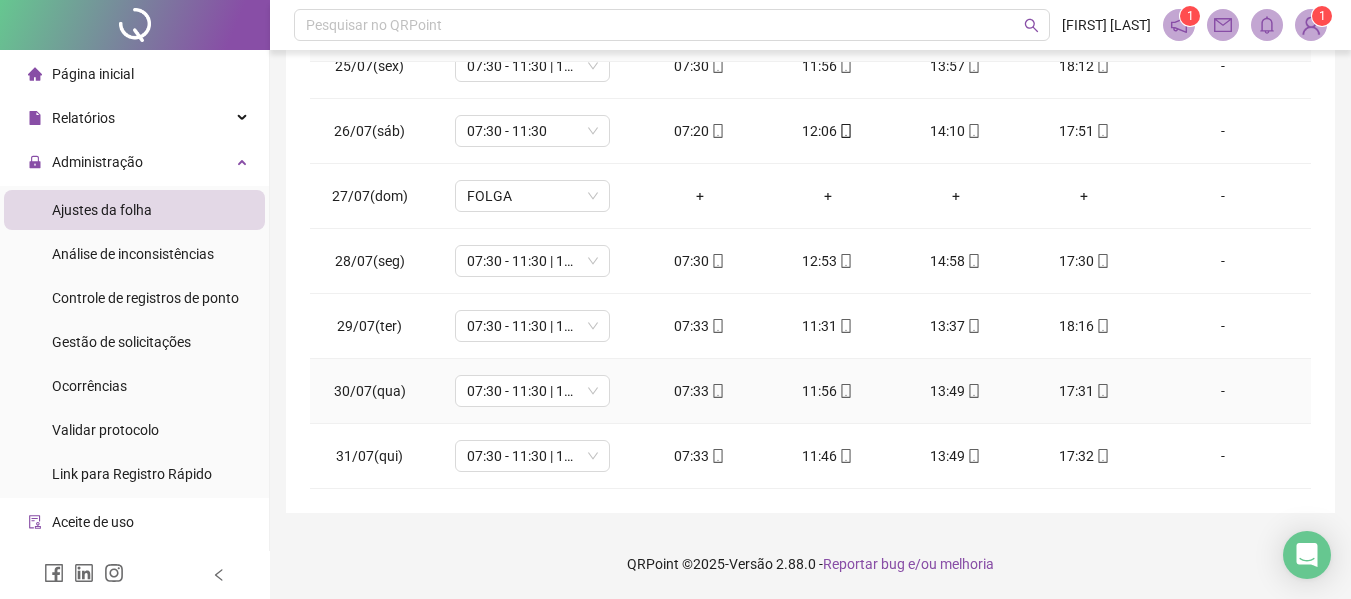 click 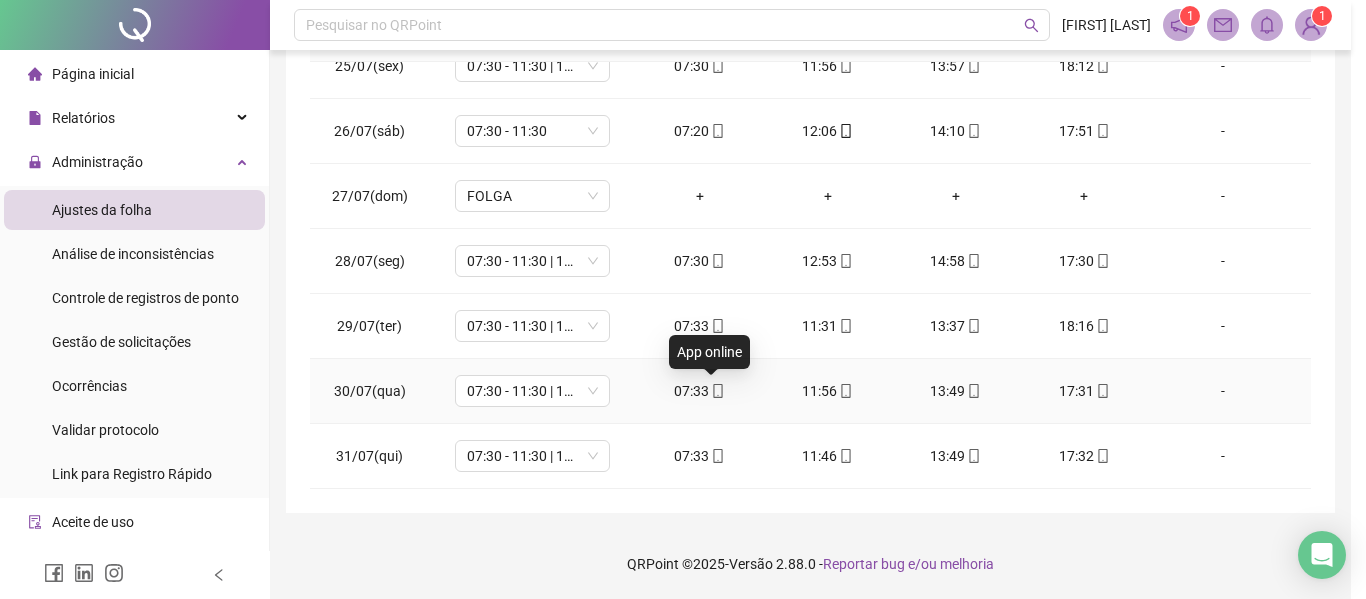 type on "**********" 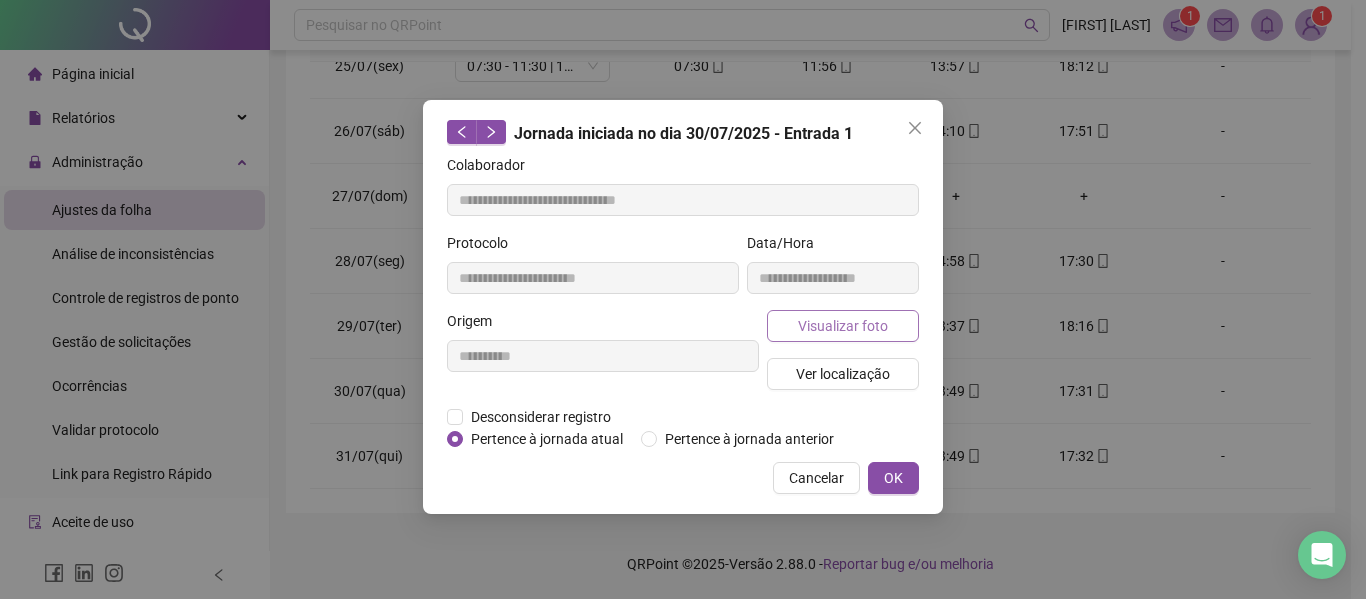 click on "Visualizar foto" at bounding box center [843, 326] 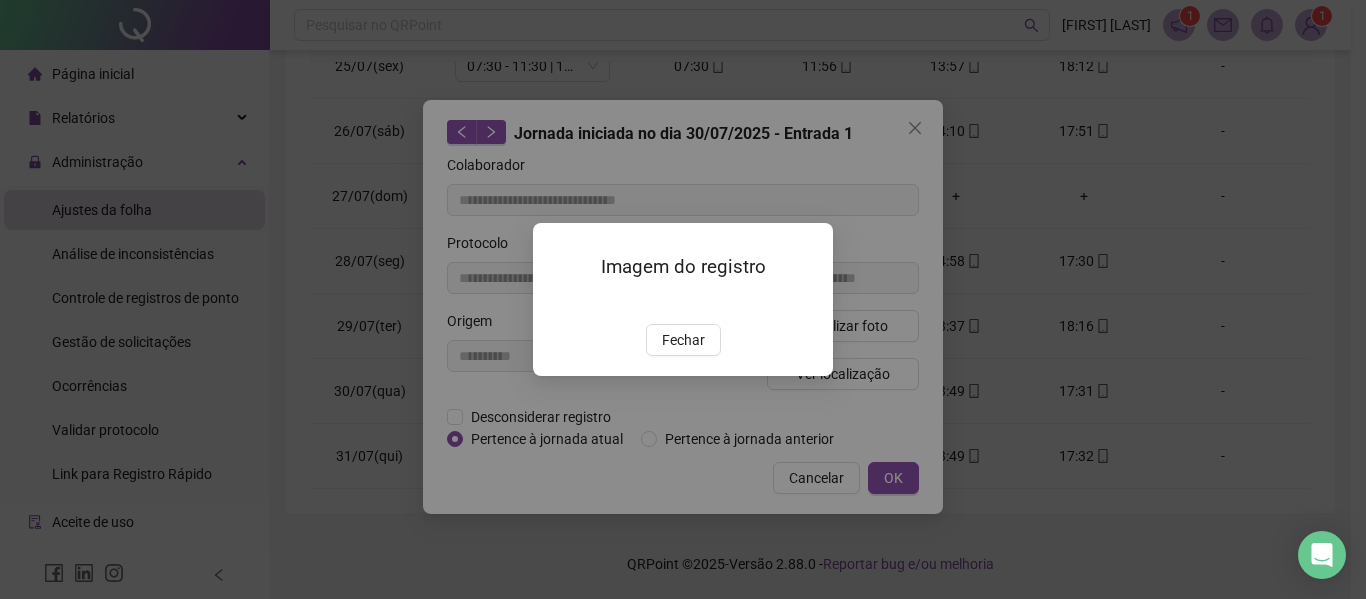 click on "Imagem do registro Fechar" at bounding box center (683, 299) 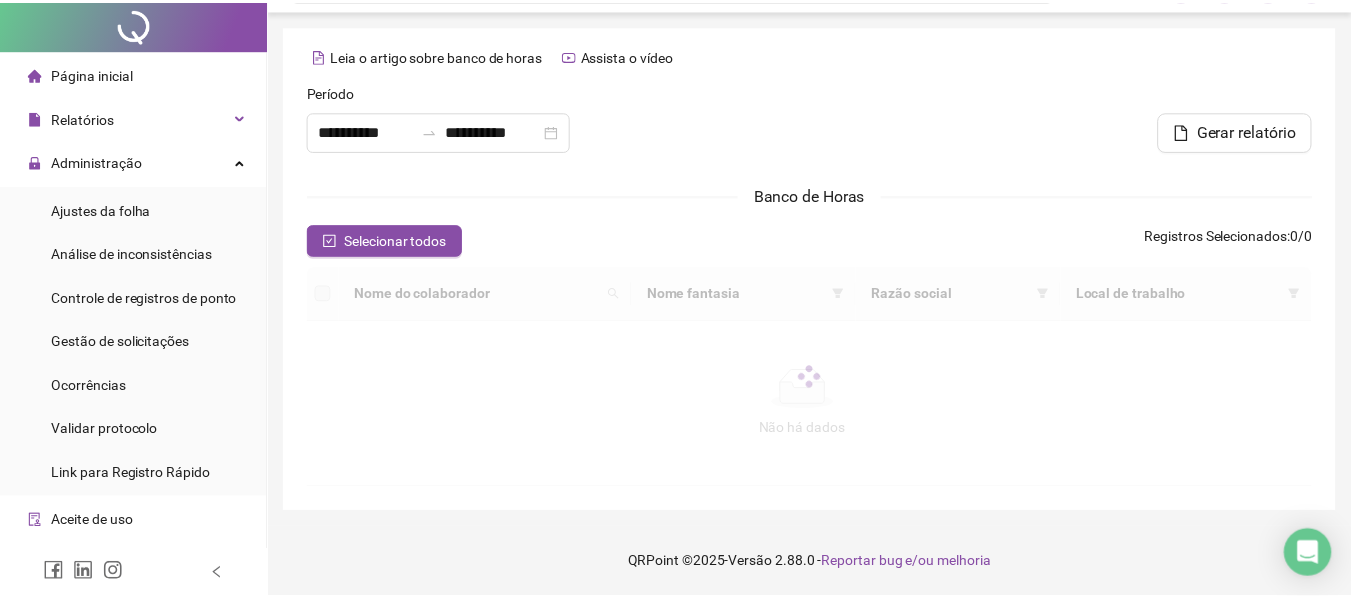 scroll, scrollTop: 0, scrollLeft: 0, axis: both 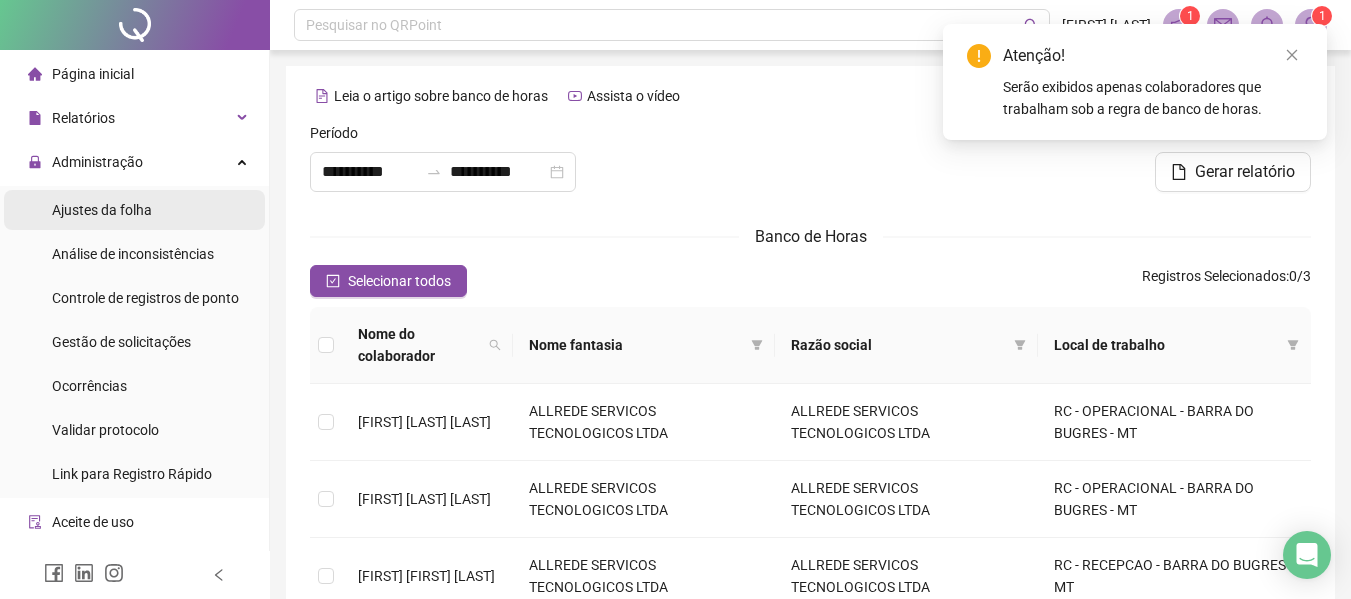 click on "Ajustes da folha" at bounding box center (134, 210) 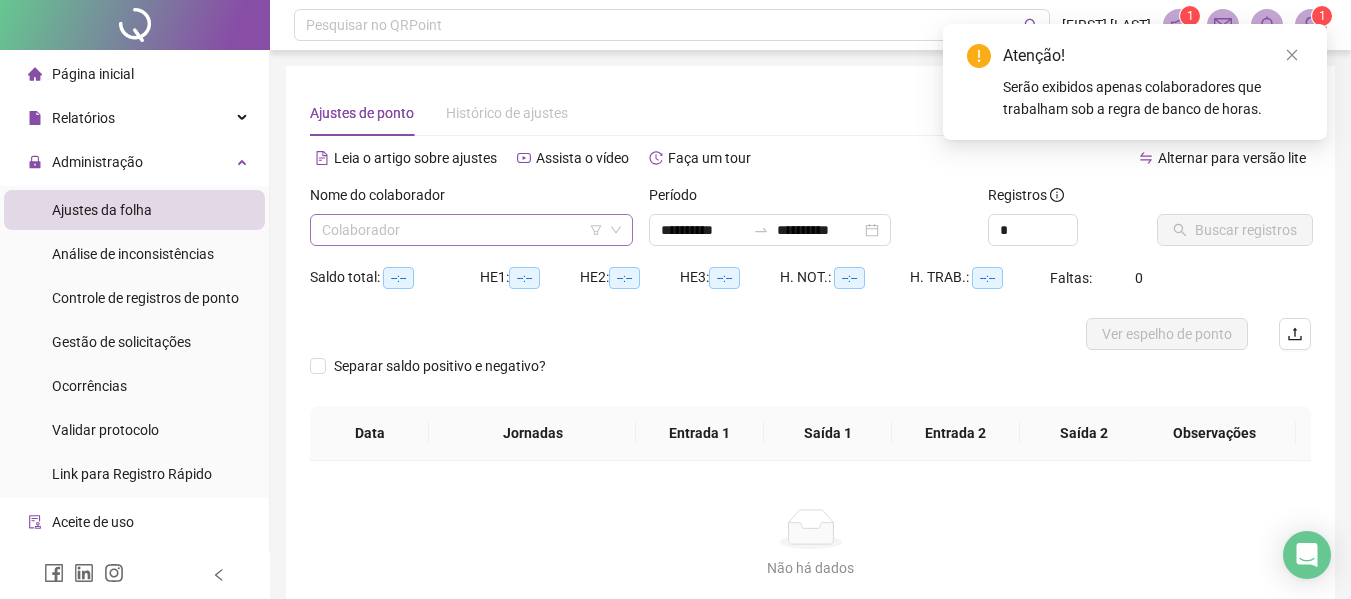 click at bounding box center [465, 230] 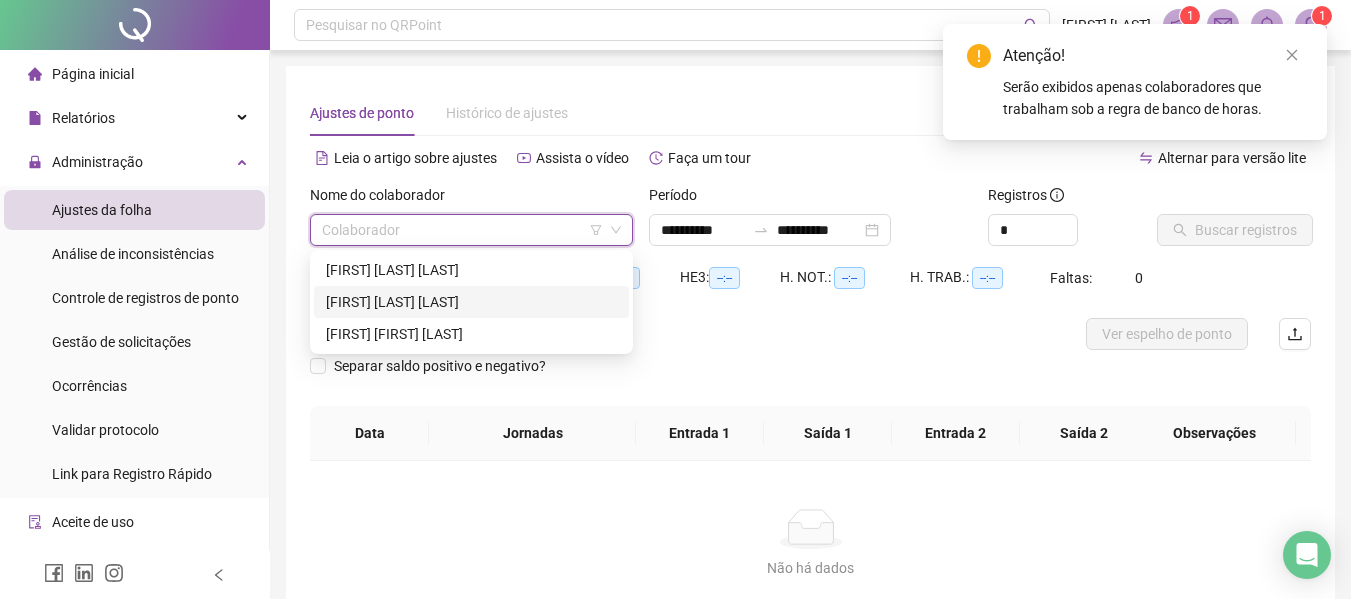 click on "[FIRST] [LAST] [LAST]" at bounding box center [471, 302] 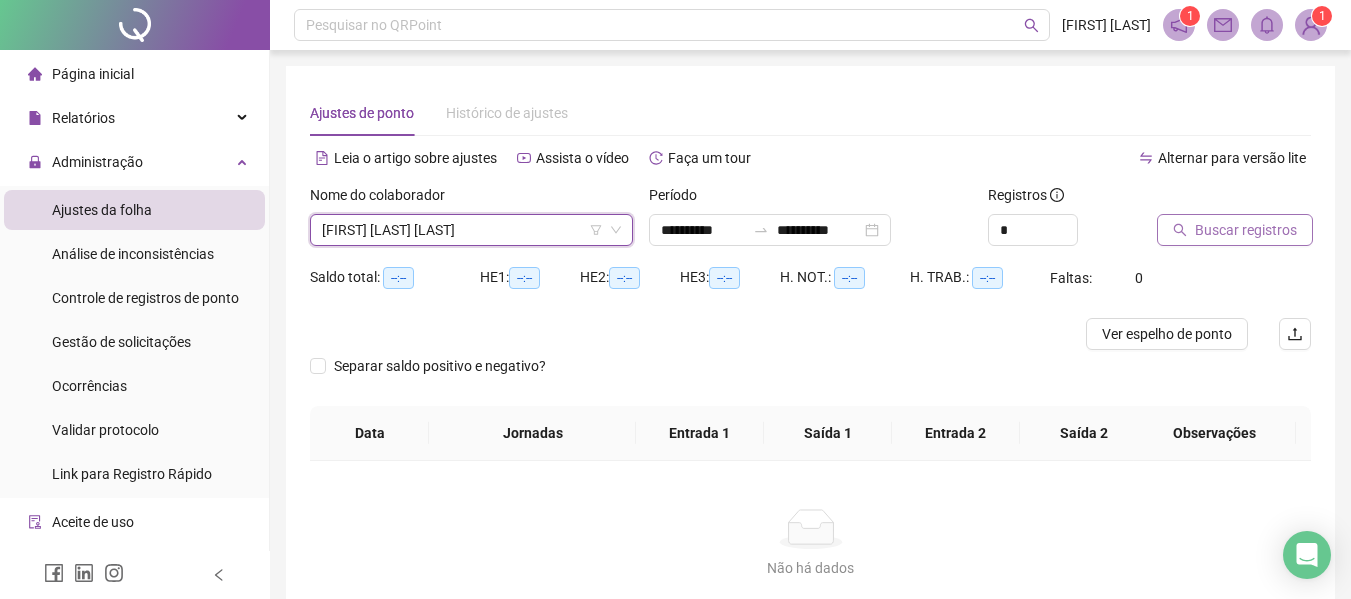 click on "Buscar registros" at bounding box center [1246, 230] 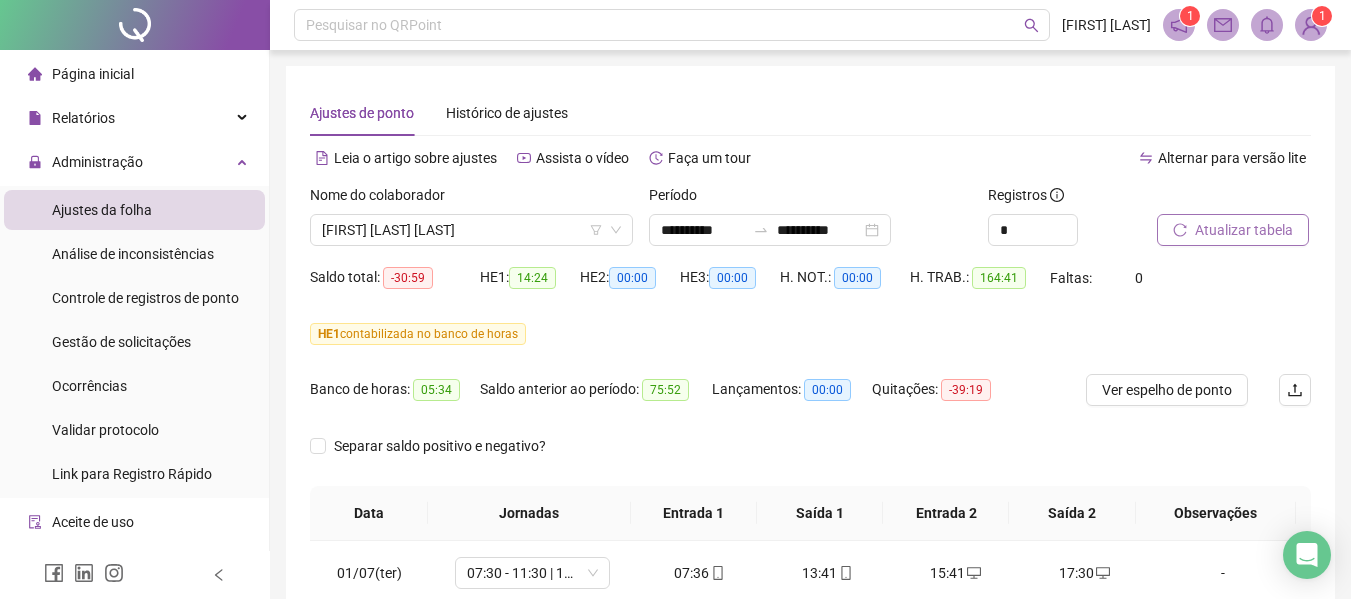 scroll, scrollTop: 479, scrollLeft: 0, axis: vertical 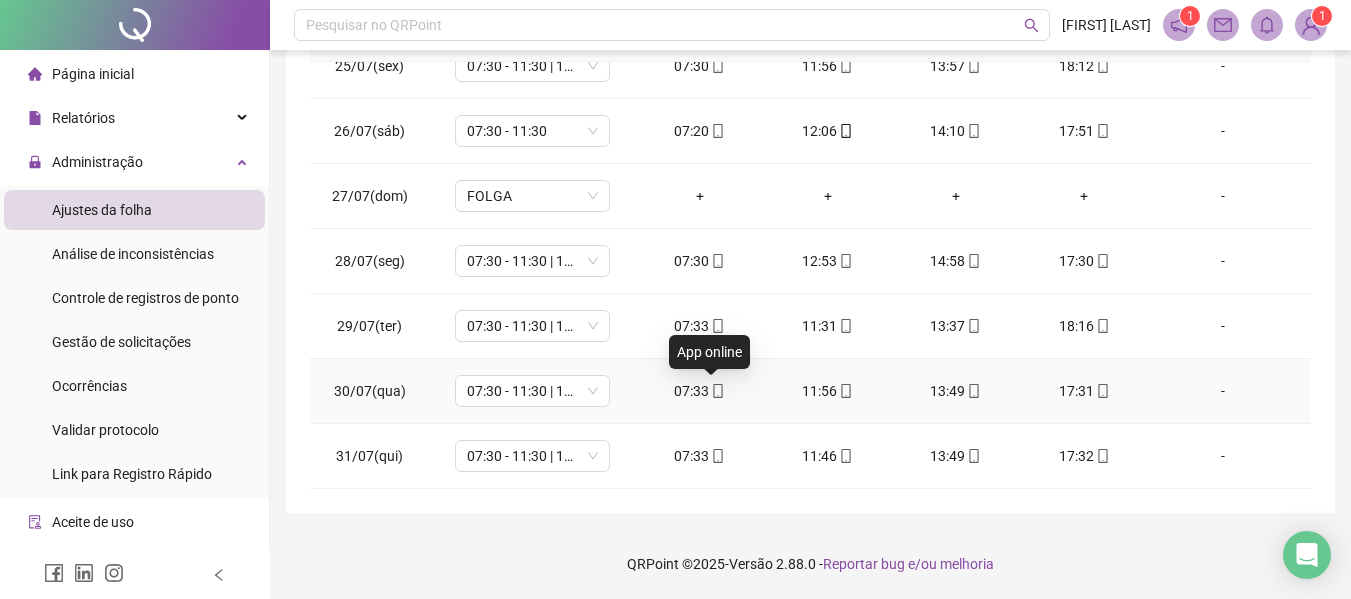 click 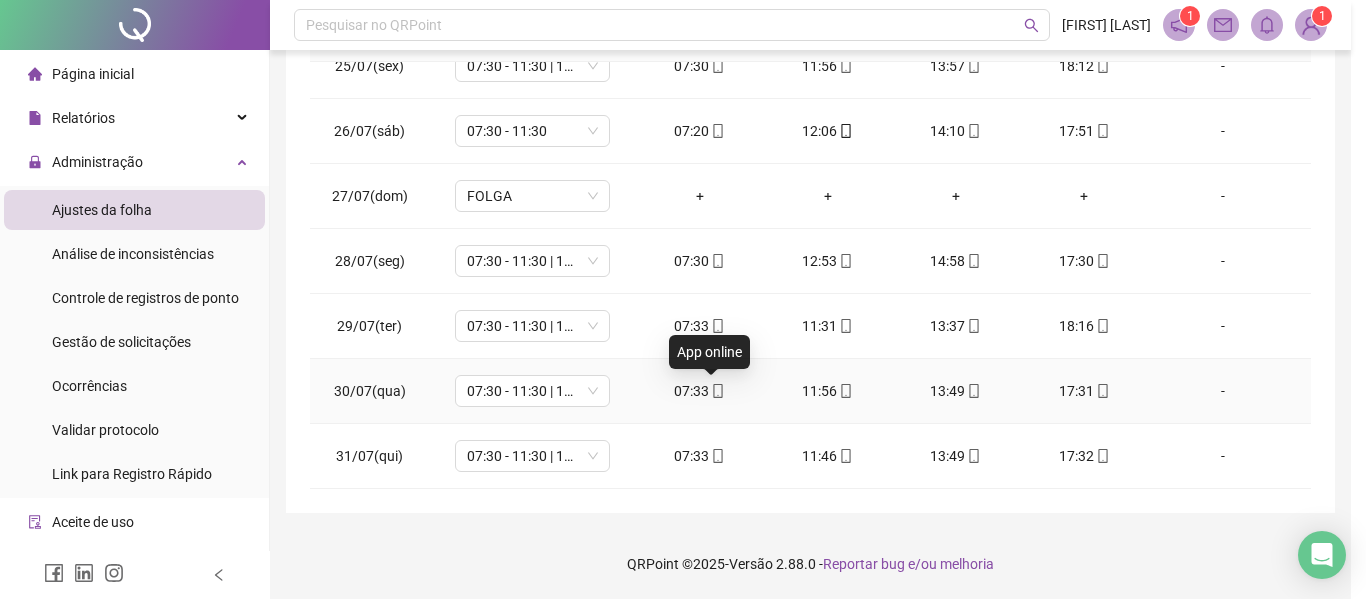 type on "**********" 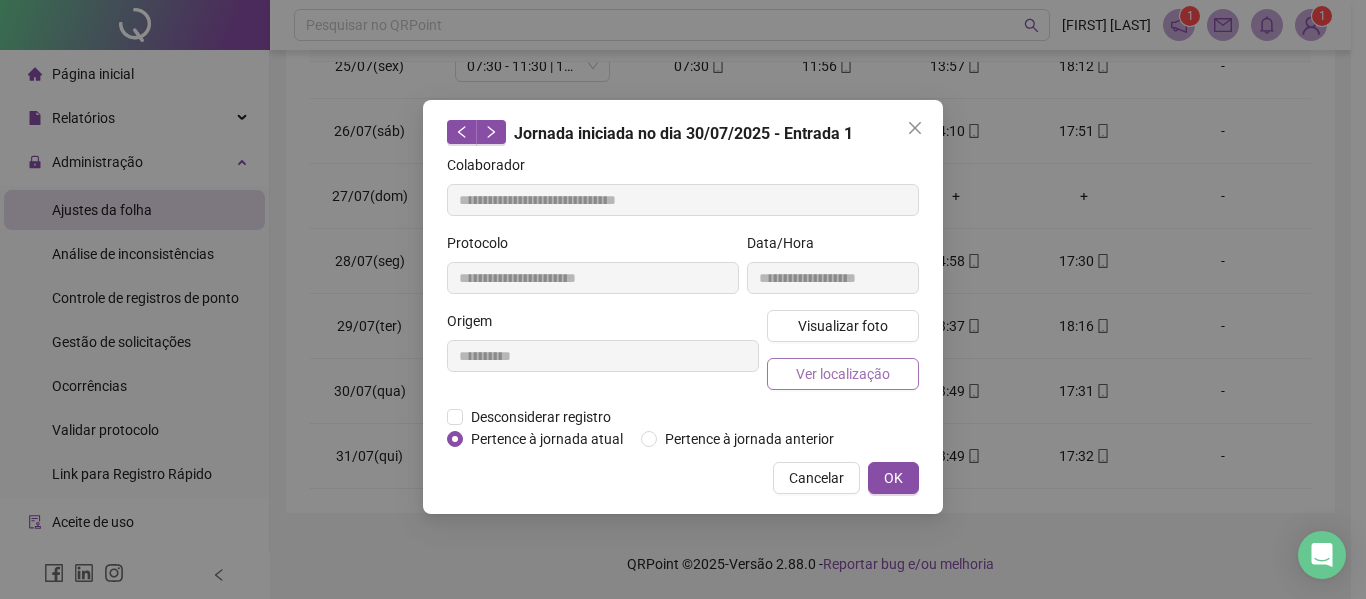click on "Ver localização" at bounding box center [843, 374] 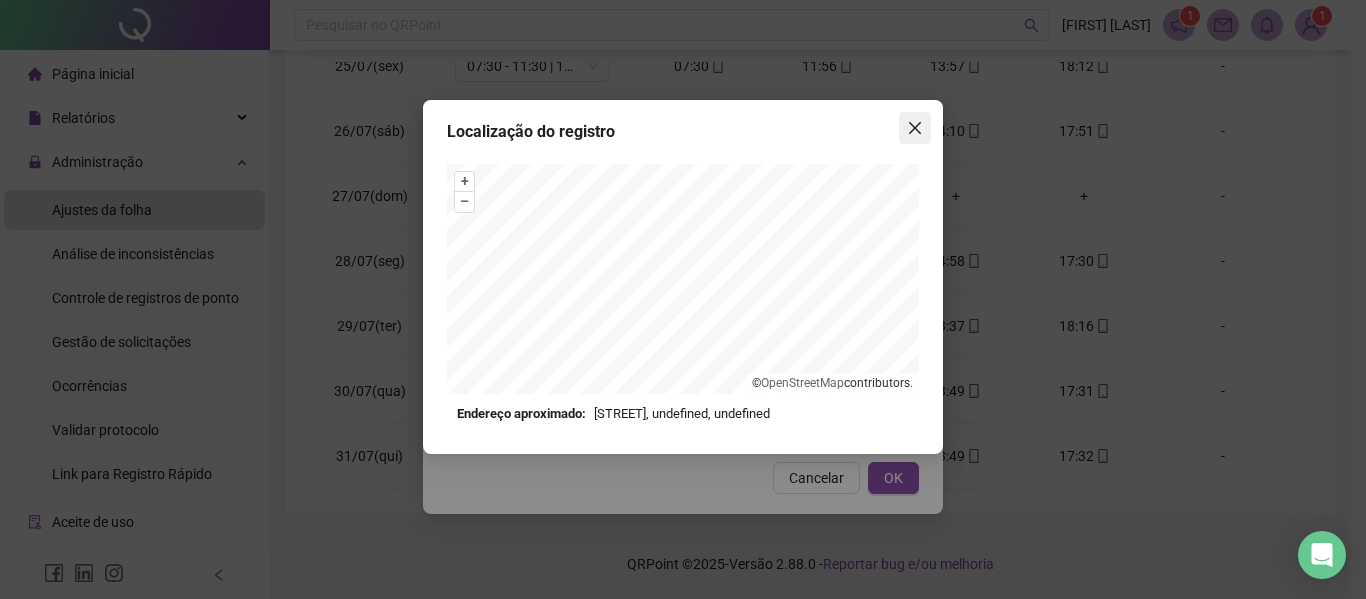 click at bounding box center (915, 128) 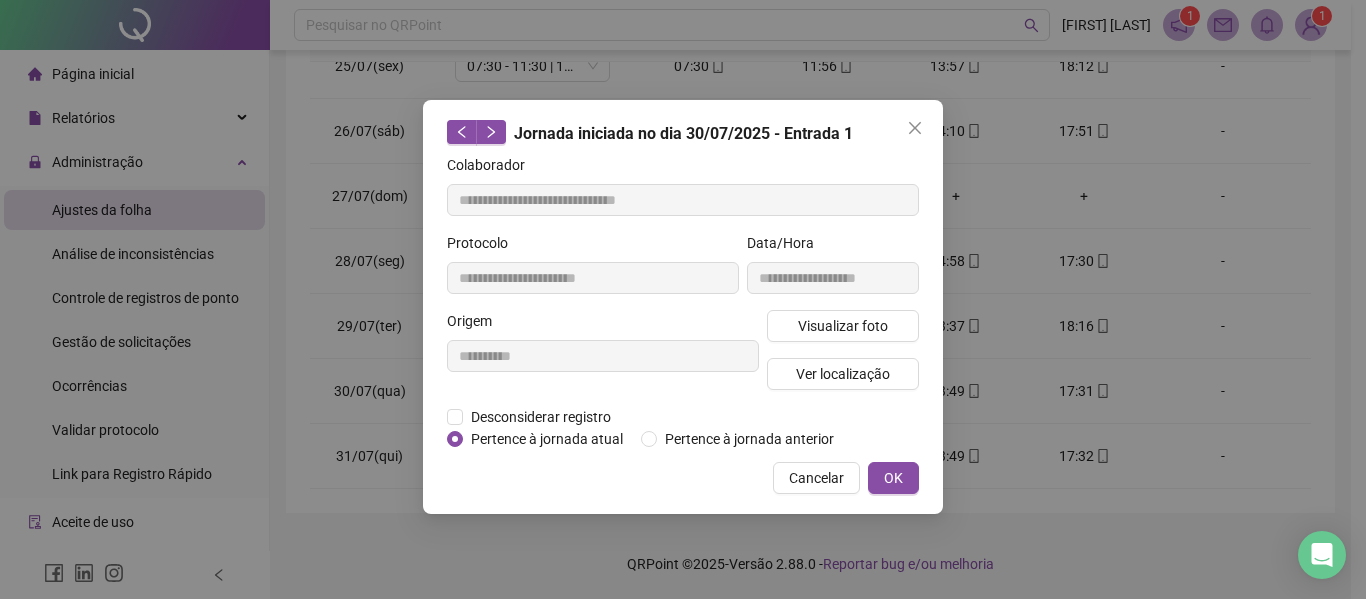 click at bounding box center [915, 128] 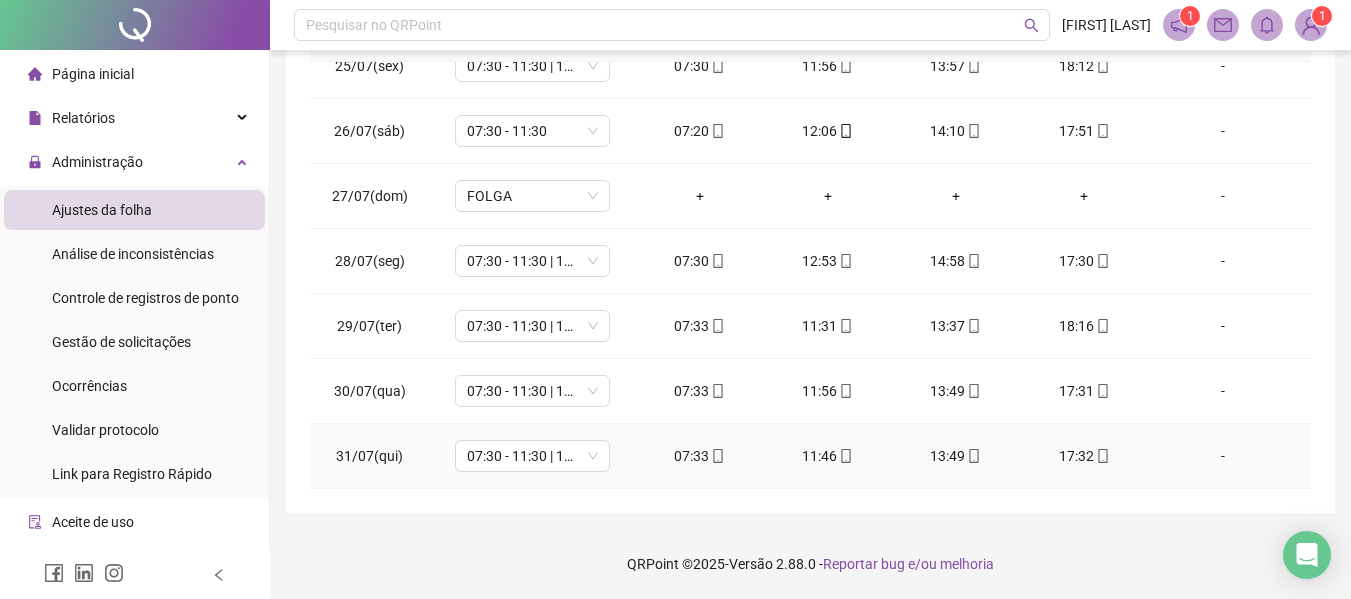 click on "07:33" at bounding box center (700, 456) 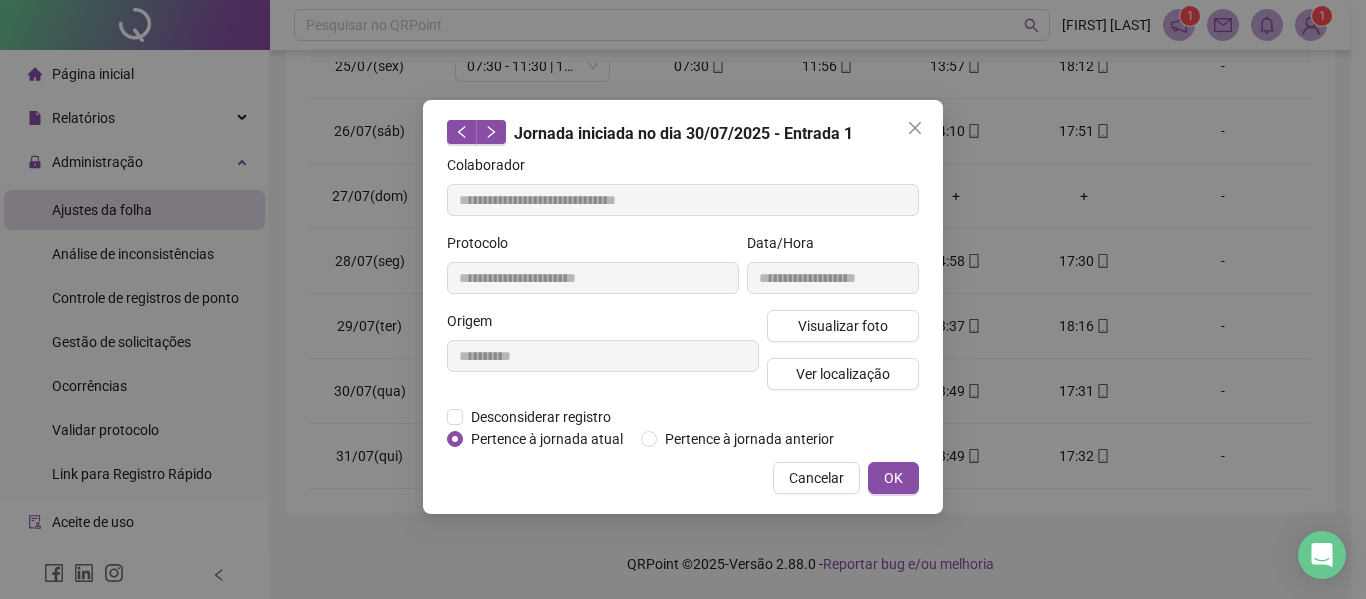 type on "**********" 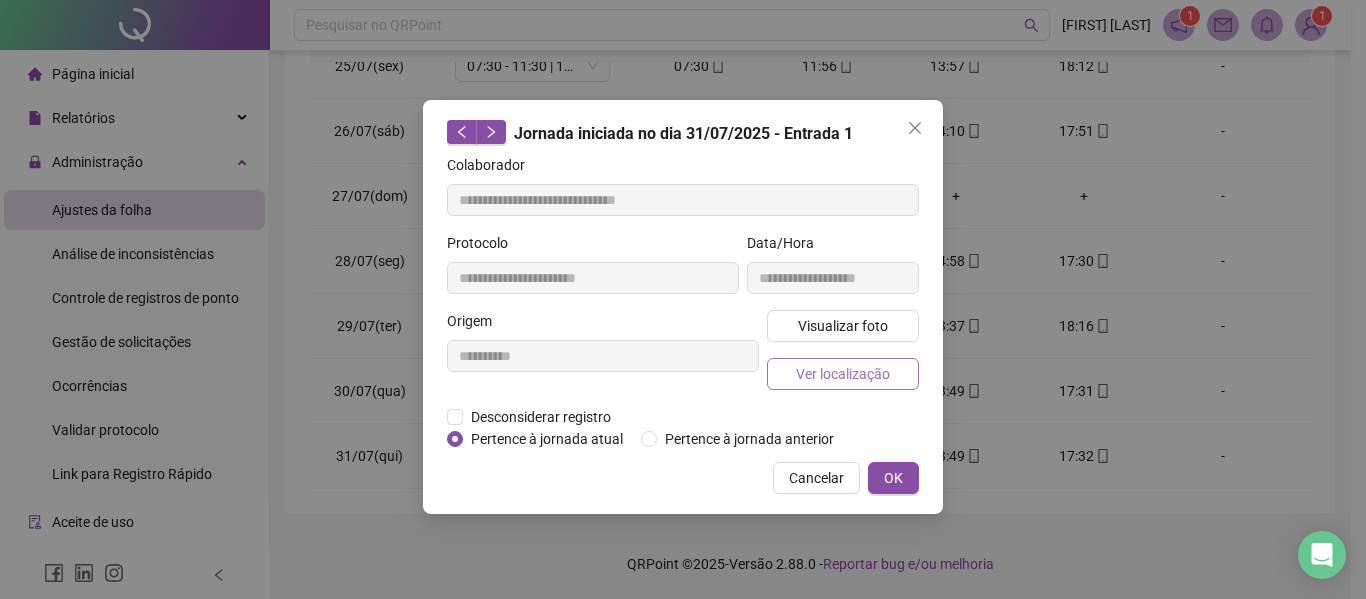 click on "Ver localização" at bounding box center [843, 374] 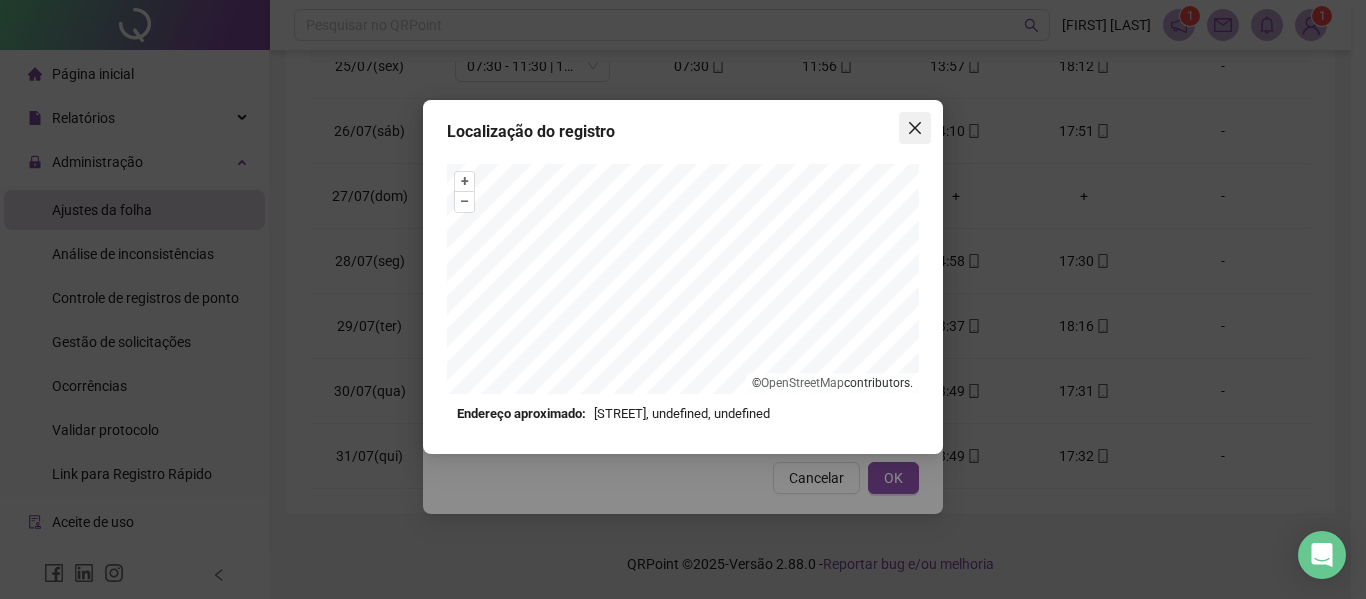 click 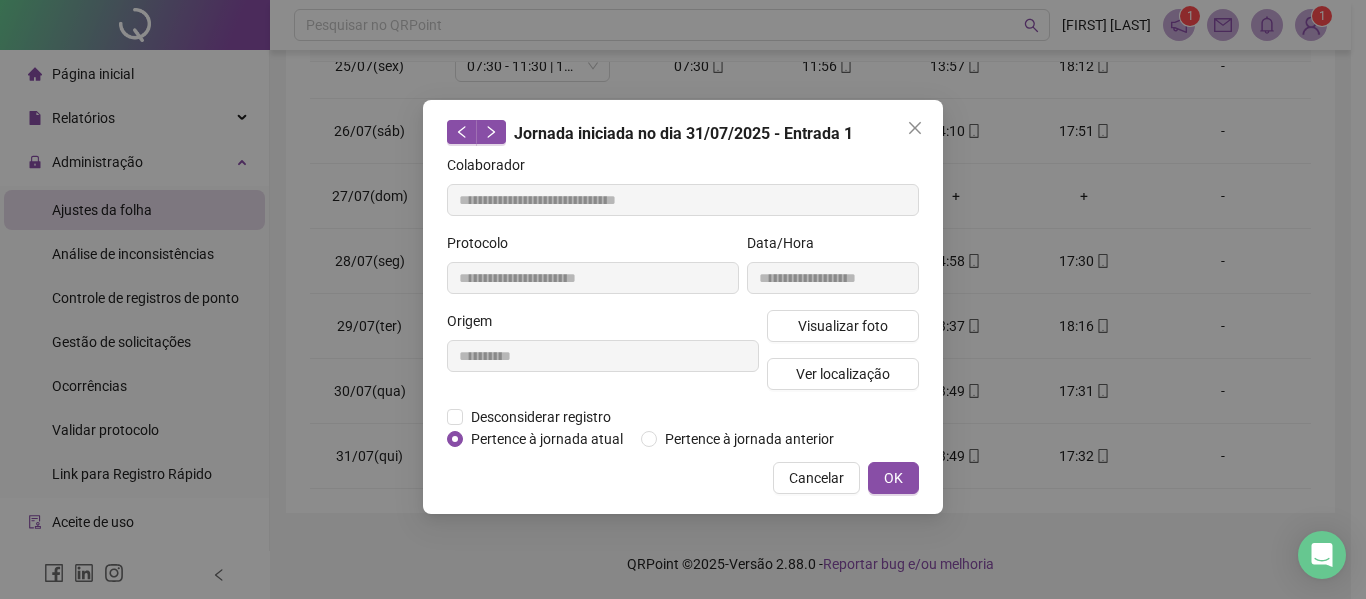 click 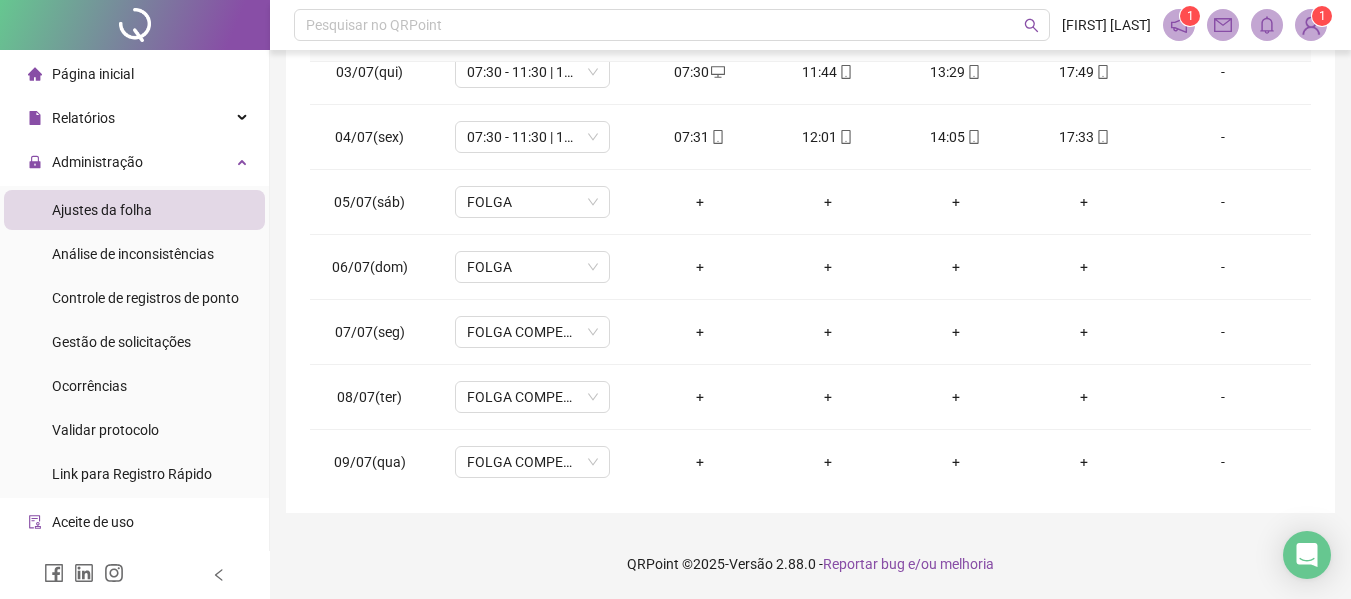 scroll, scrollTop: 0, scrollLeft: 0, axis: both 